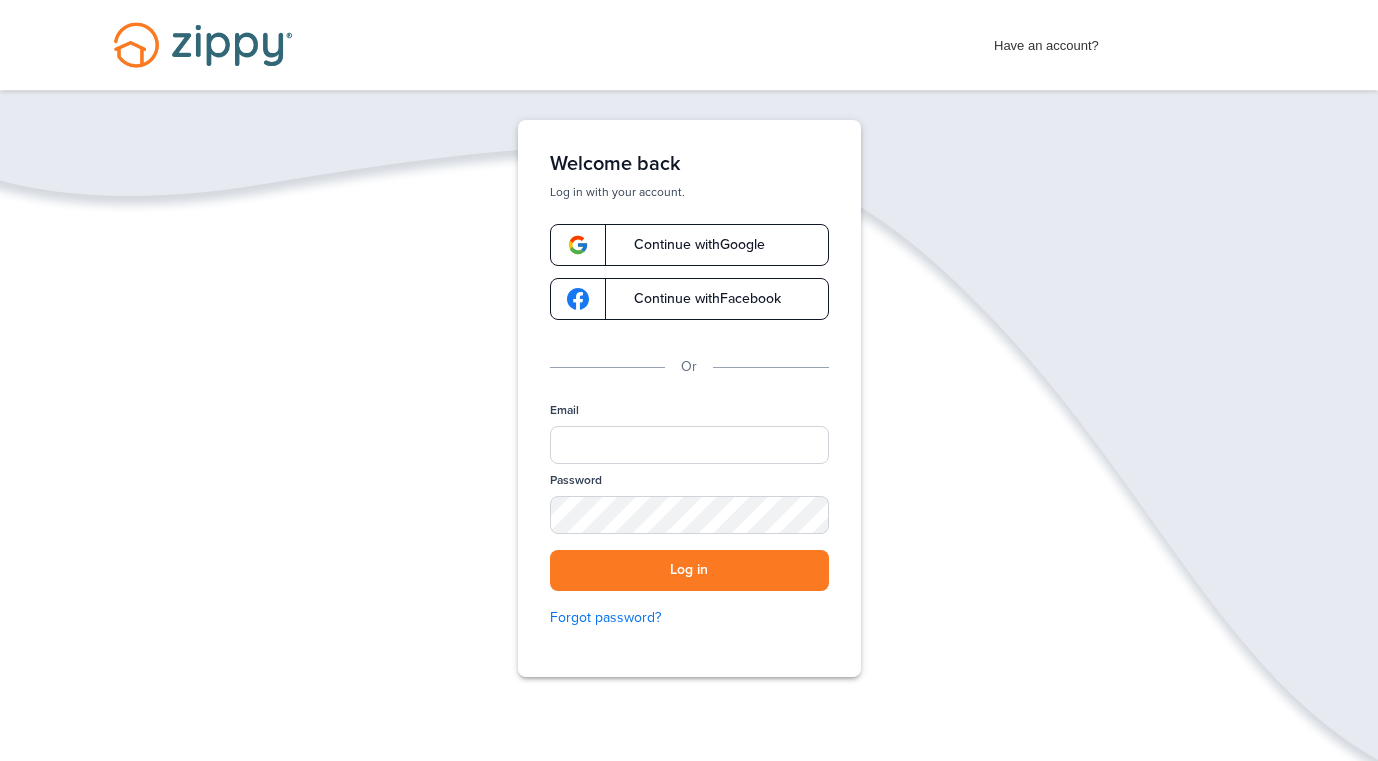 scroll, scrollTop: 0, scrollLeft: 0, axis: both 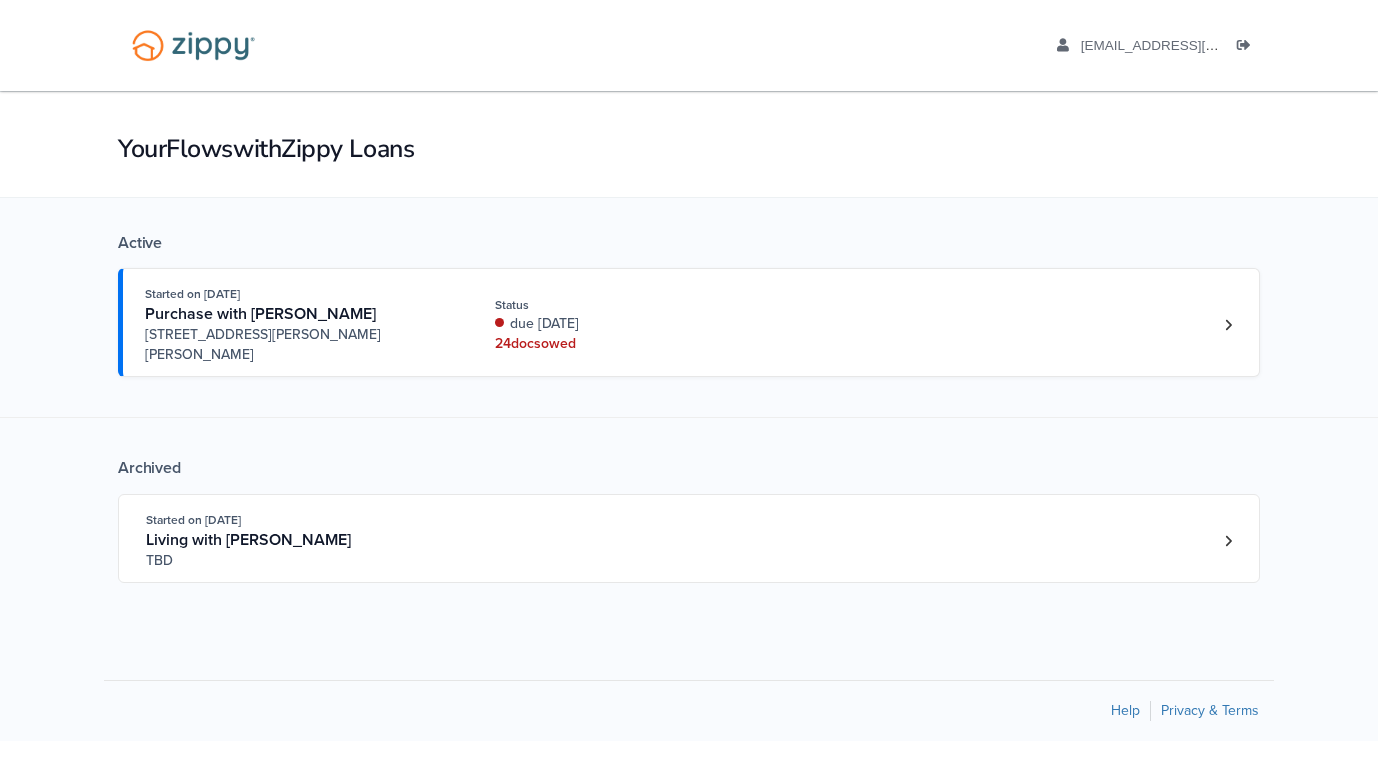 click on "24  doc s  owed" at bounding box center (628, 344) 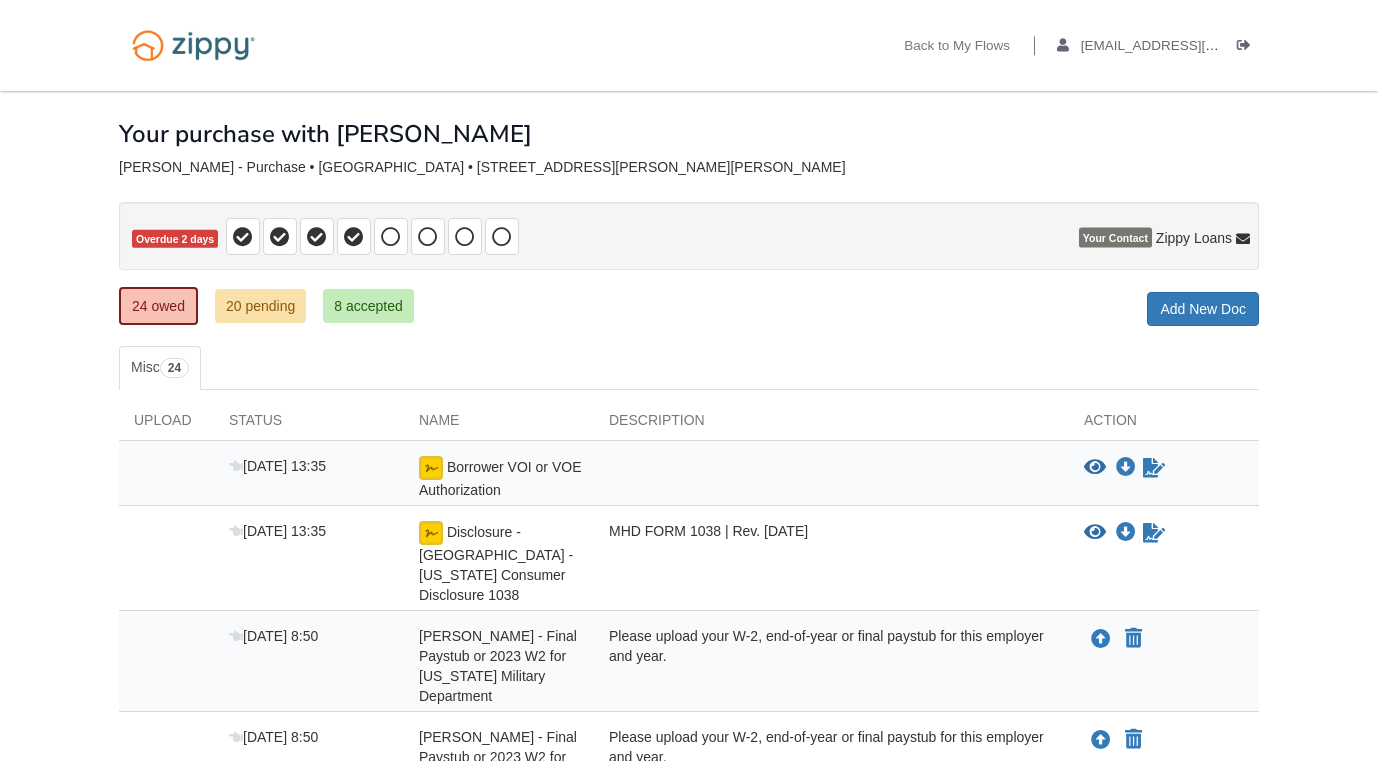 scroll, scrollTop: 0, scrollLeft: 0, axis: both 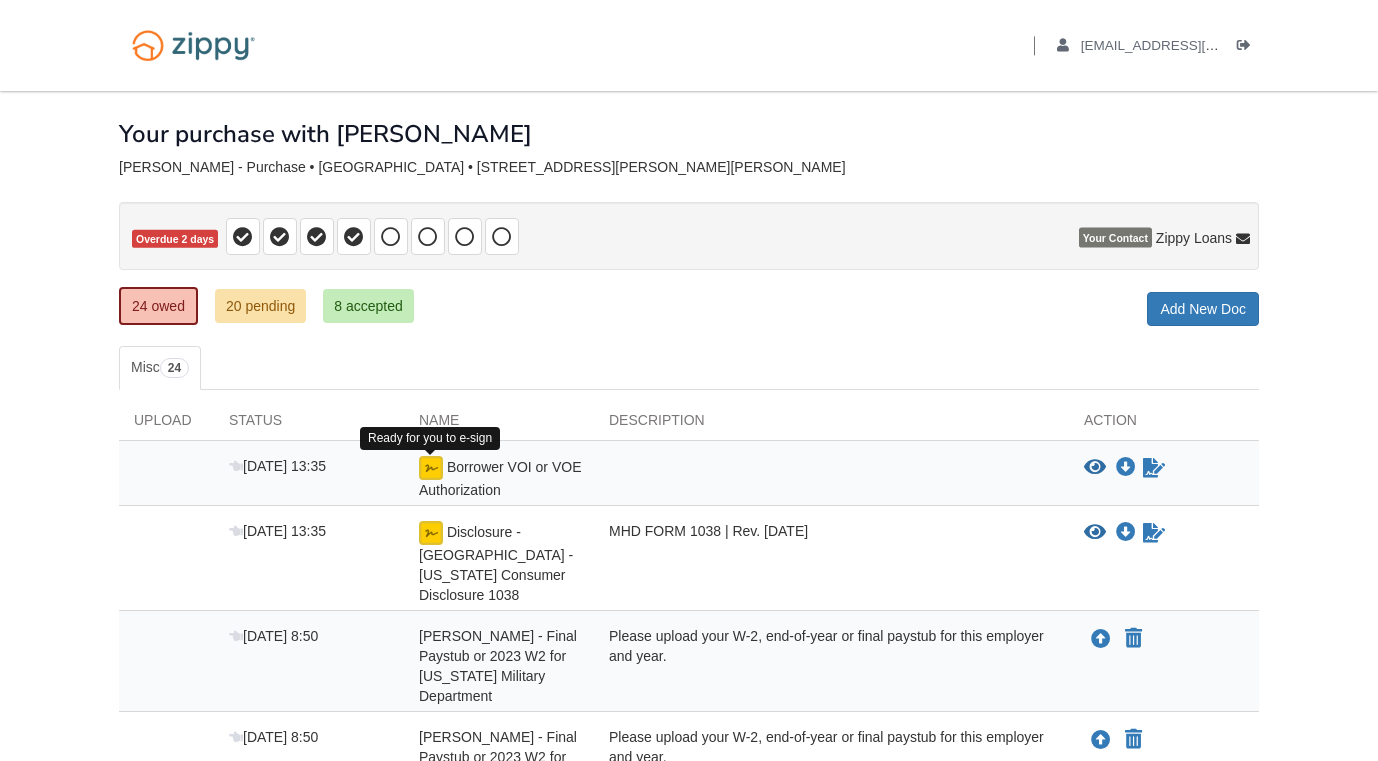 click at bounding box center [431, 468] 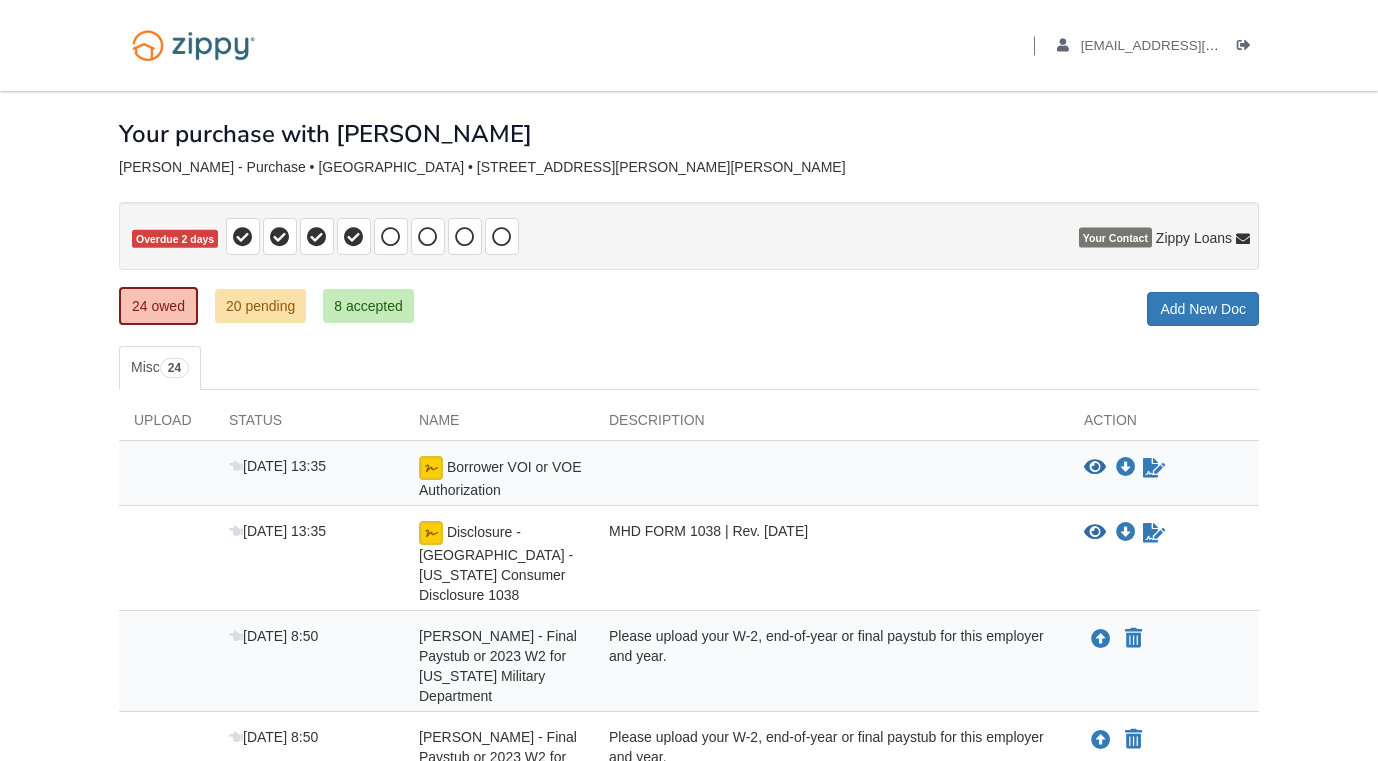 click at bounding box center (431, 468) 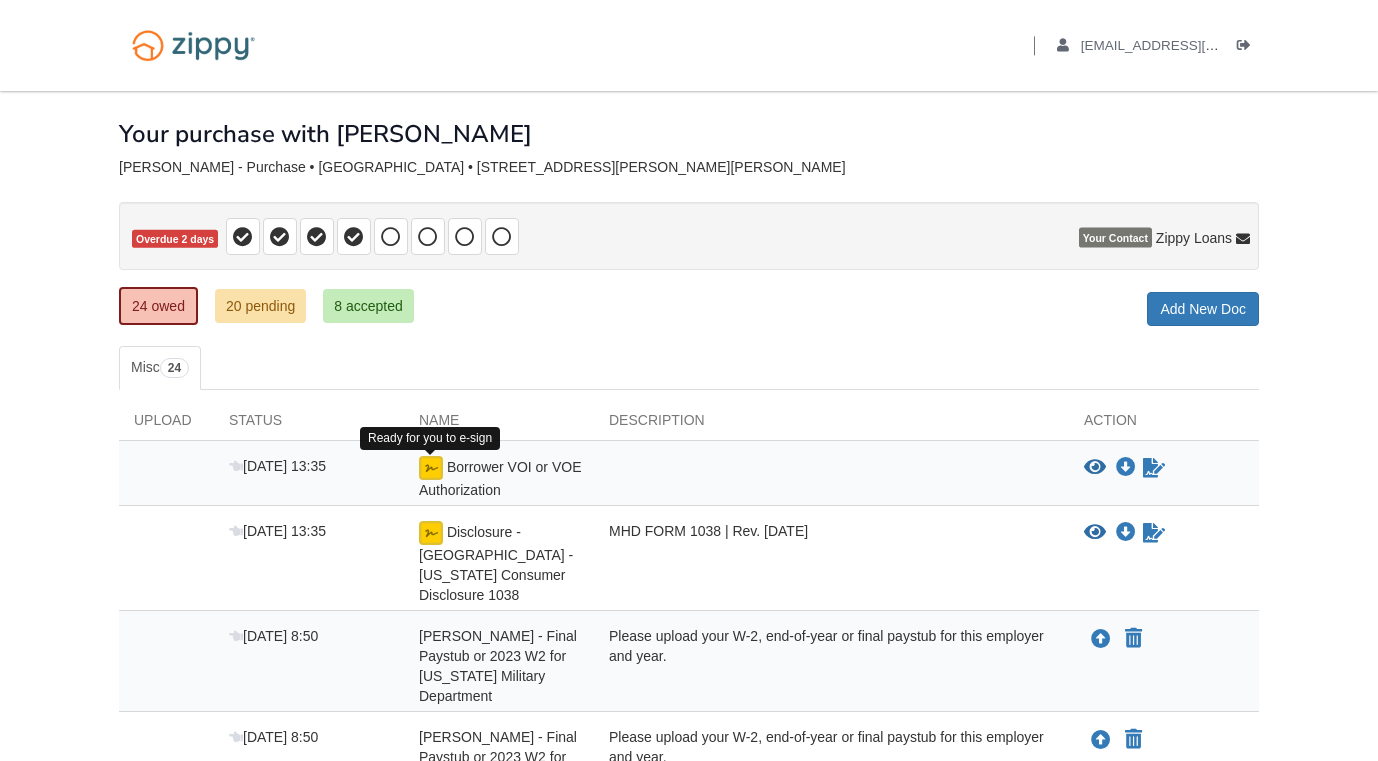 click at bounding box center [431, 468] 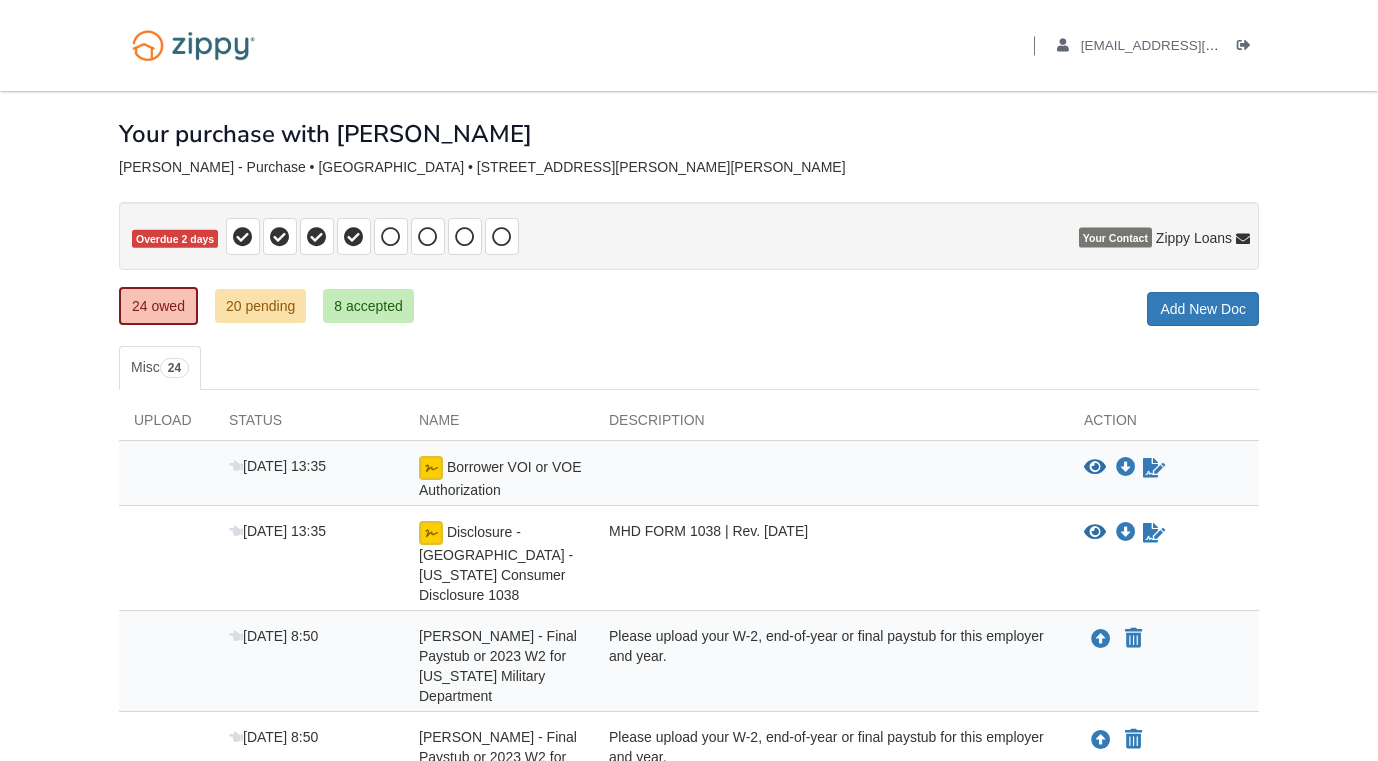 click at bounding box center [431, 468] 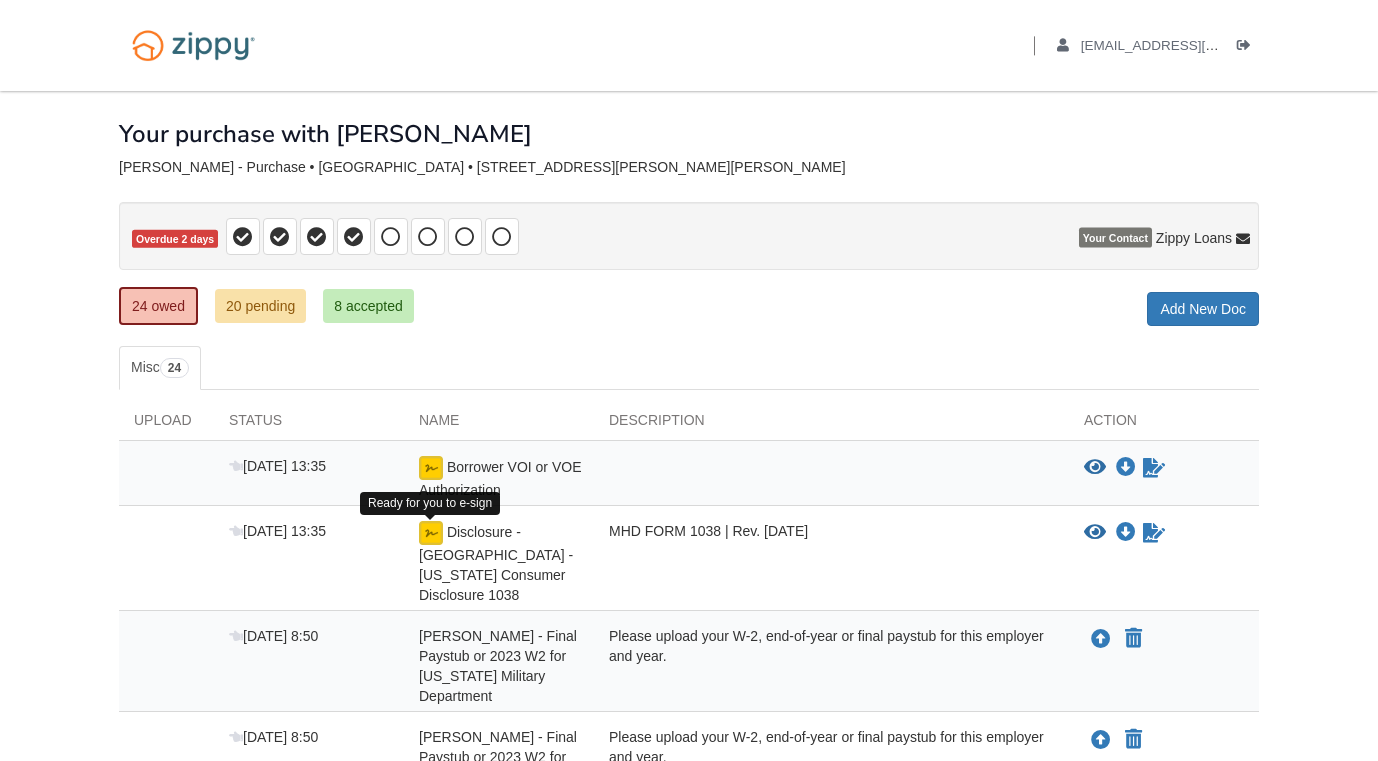 click at bounding box center (431, 533) 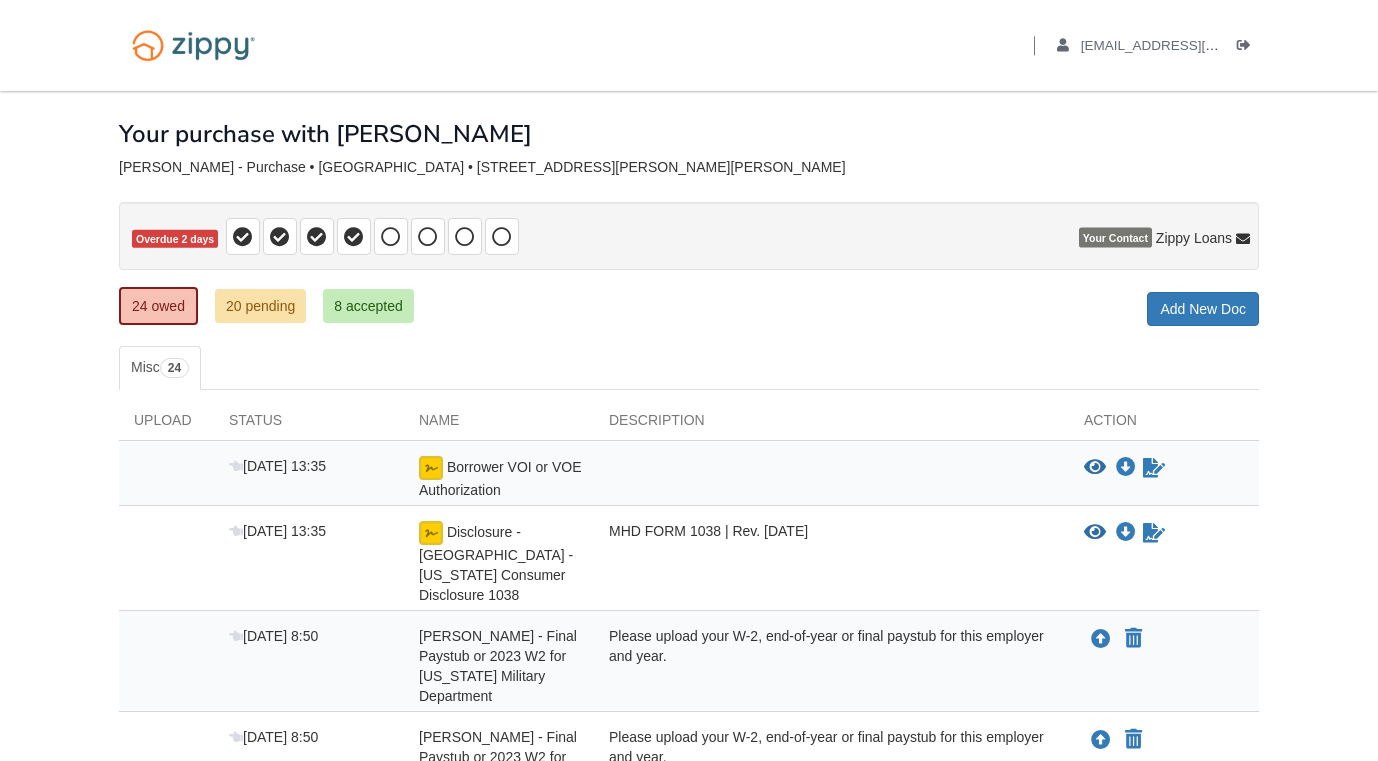 scroll, scrollTop: 0, scrollLeft: 0, axis: both 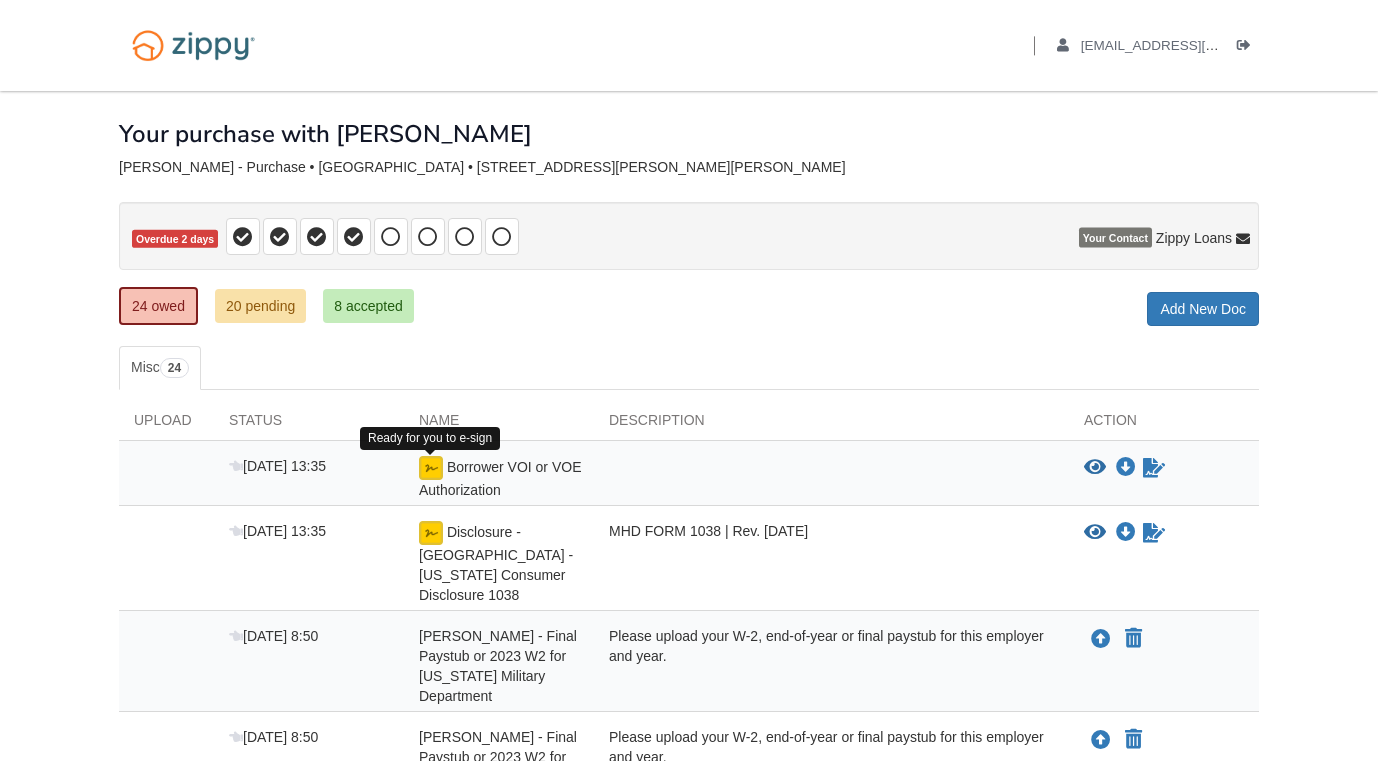 click at bounding box center [431, 468] 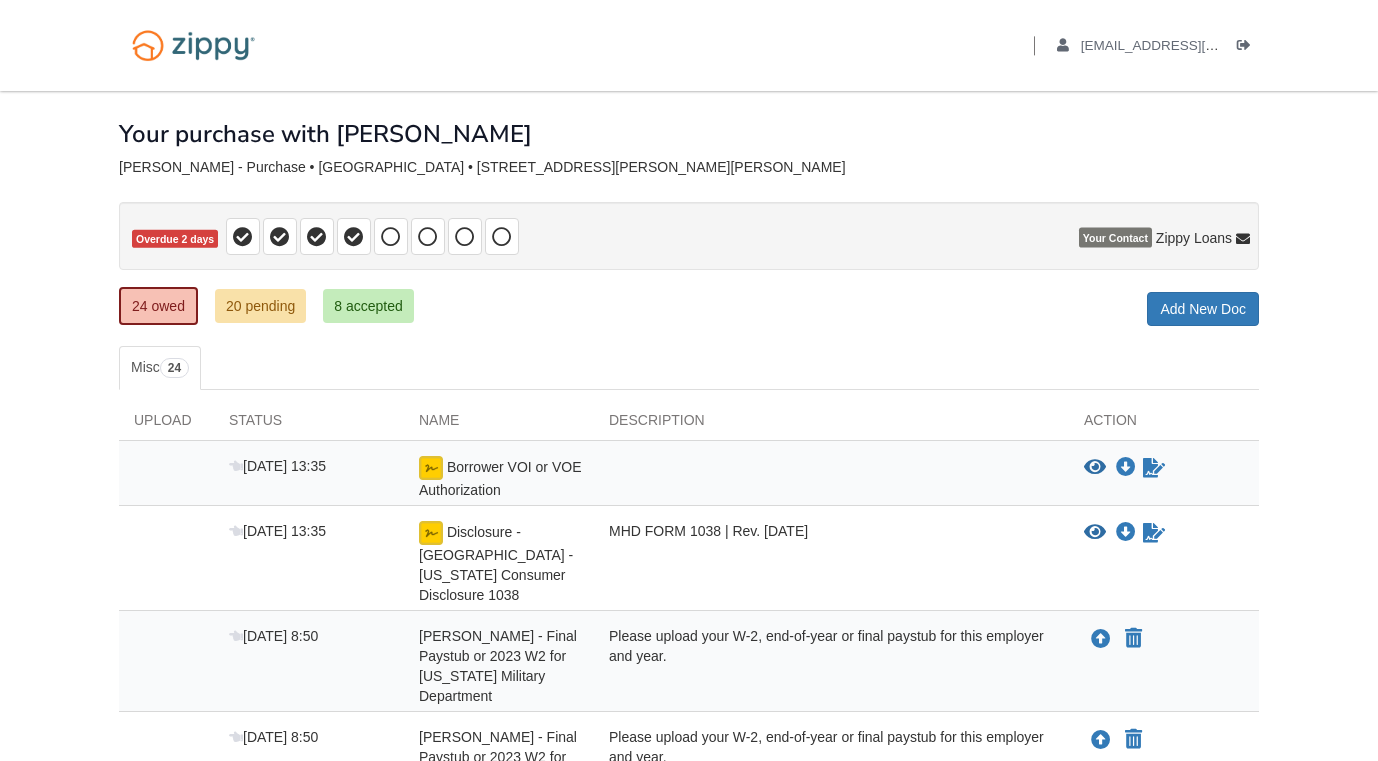 click at bounding box center [431, 468] 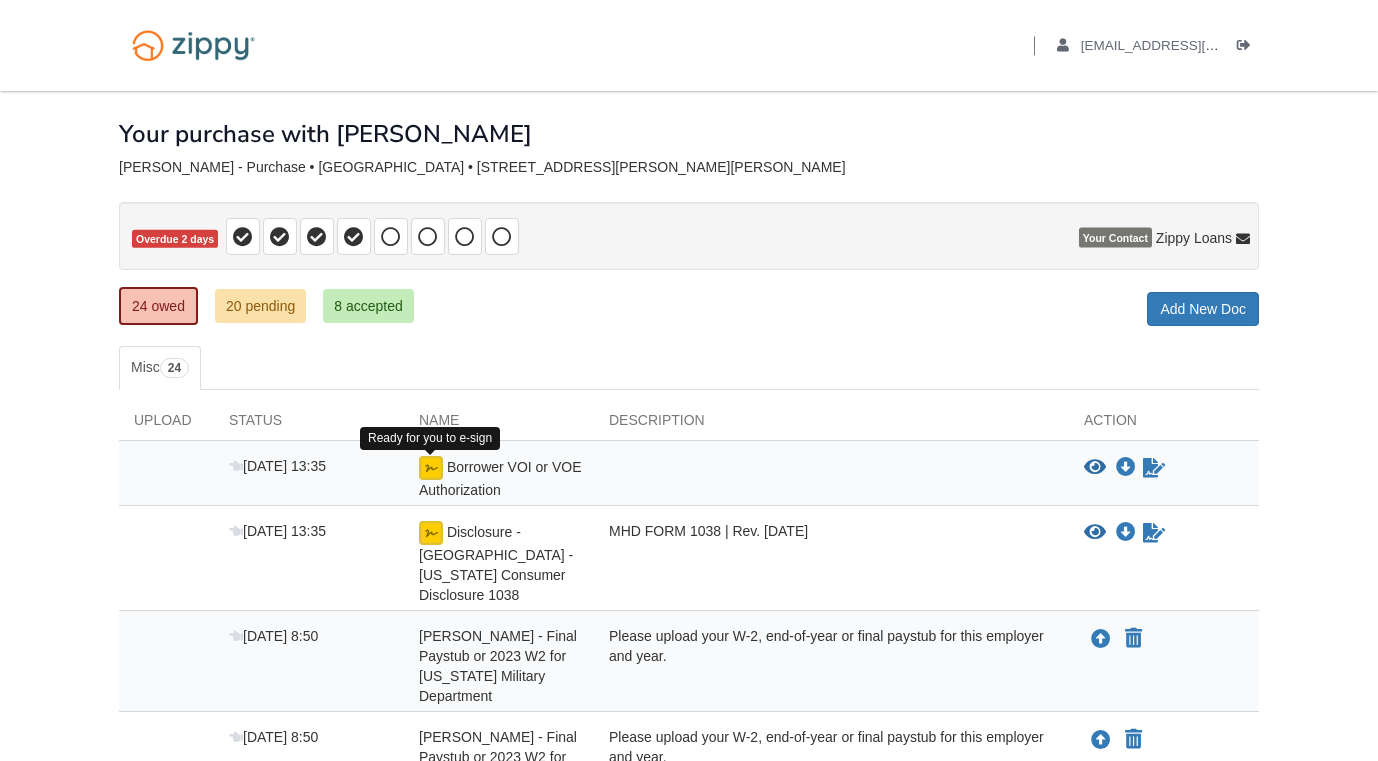 click at bounding box center [431, 468] 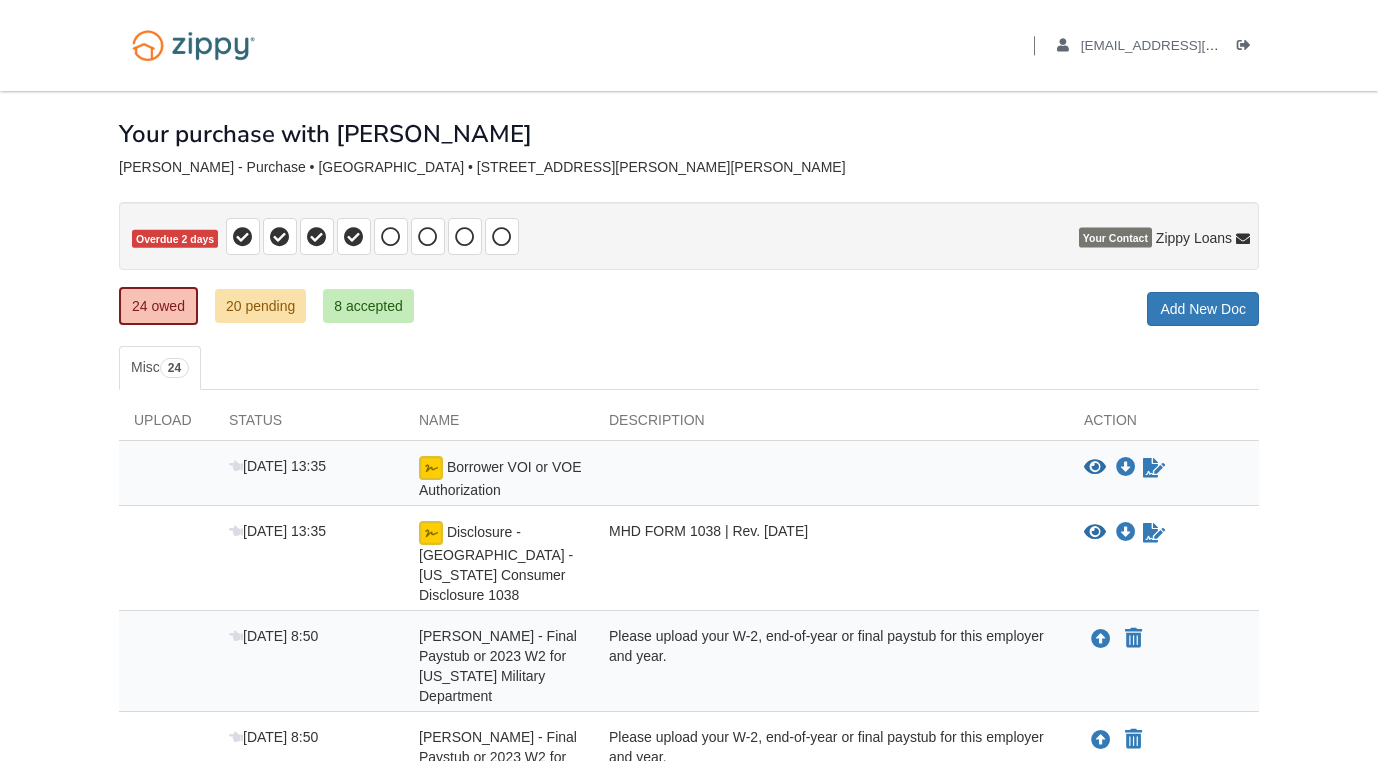 click at bounding box center (431, 468) 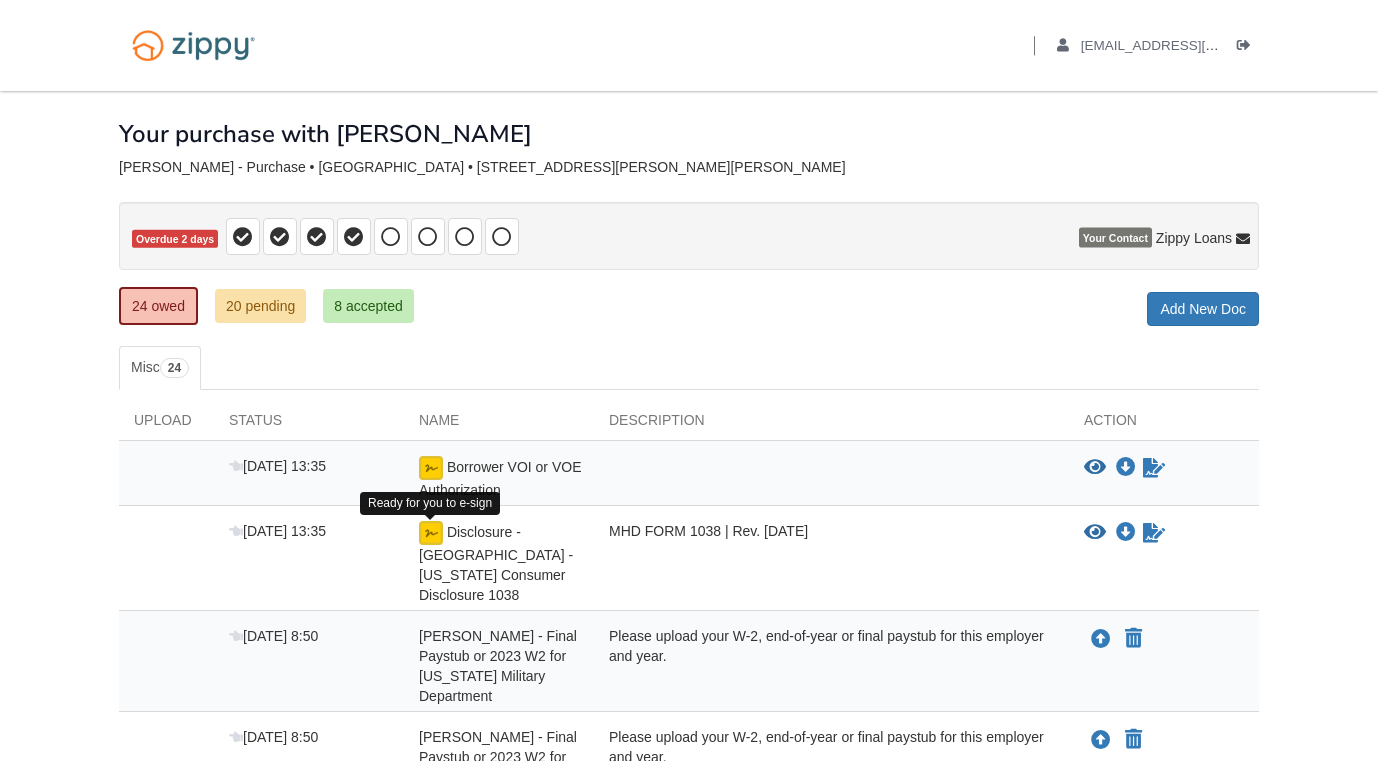 click at bounding box center [431, 533] 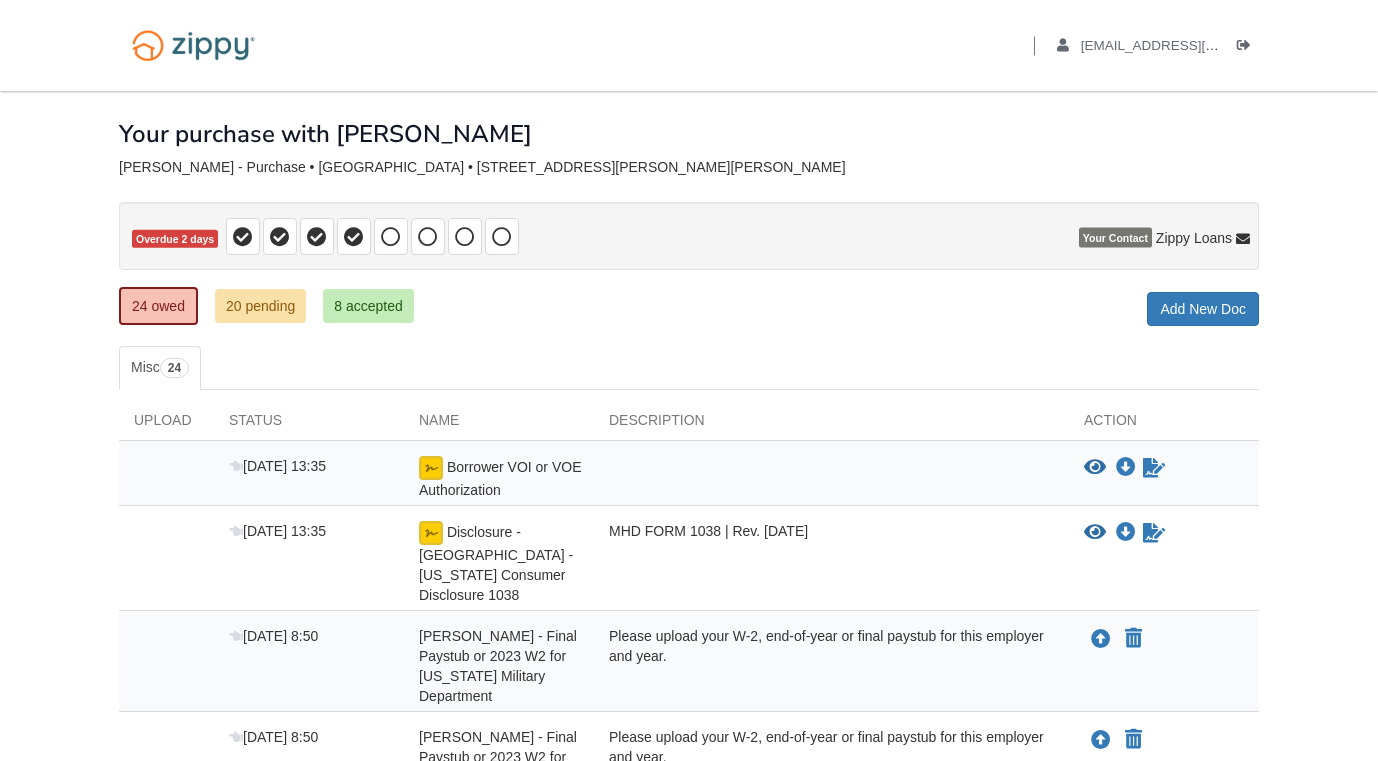 click at bounding box center [431, 533] 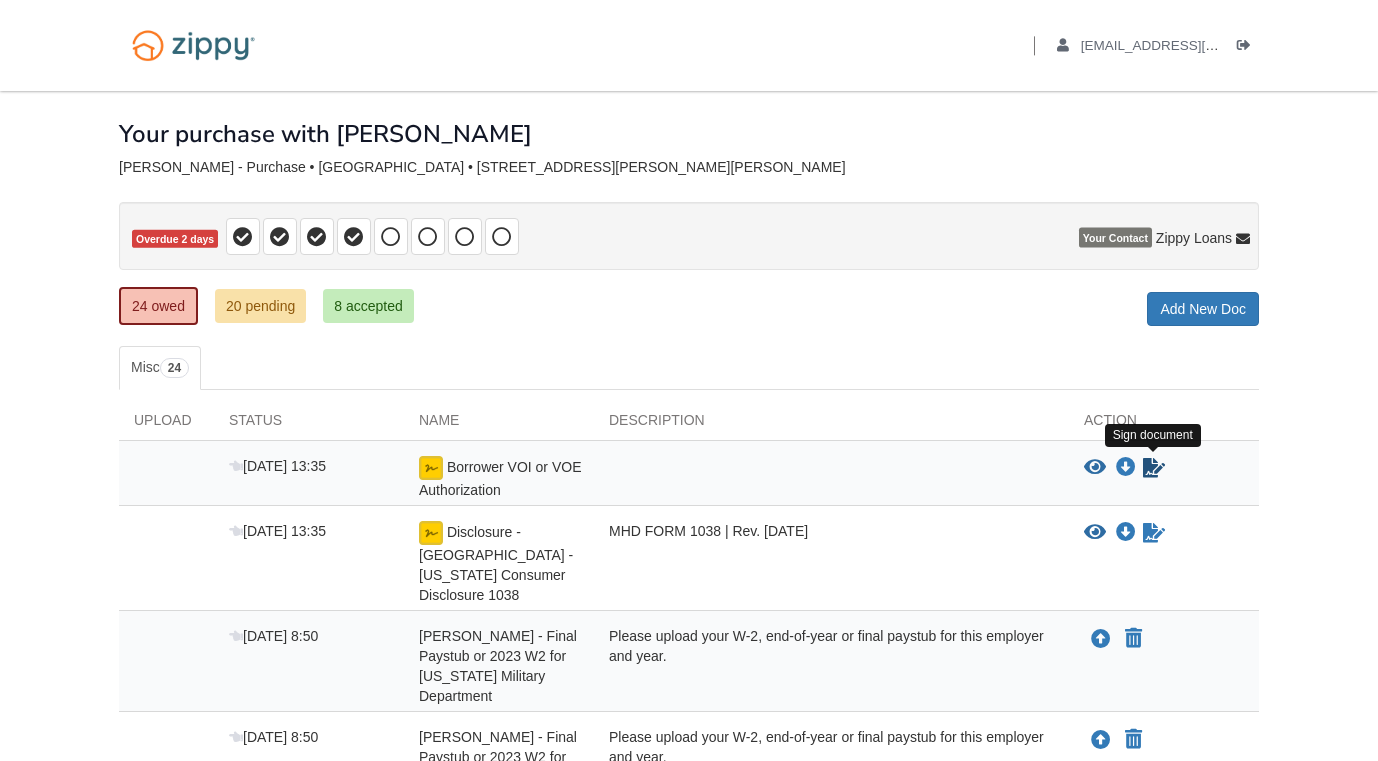click at bounding box center [1154, 468] 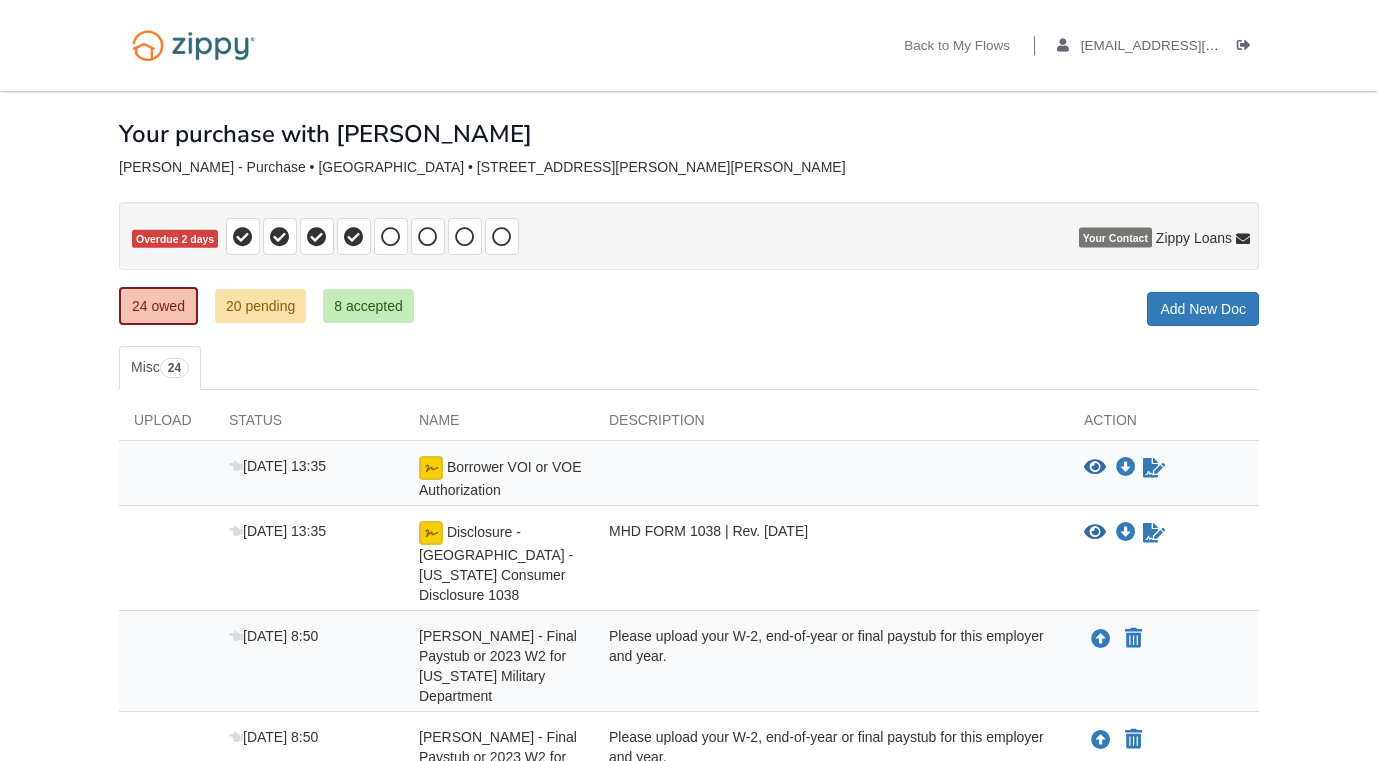 scroll, scrollTop: 0, scrollLeft: 0, axis: both 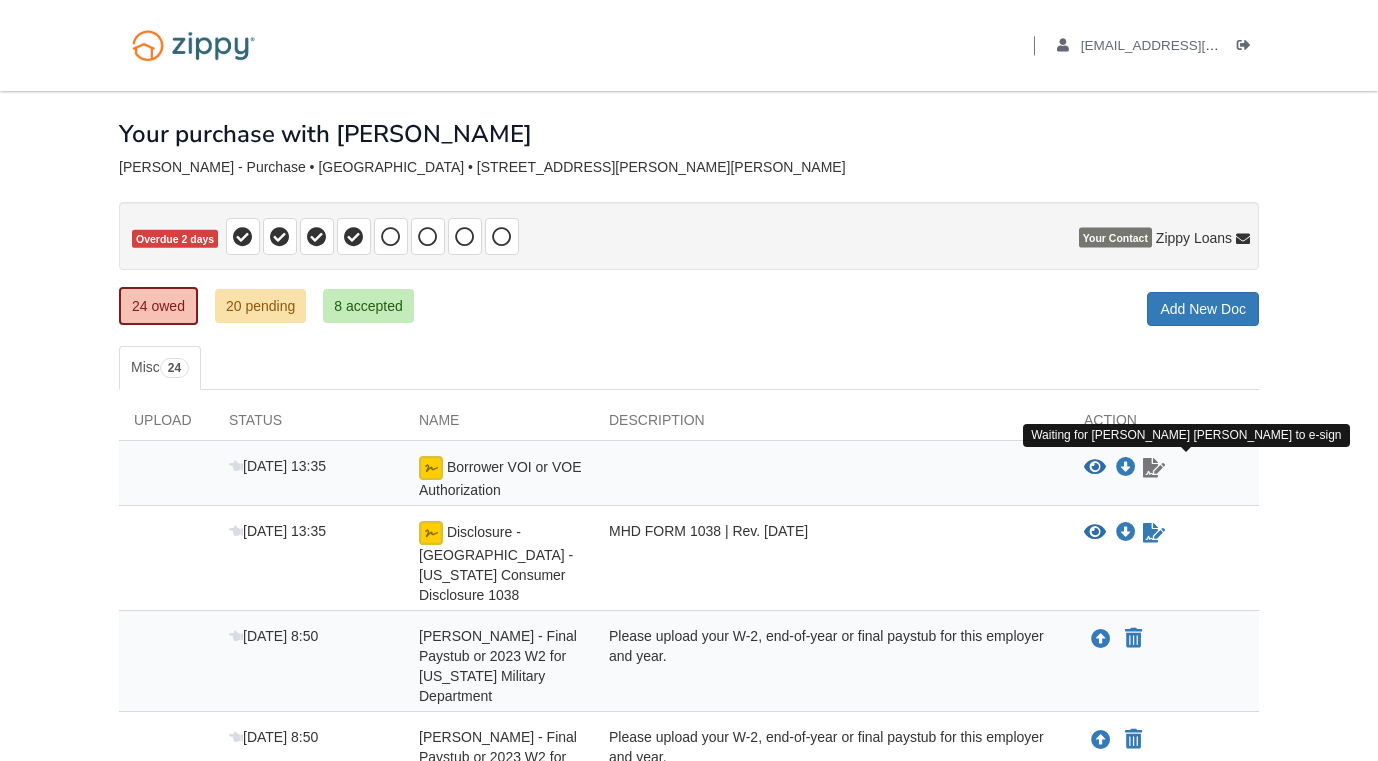 click at bounding box center [1154, 468] 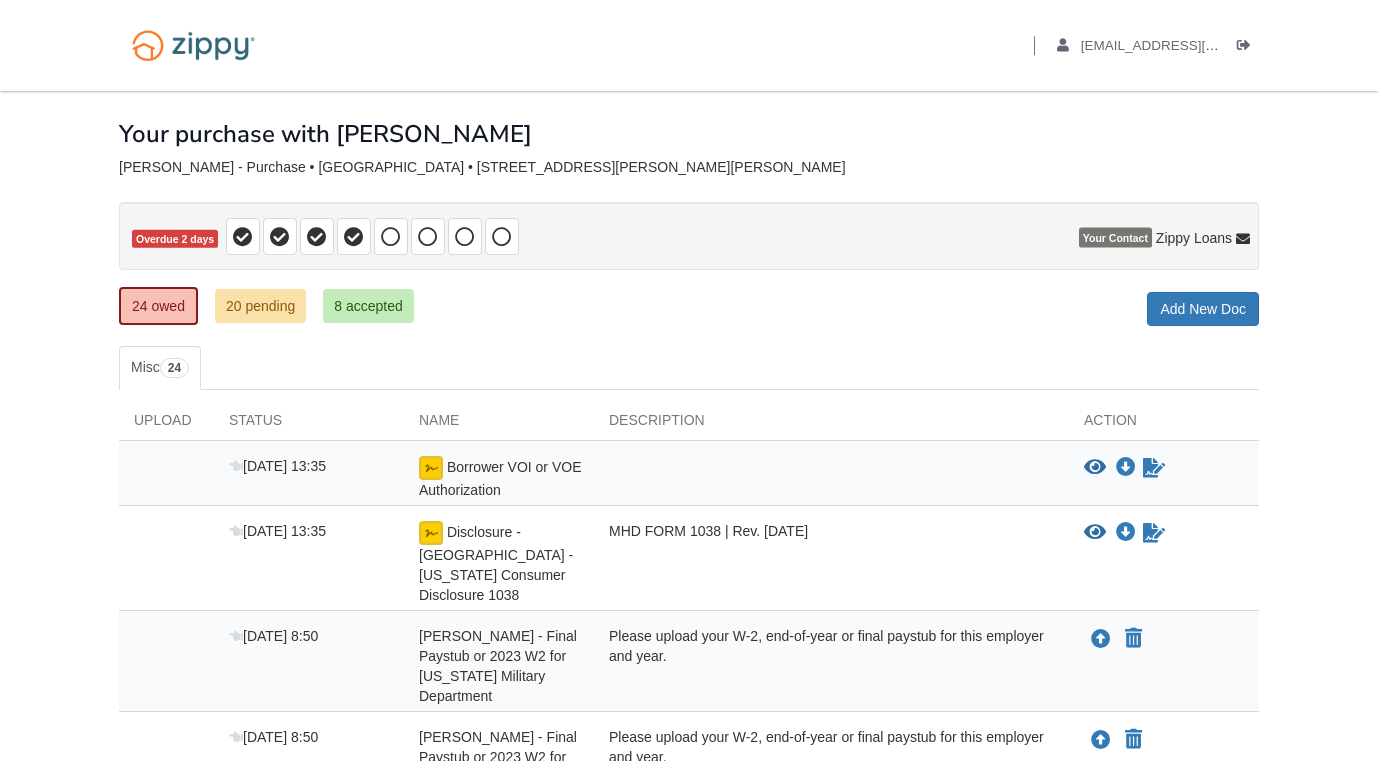 scroll, scrollTop: 0, scrollLeft: 0, axis: both 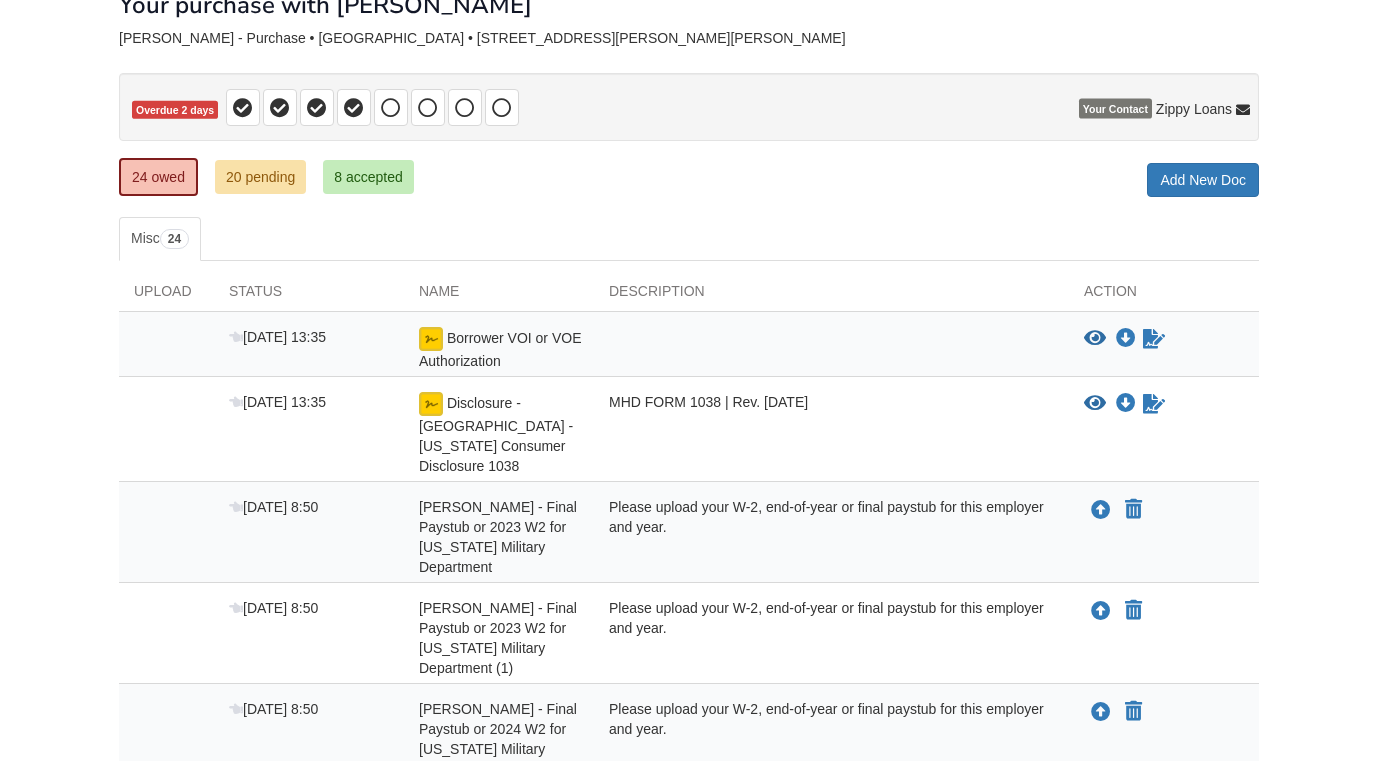click on "20 pending" at bounding box center (260, 177) 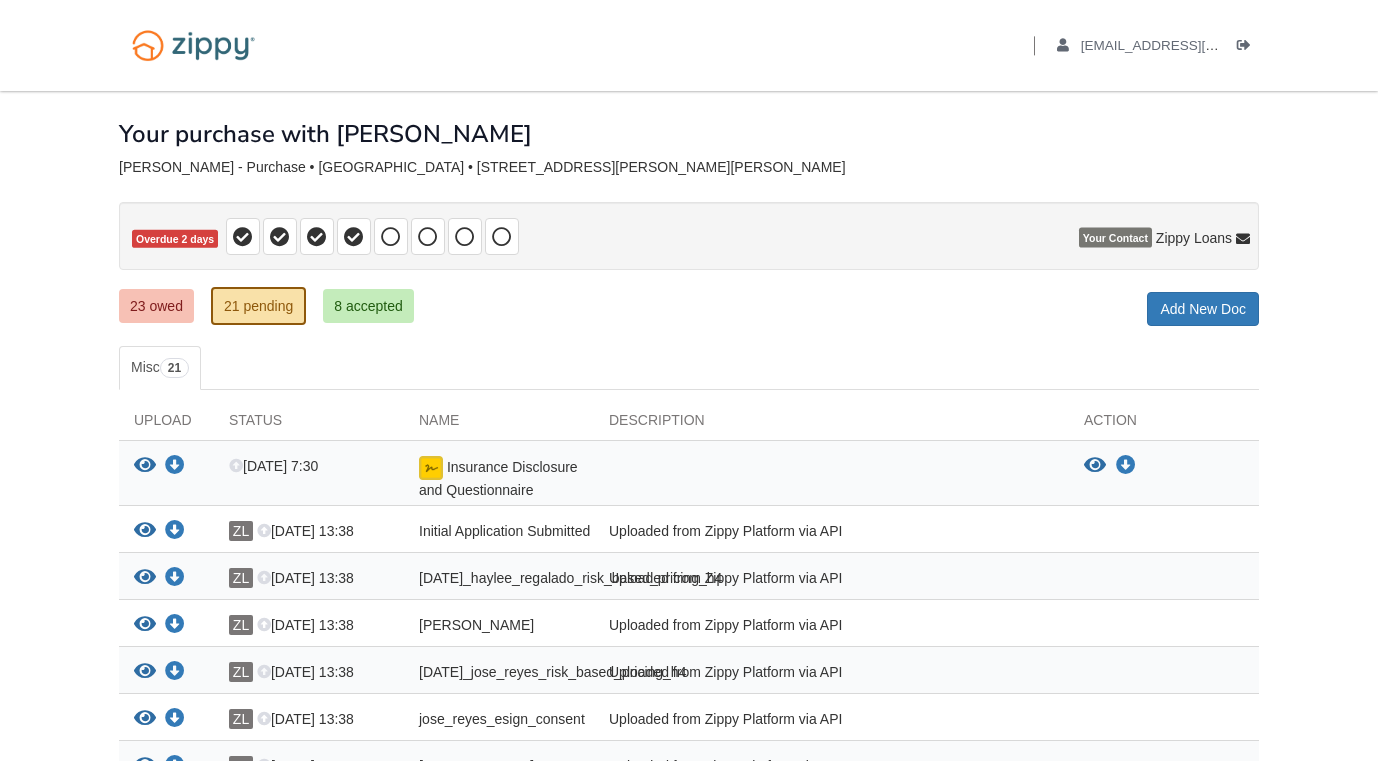 scroll, scrollTop: 0, scrollLeft: 0, axis: both 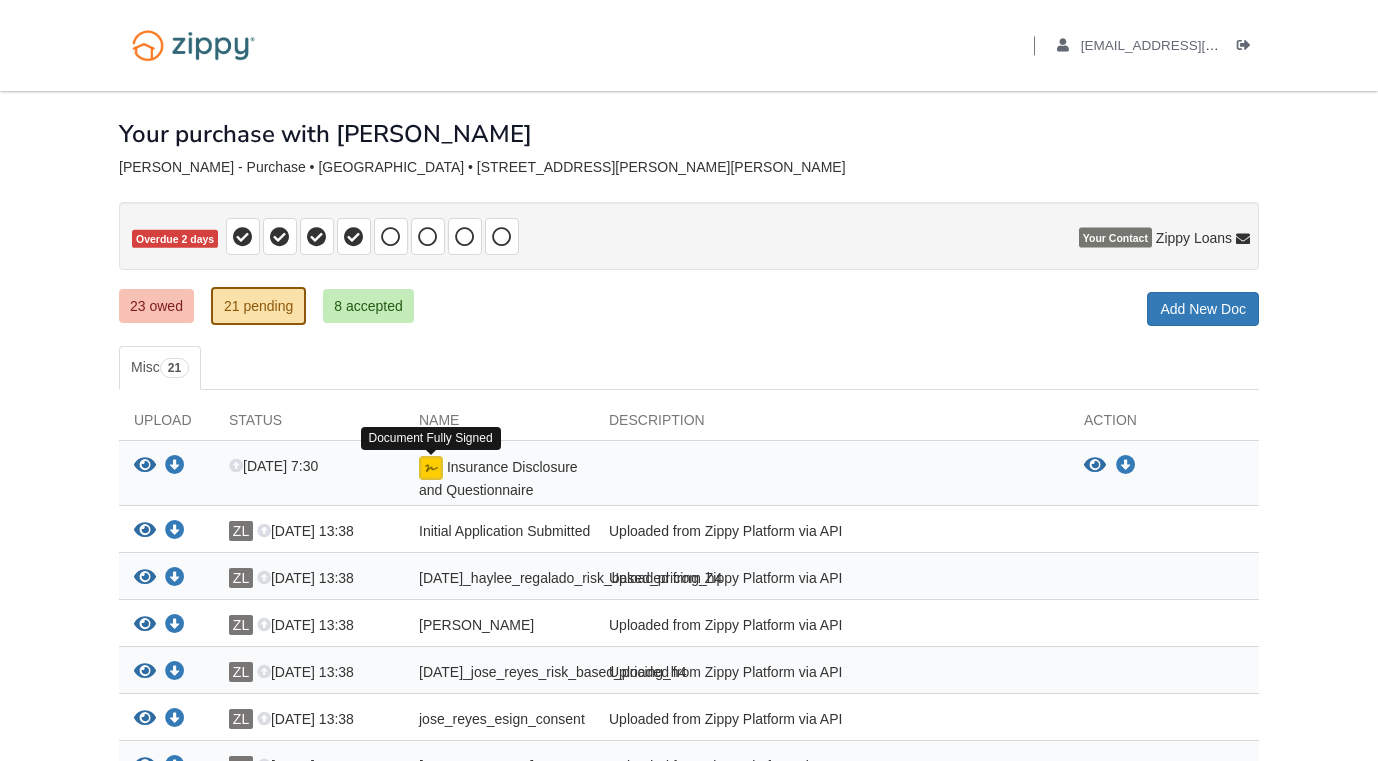 click at bounding box center [431, 468] 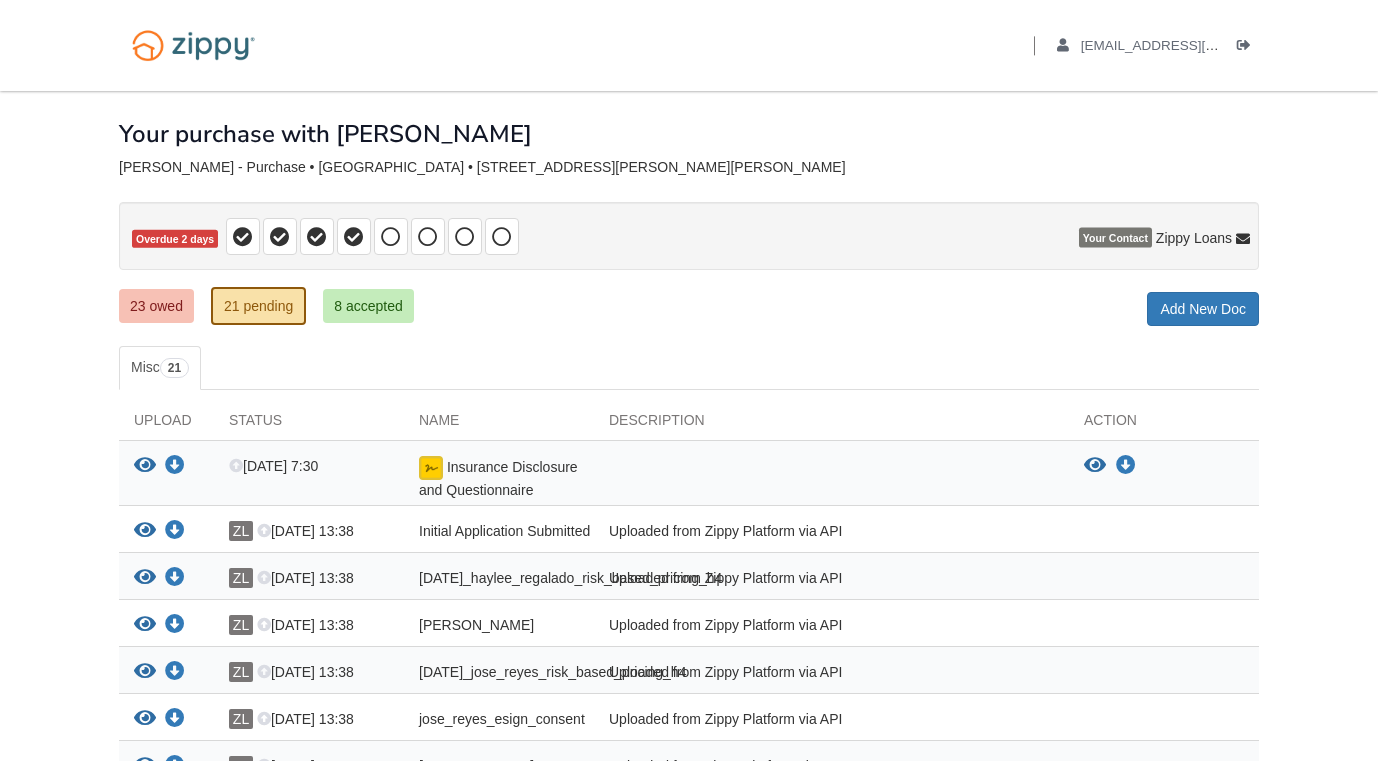 click on "23 owed" at bounding box center [156, 306] 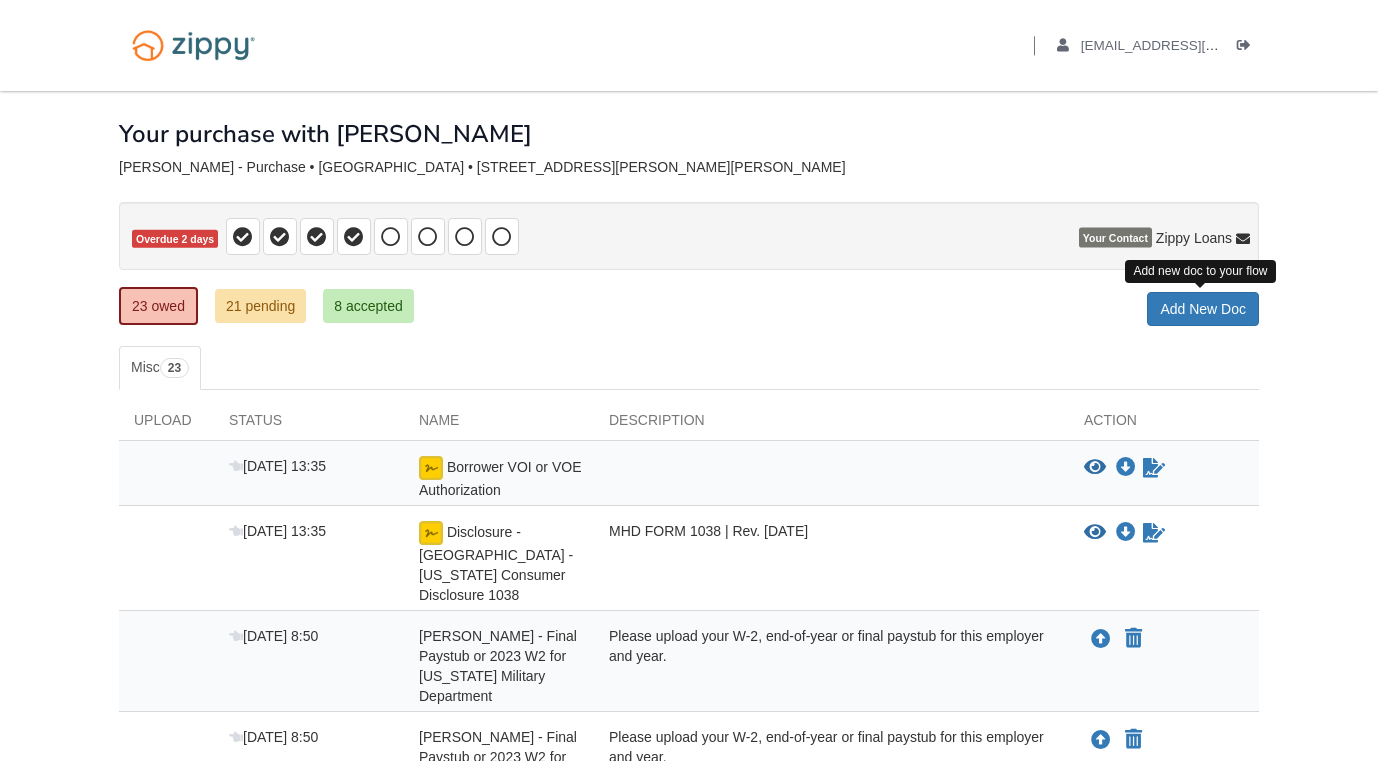click on "Add New Doc" at bounding box center (1203, 309) 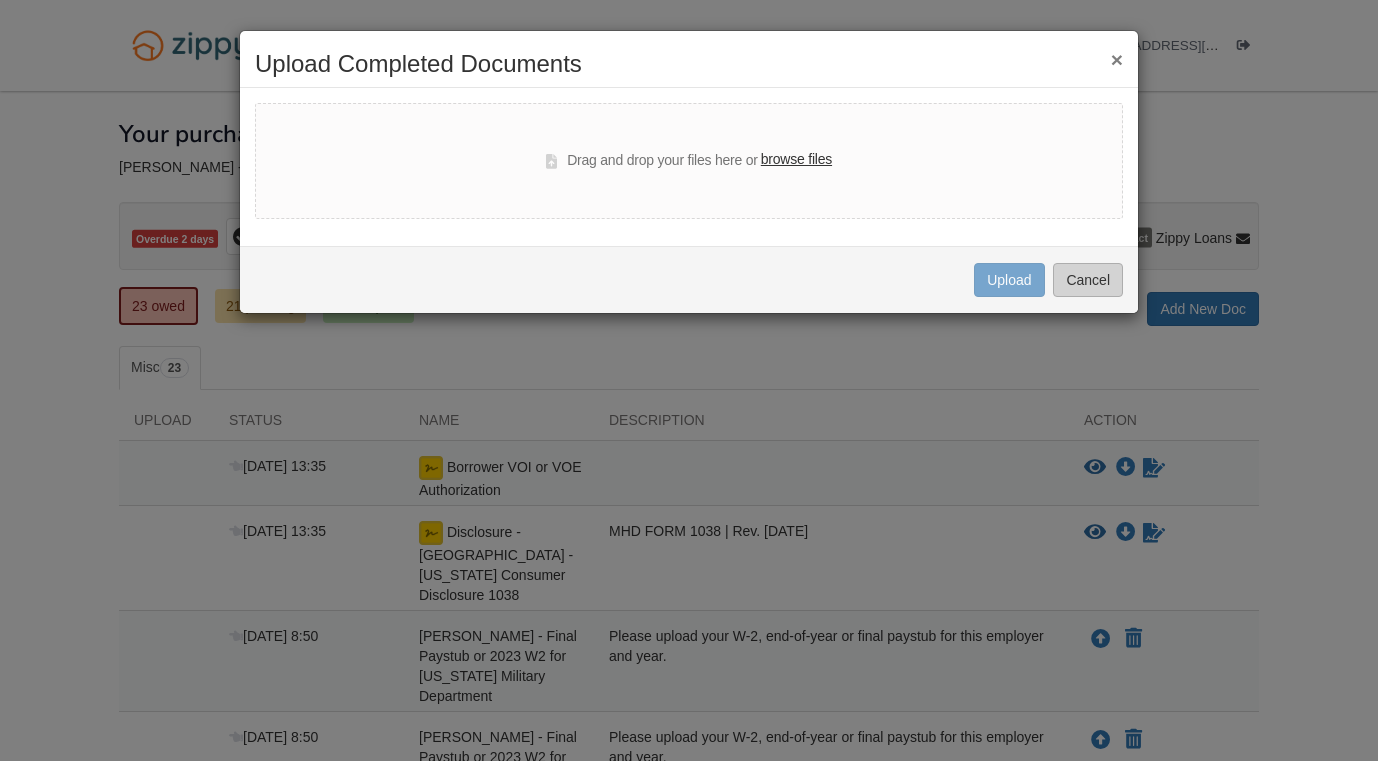 click on "Cancel" at bounding box center [1088, 280] 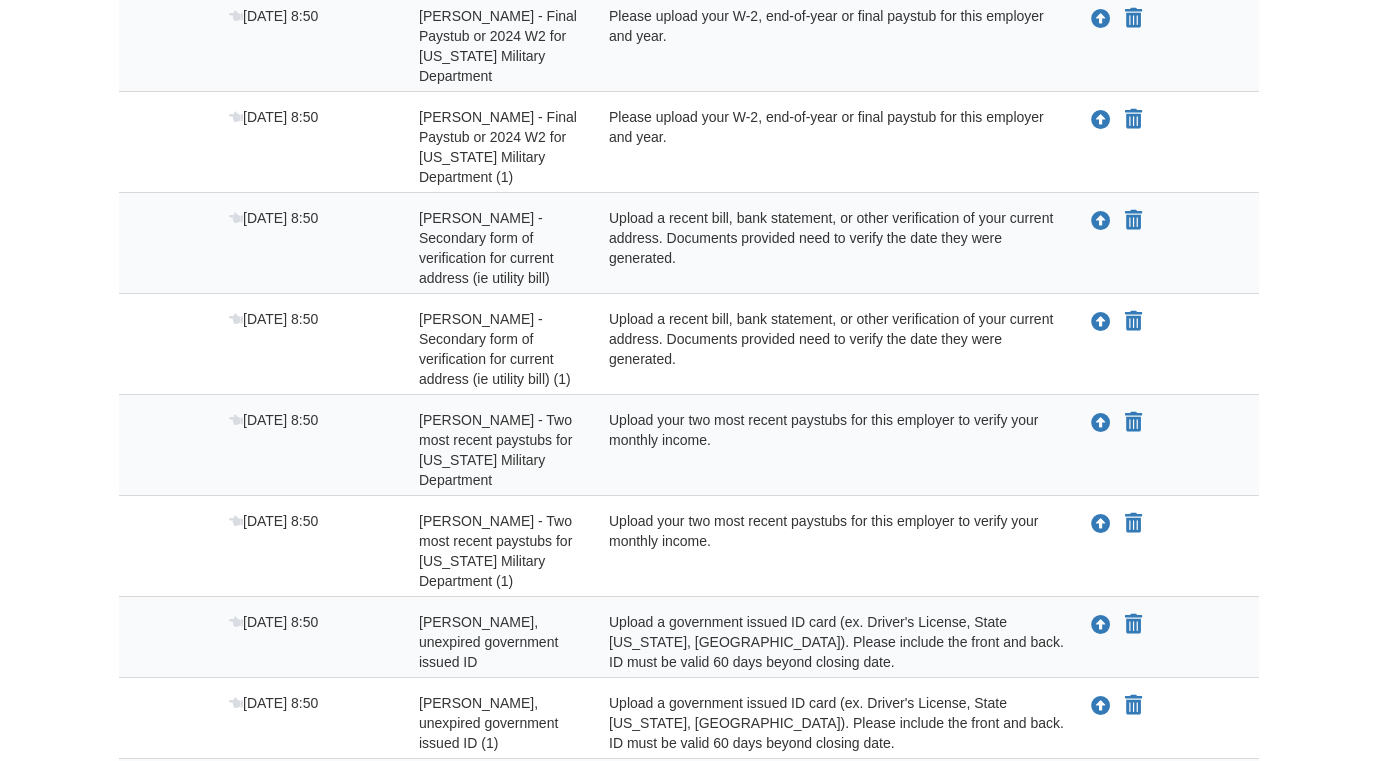scroll, scrollTop: 1791, scrollLeft: 0, axis: vertical 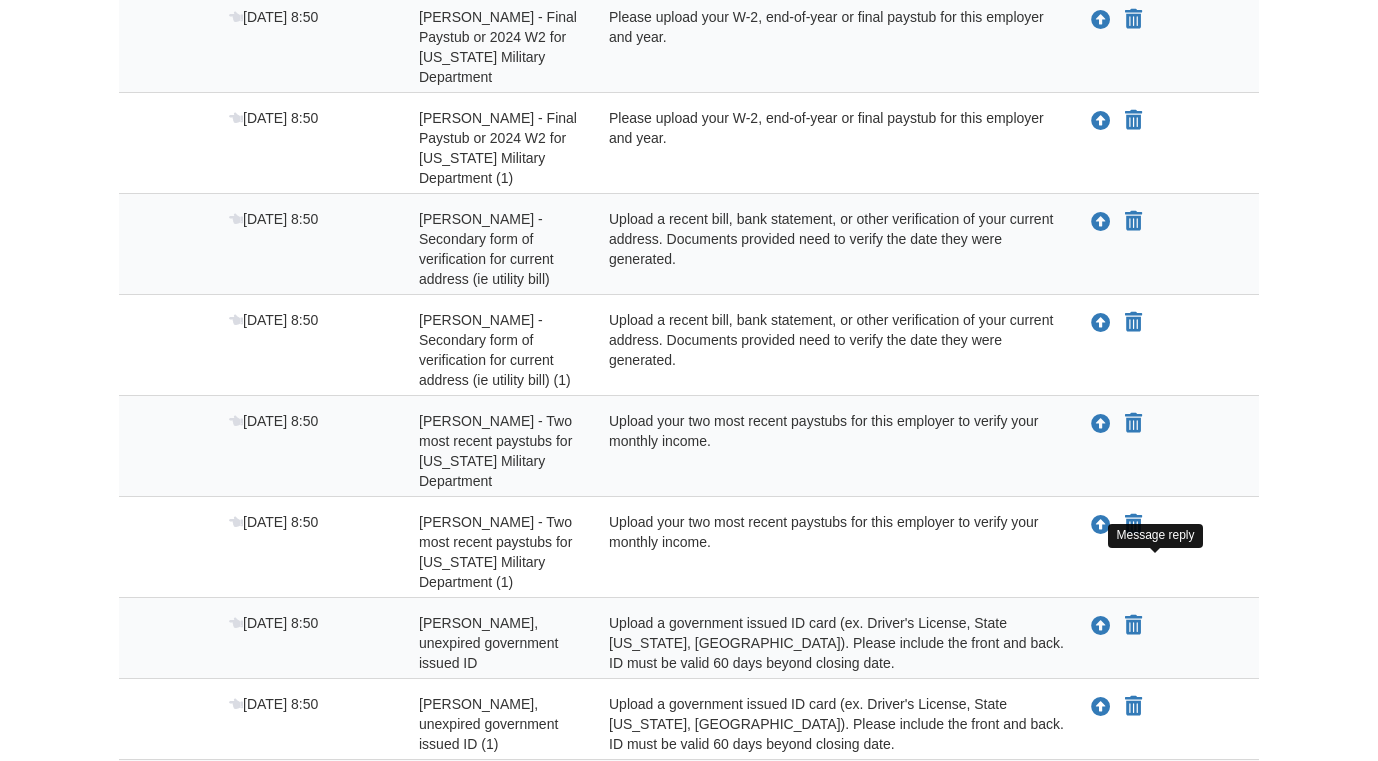 click at bounding box center (1156, 787) 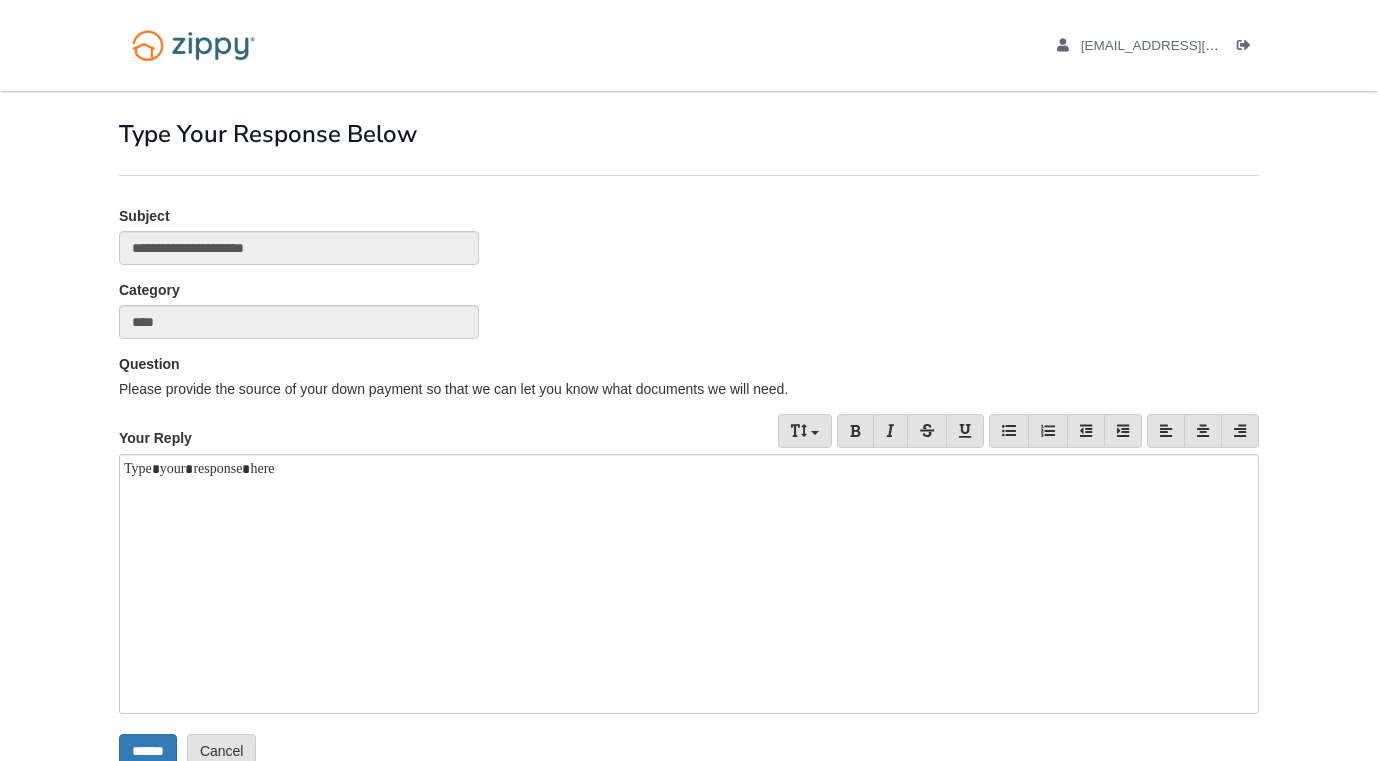 scroll, scrollTop: 0, scrollLeft: 0, axis: both 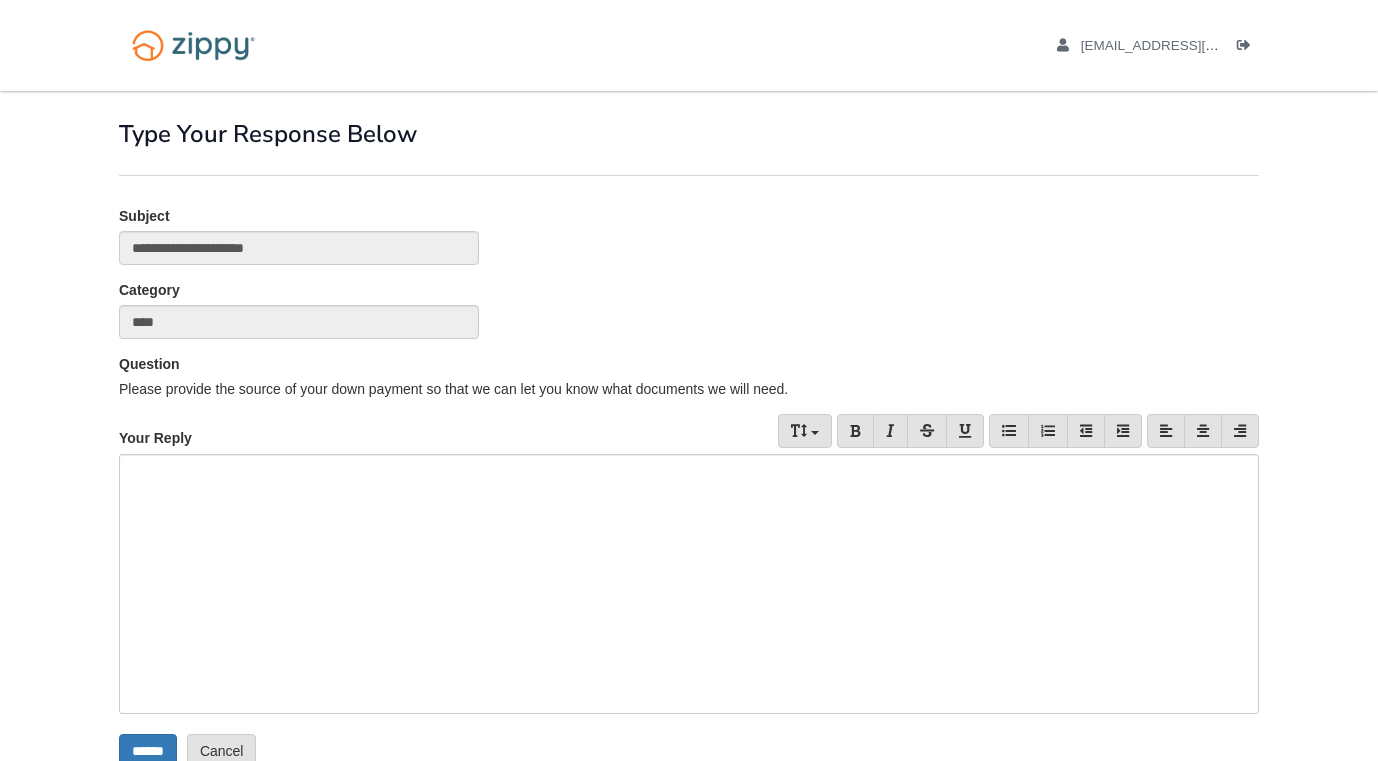 click at bounding box center (689, 584) 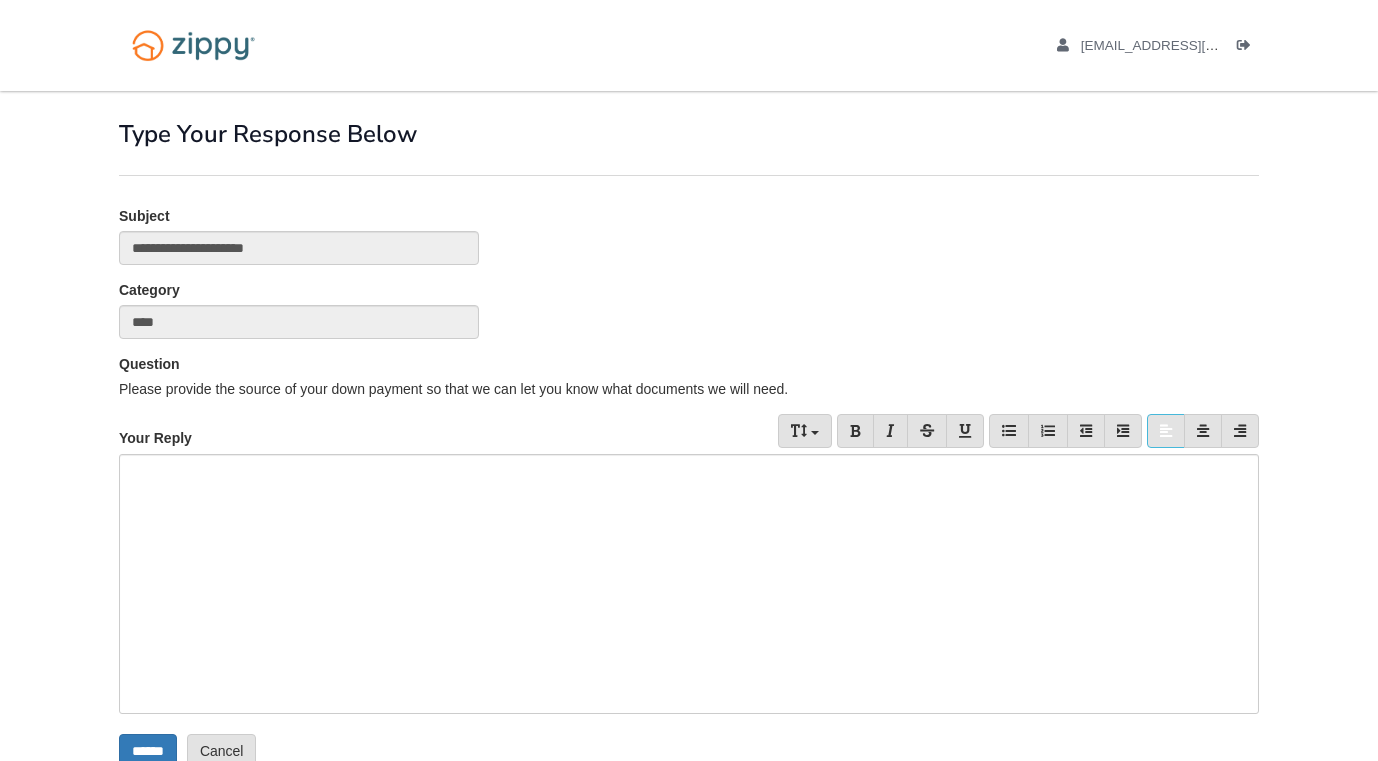 type 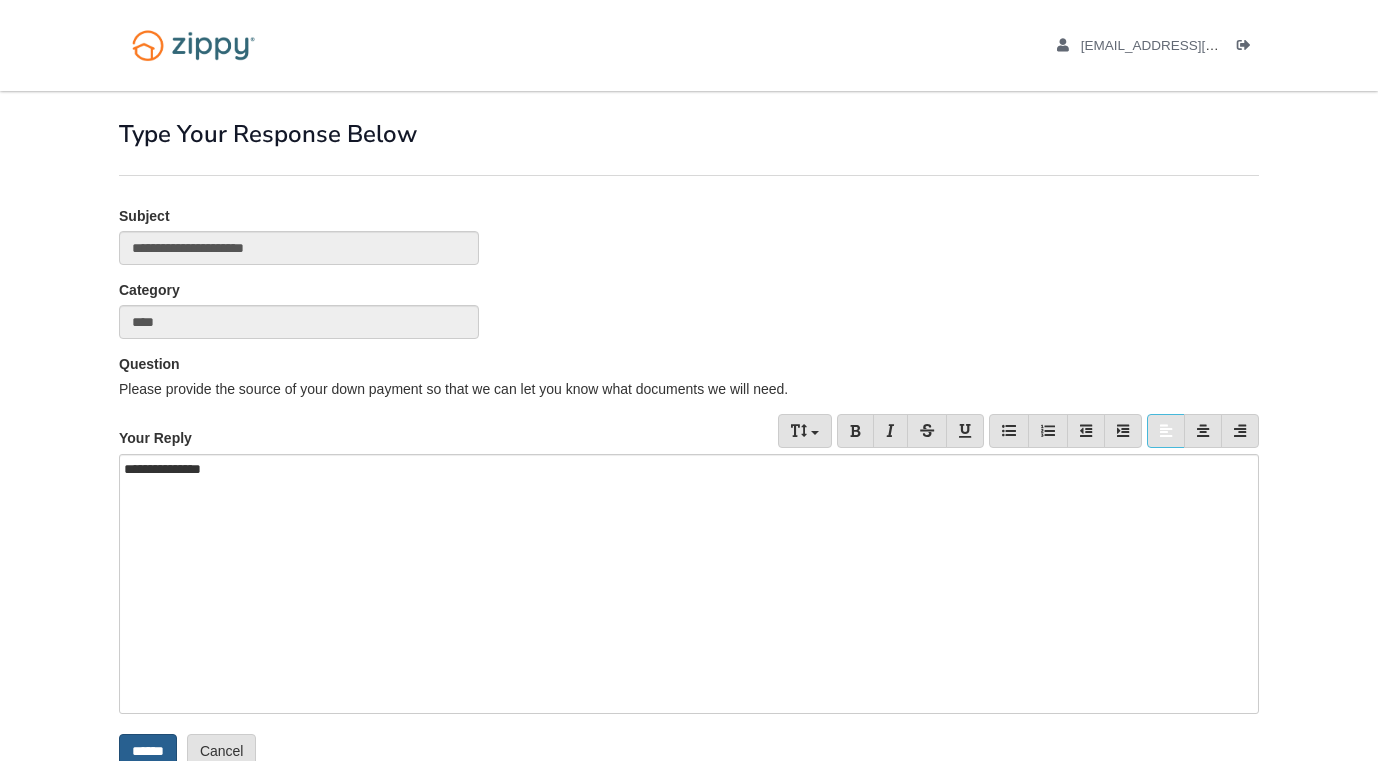 click on "******" at bounding box center [148, 751] 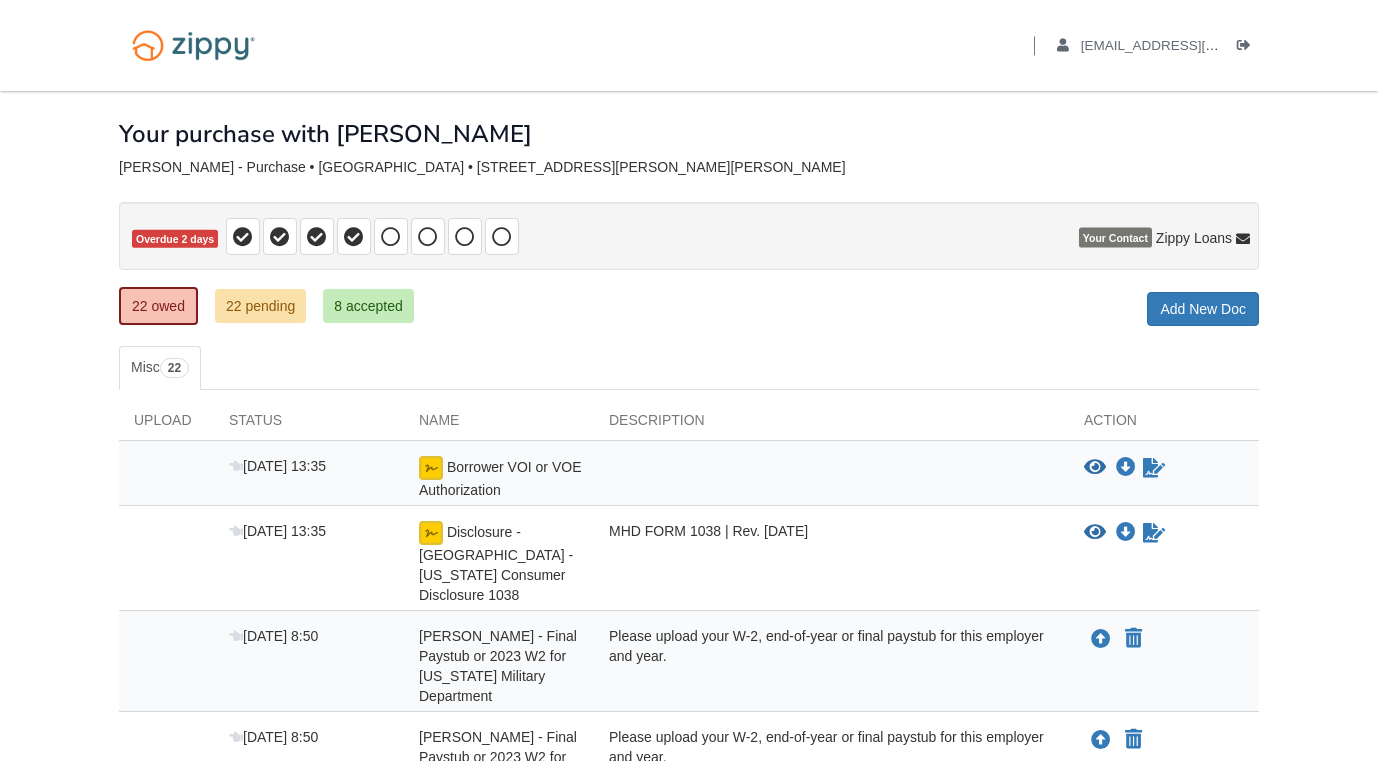 scroll, scrollTop: 0, scrollLeft: 0, axis: both 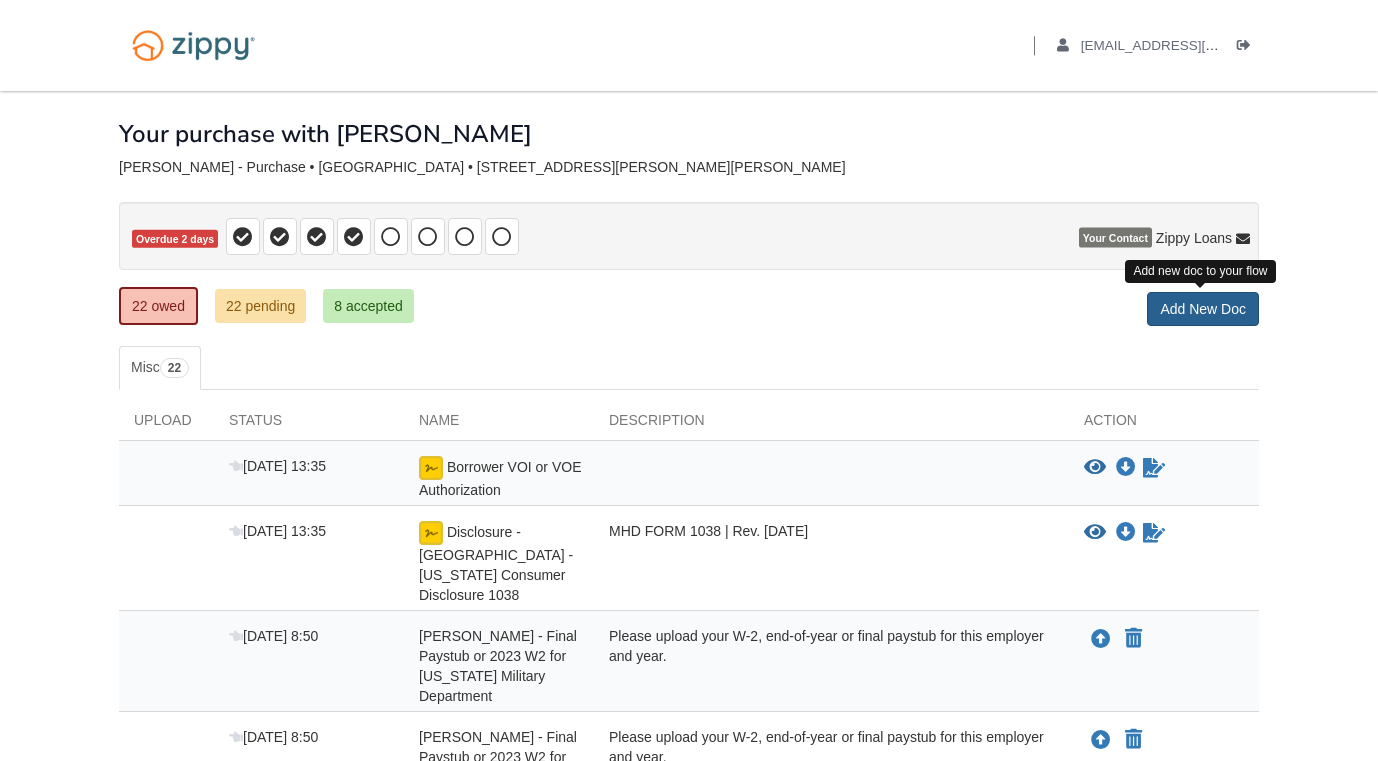 click on "Add New Doc" at bounding box center (1203, 309) 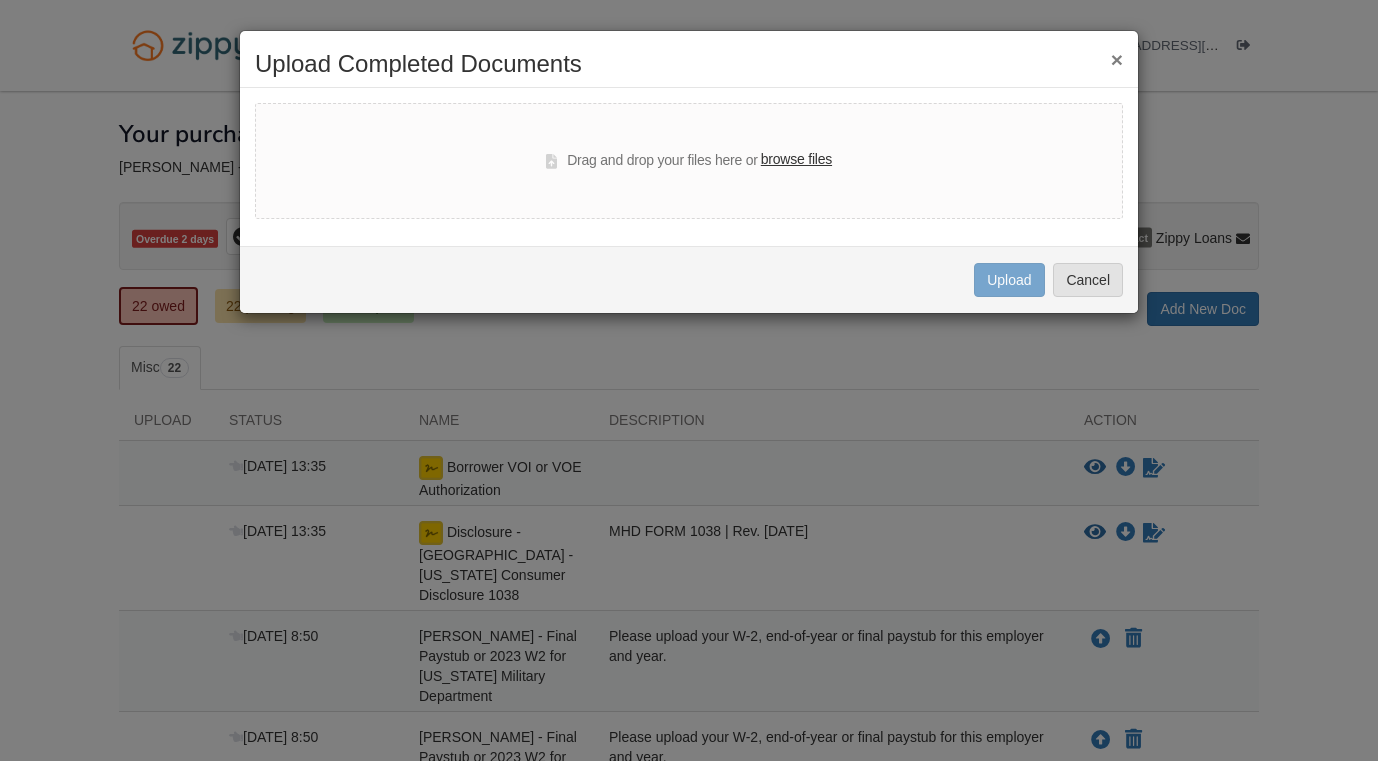 click on "browse files" at bounding box center (796, 160) 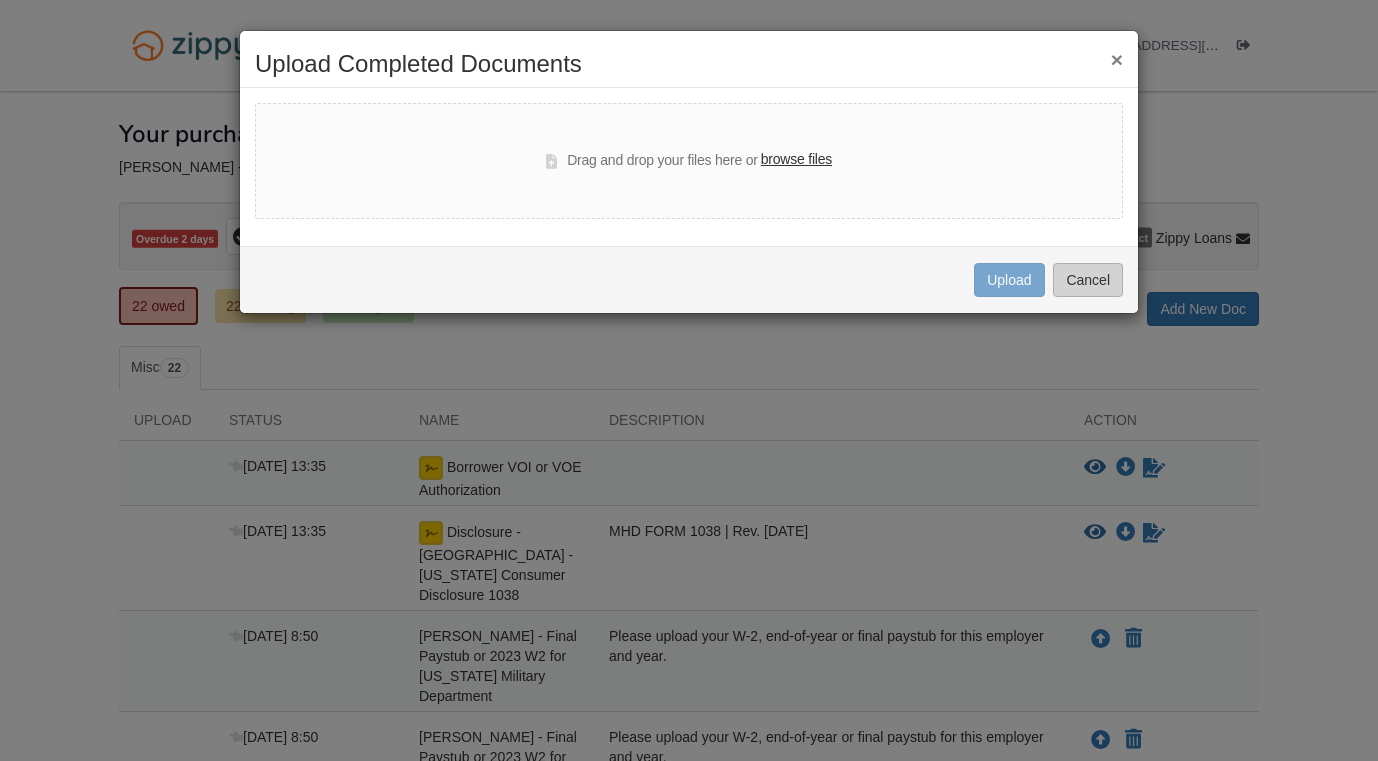 click on "Cancel" at bounding box center [1088, 280] 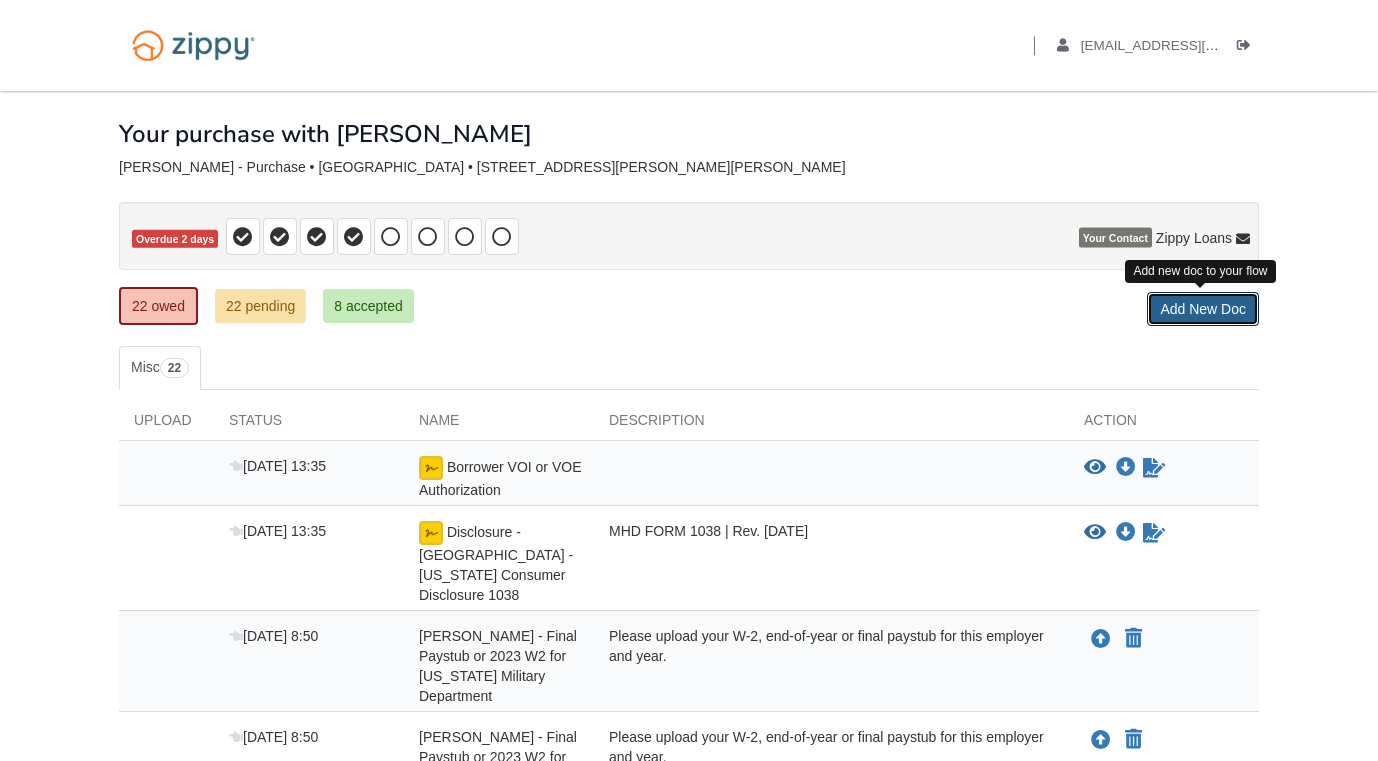scroll, scrollTop: 0, scrollLeft: 0, axis: both 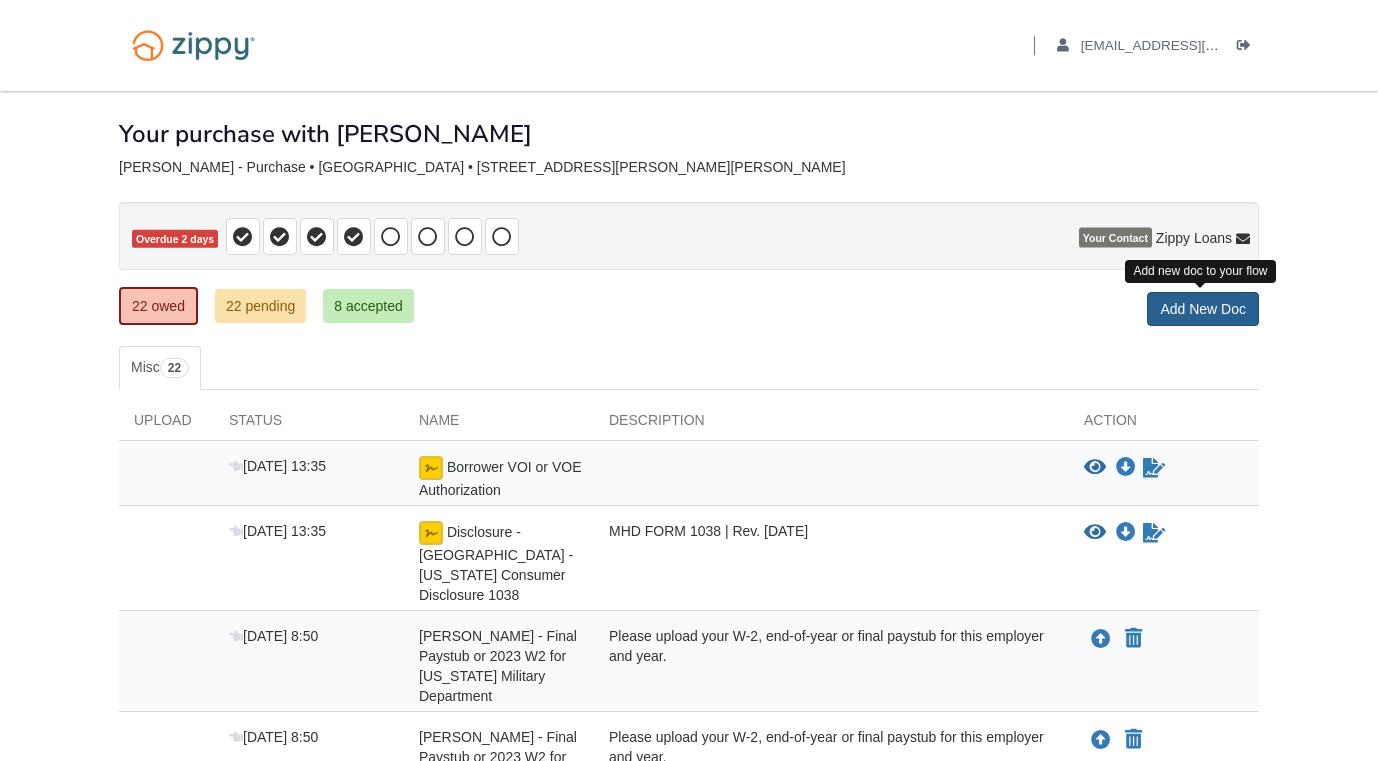click on "Add New Doc" at bounding box center [1203, 309] 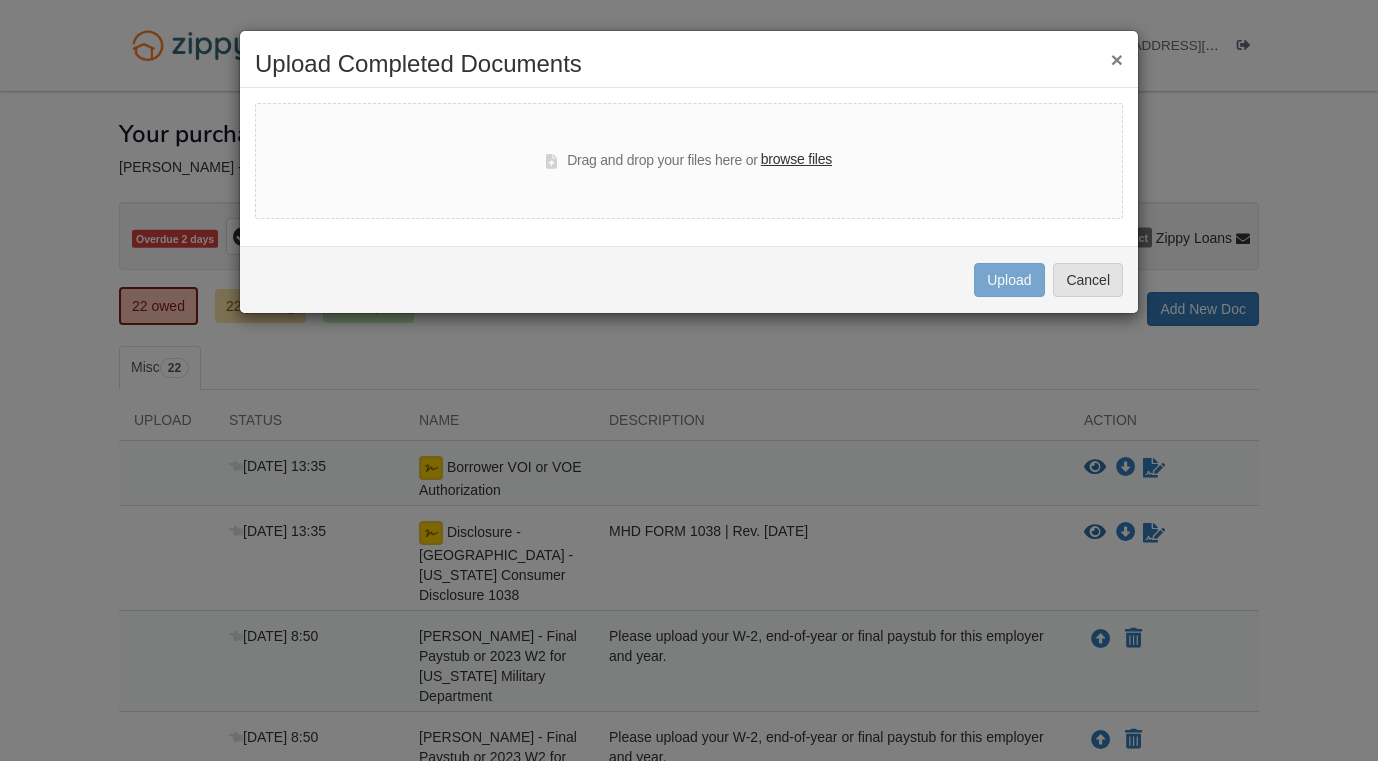 click on "browse files" at bounding box center [796, 160] 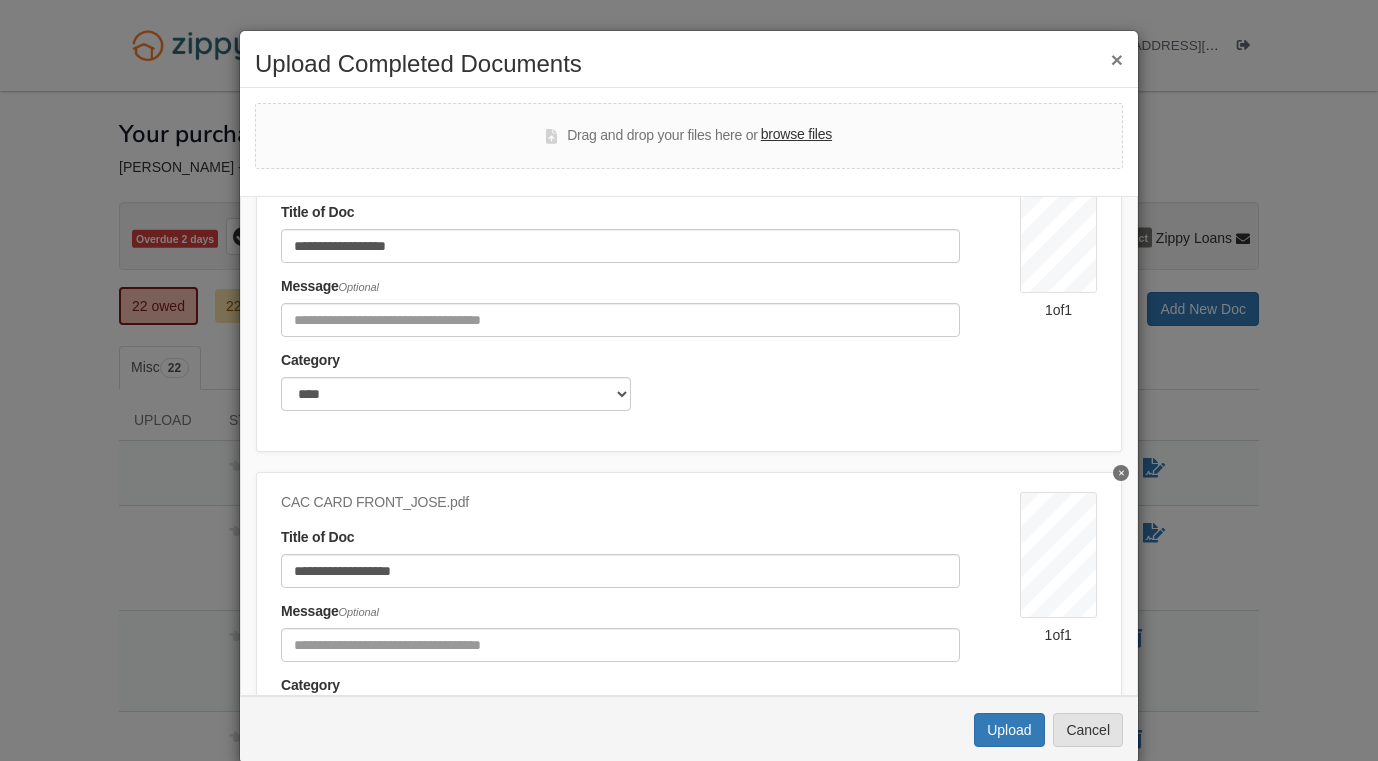 scroll, scrollTop: 102, scrollLeft: 0, axis: vertical 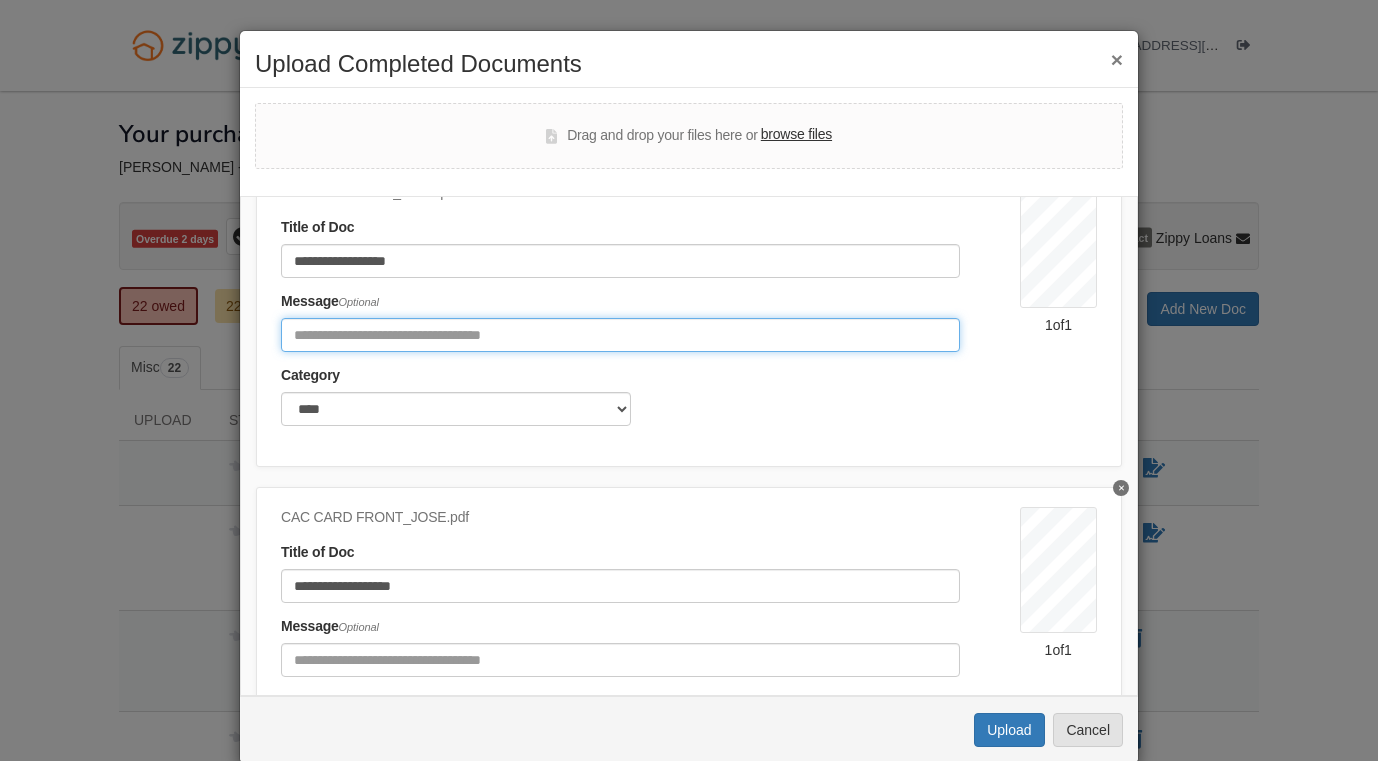 click at bounding box center (620, 335) 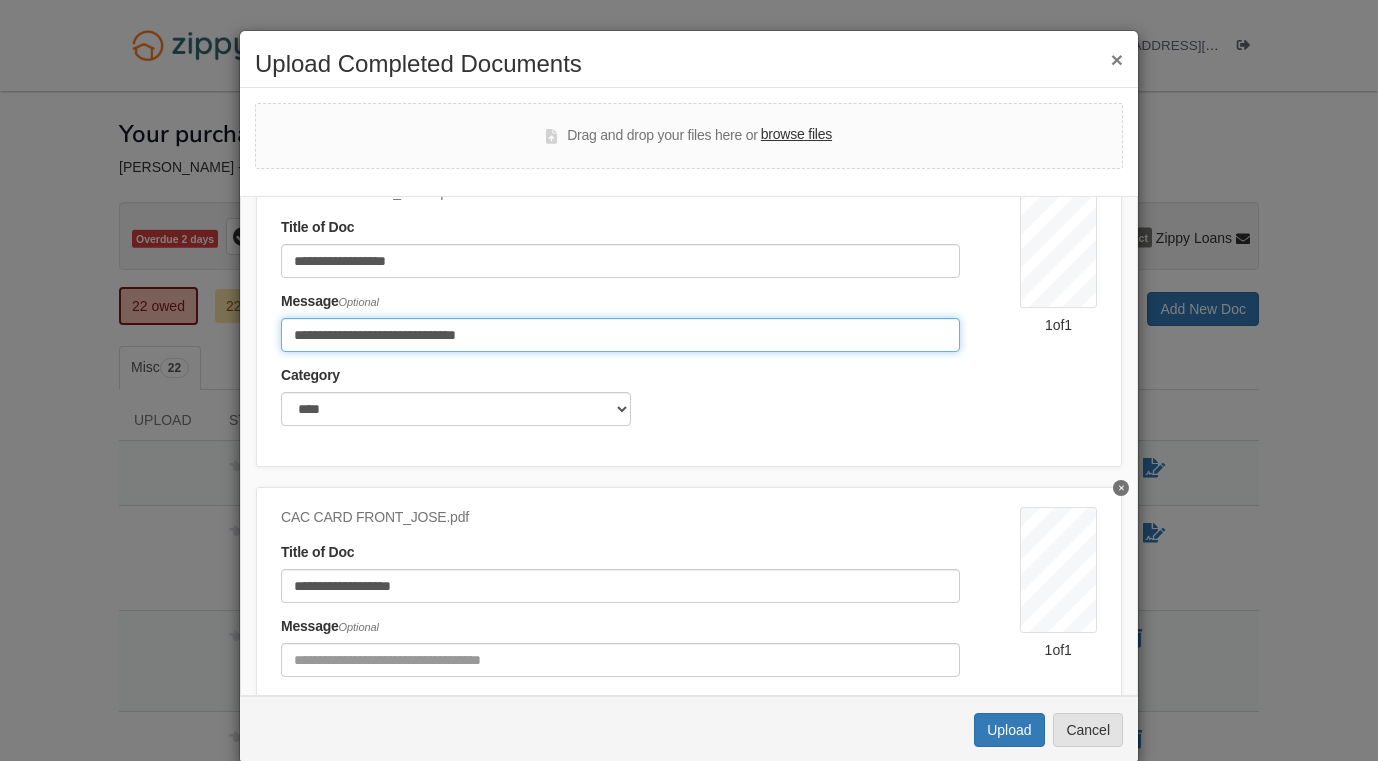 click on "**********" at bounding box center (620, 335) 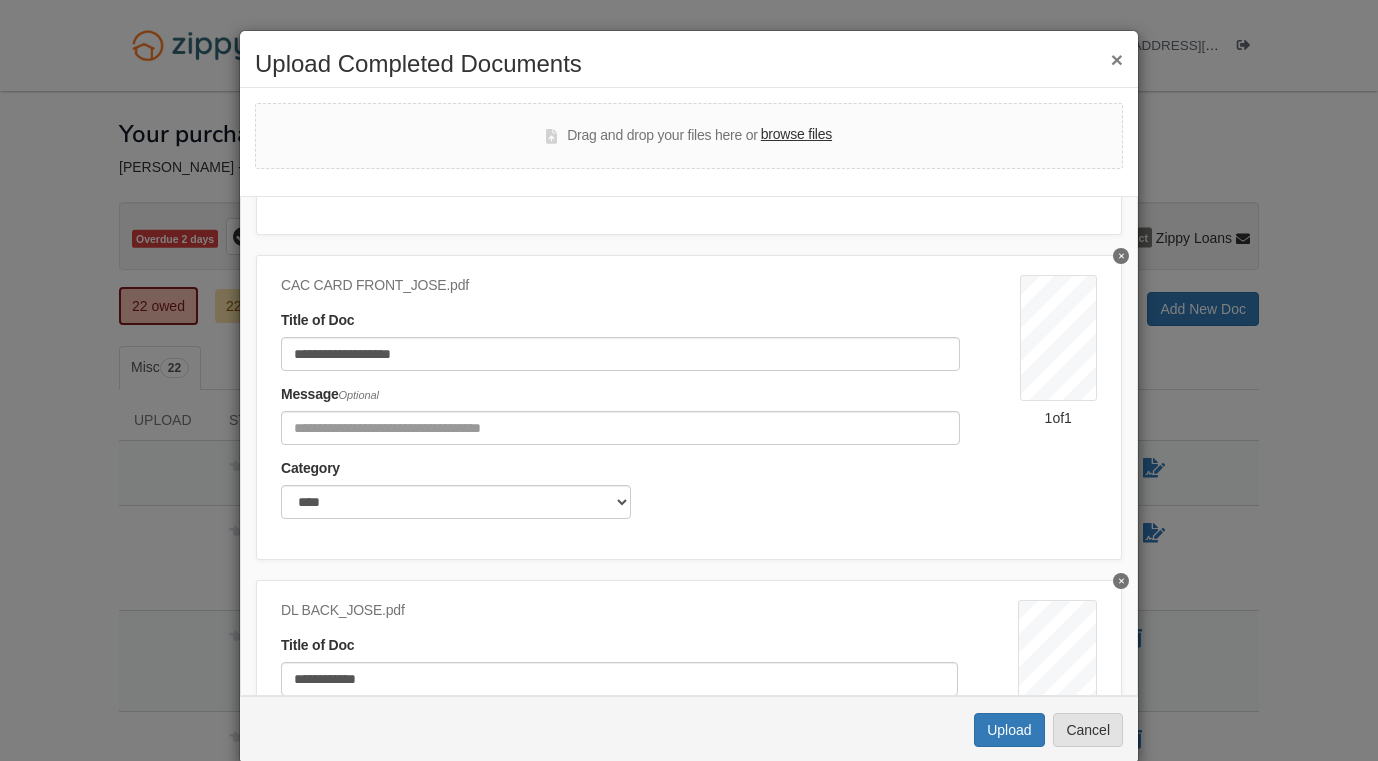 scroll, scrollTop: 334, scrollLeft: 0, axis: vertical 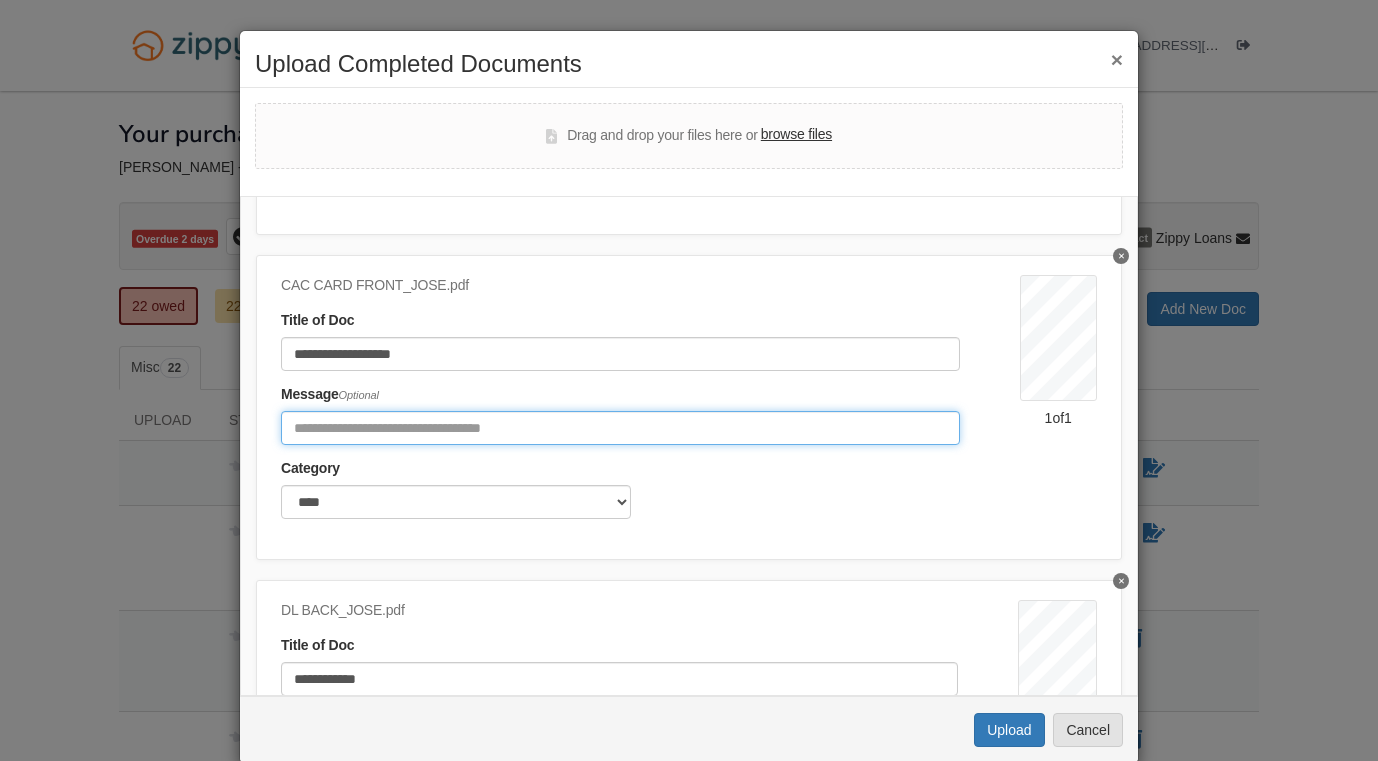 click at bounding box center [620, 428] 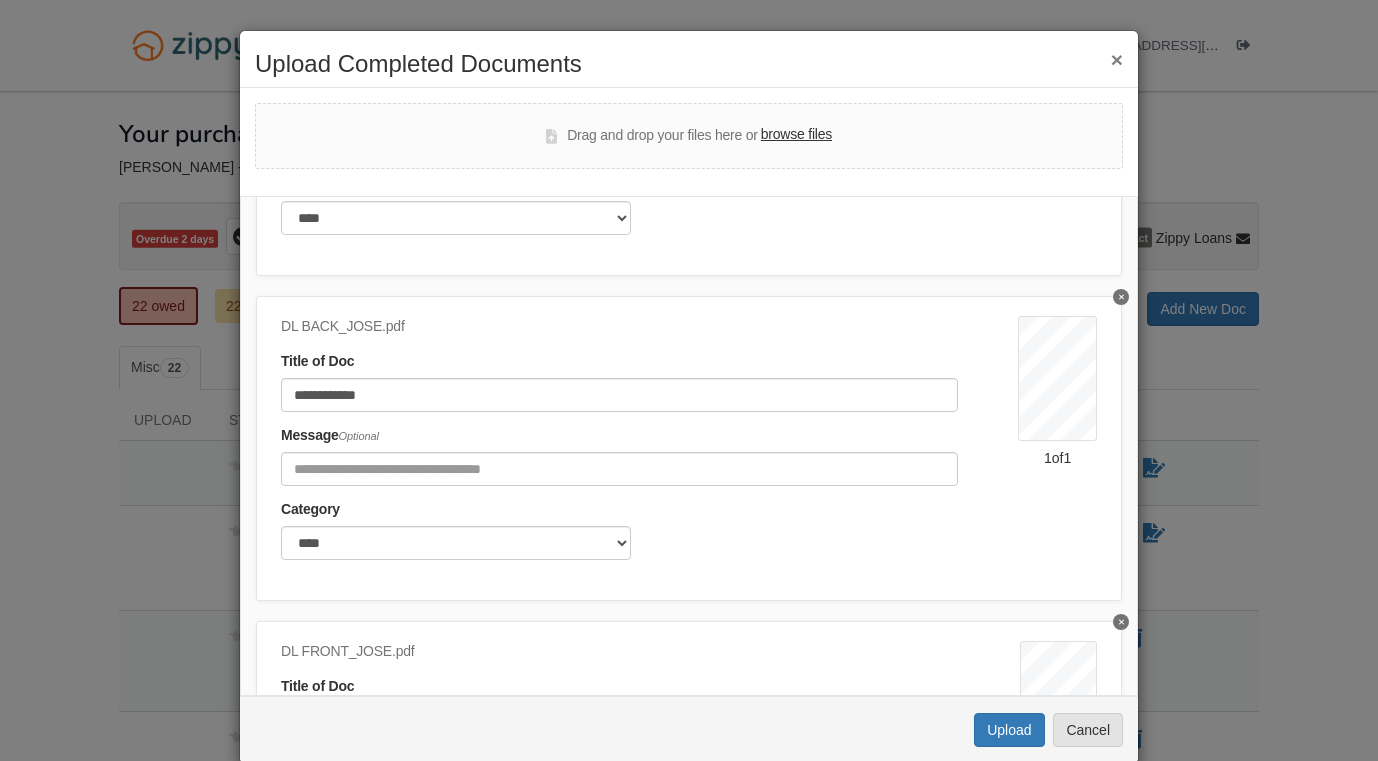scroll, scrollTop: 621, scrollLeft: 0, axis: vertical 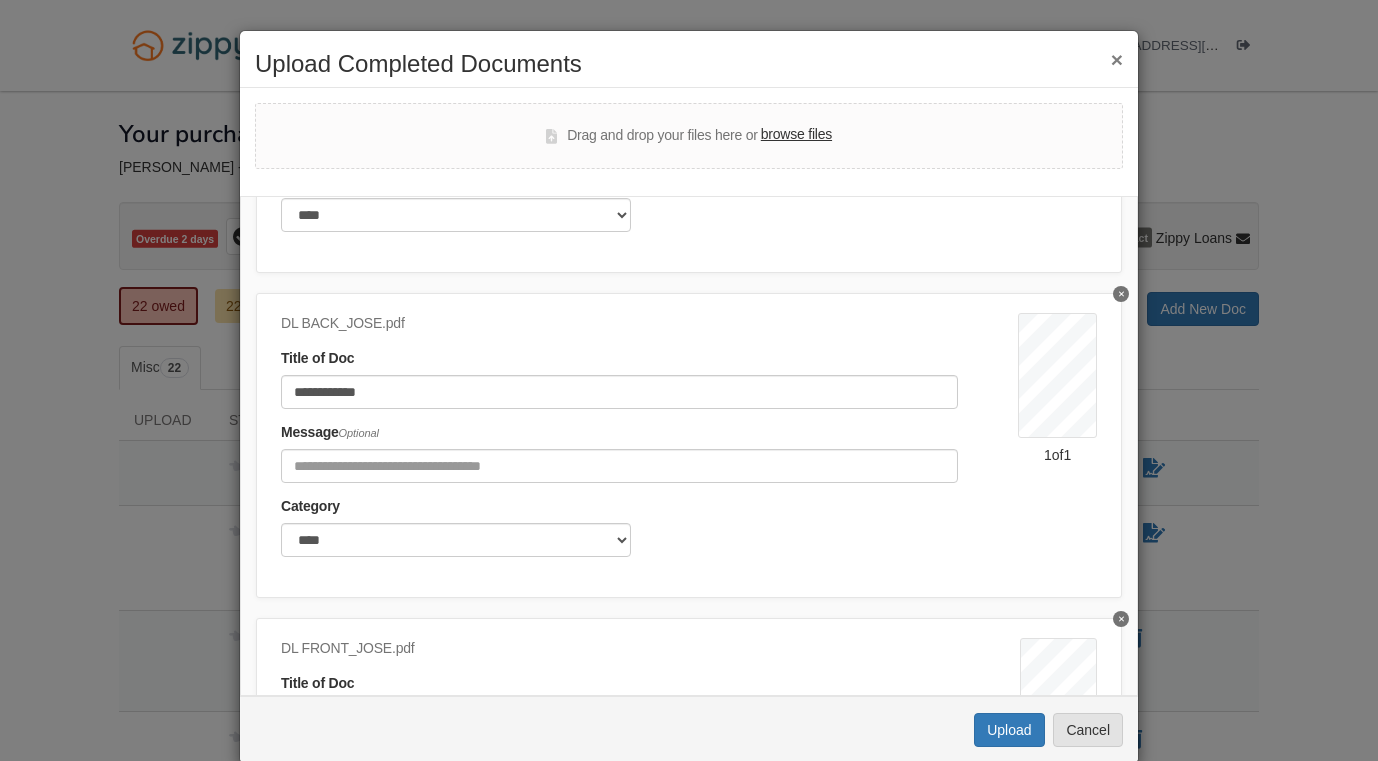 type on "**********" 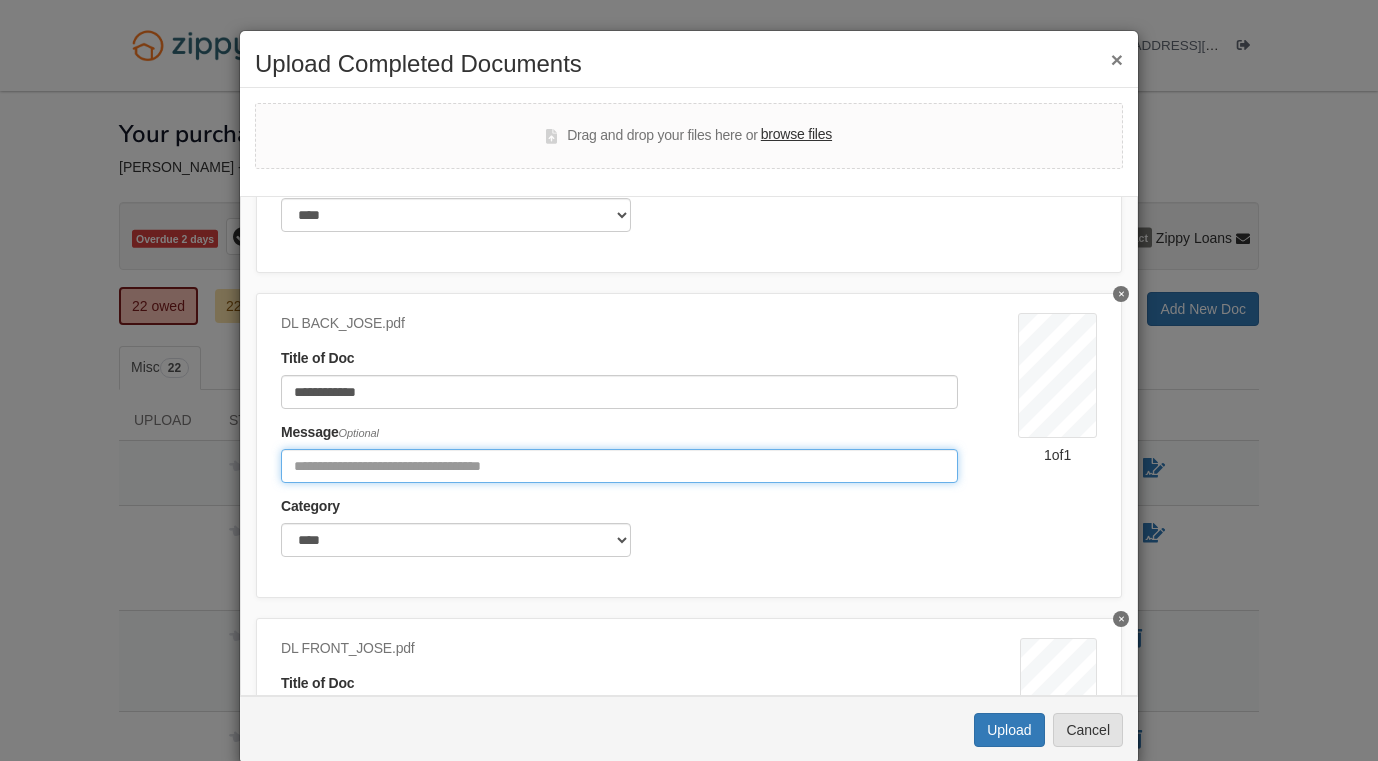 click at bounding box center [619, 466] 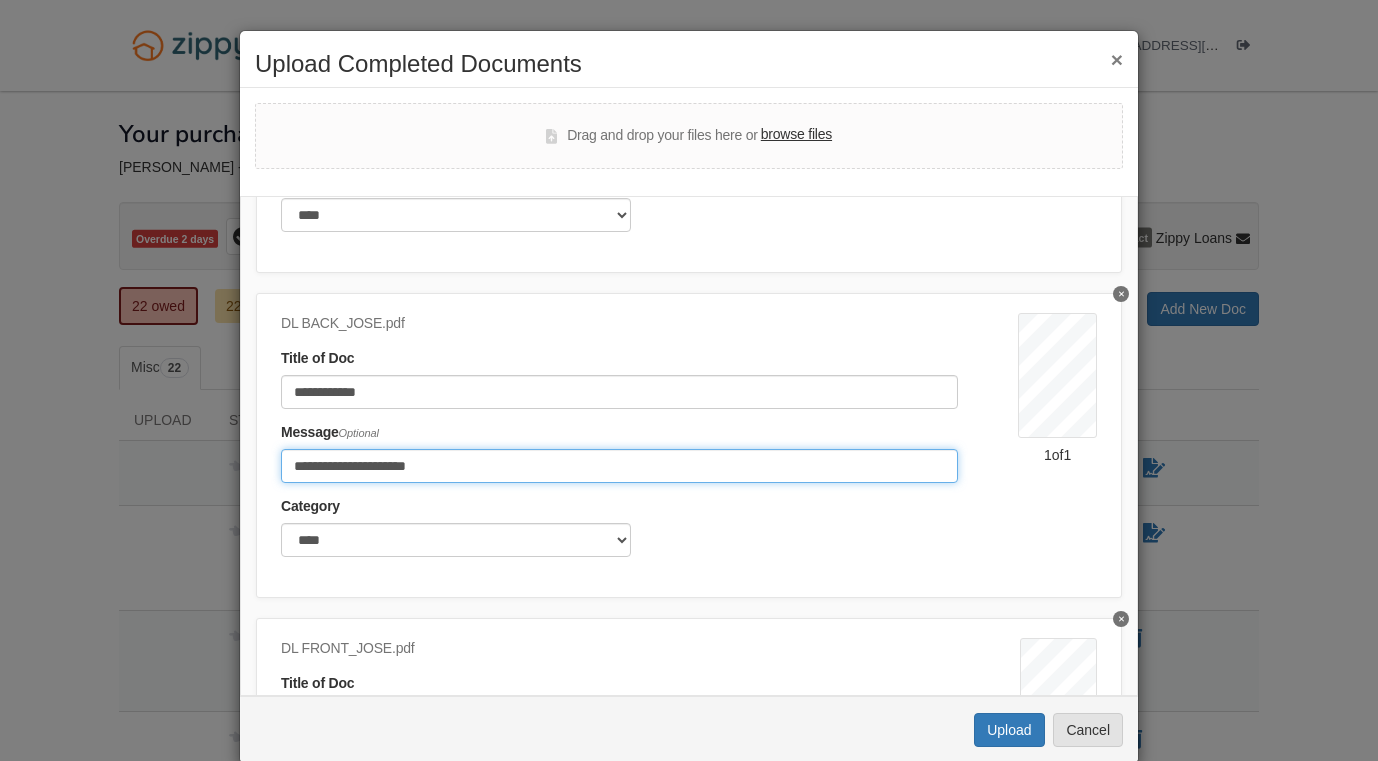 drag, startPoint x: 399, startPoint y: 454, endPoint x: 292, endPoint y: 450, distance: 107.07474 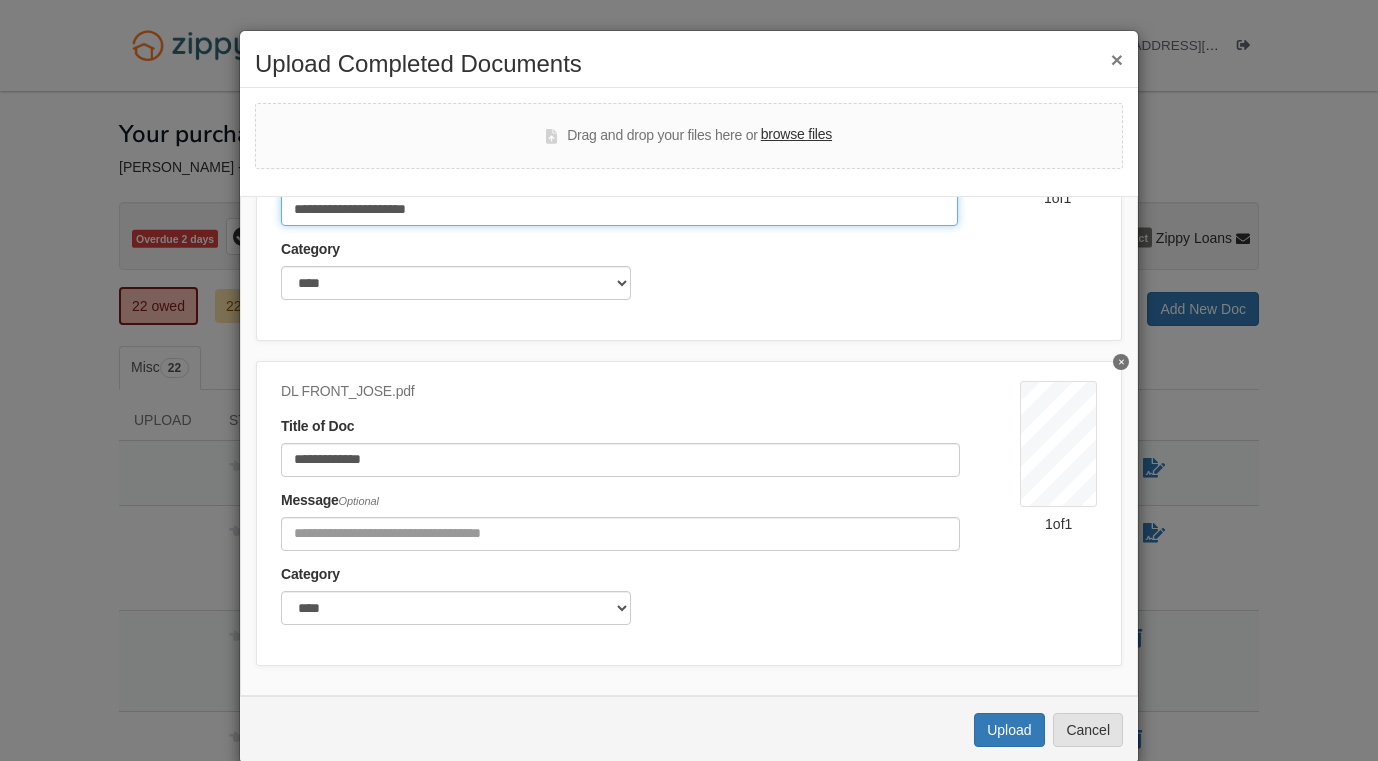 scroll, scrollTop: 877, scrollLeft: 0, axis: vertical 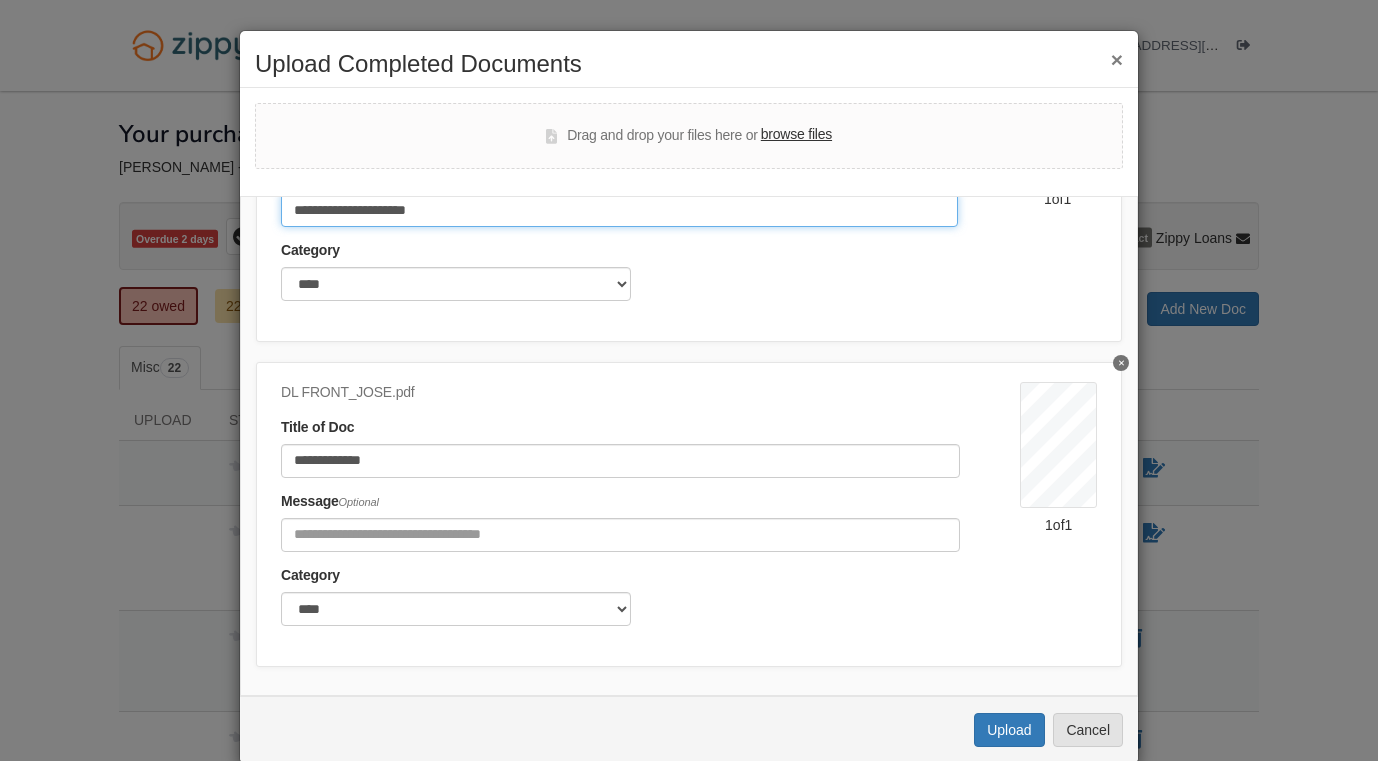 type on "**********" 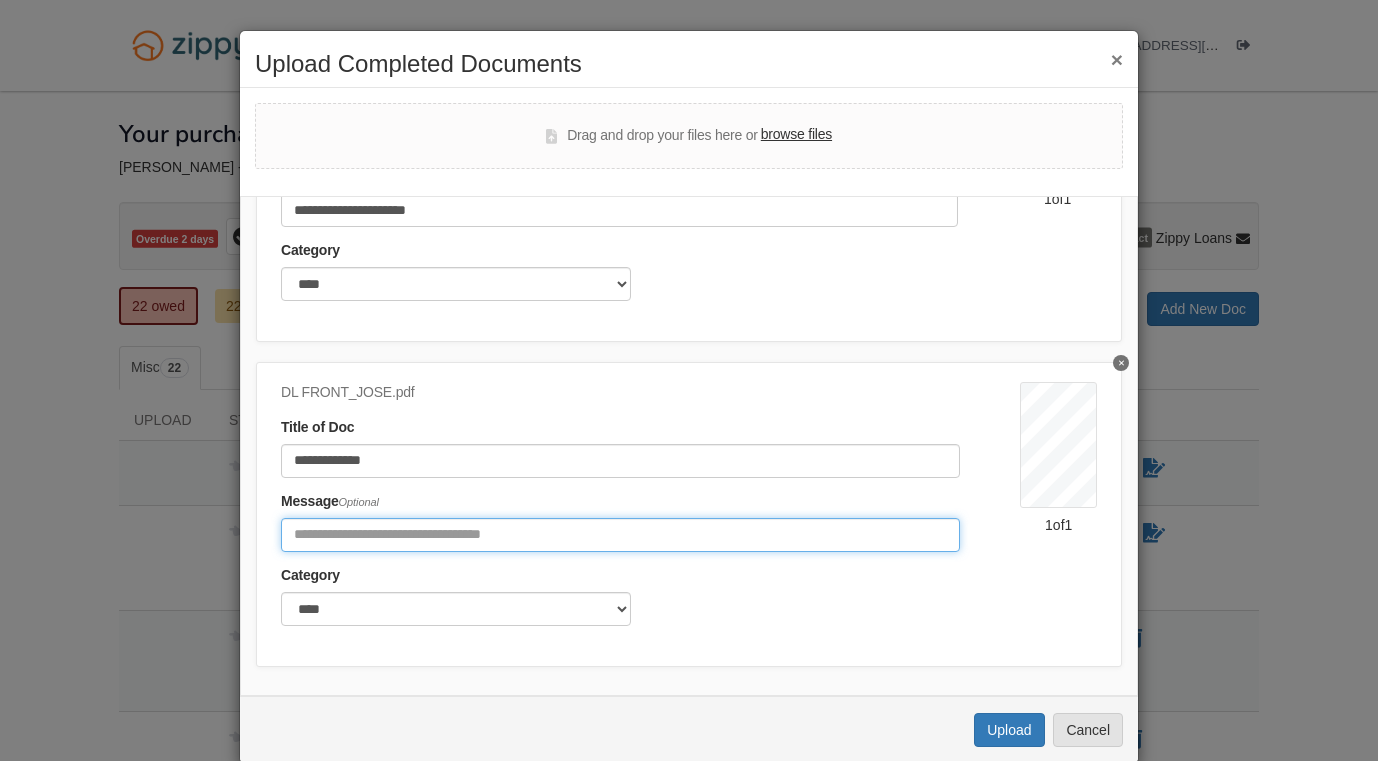 click at bounding box center (620, 535) 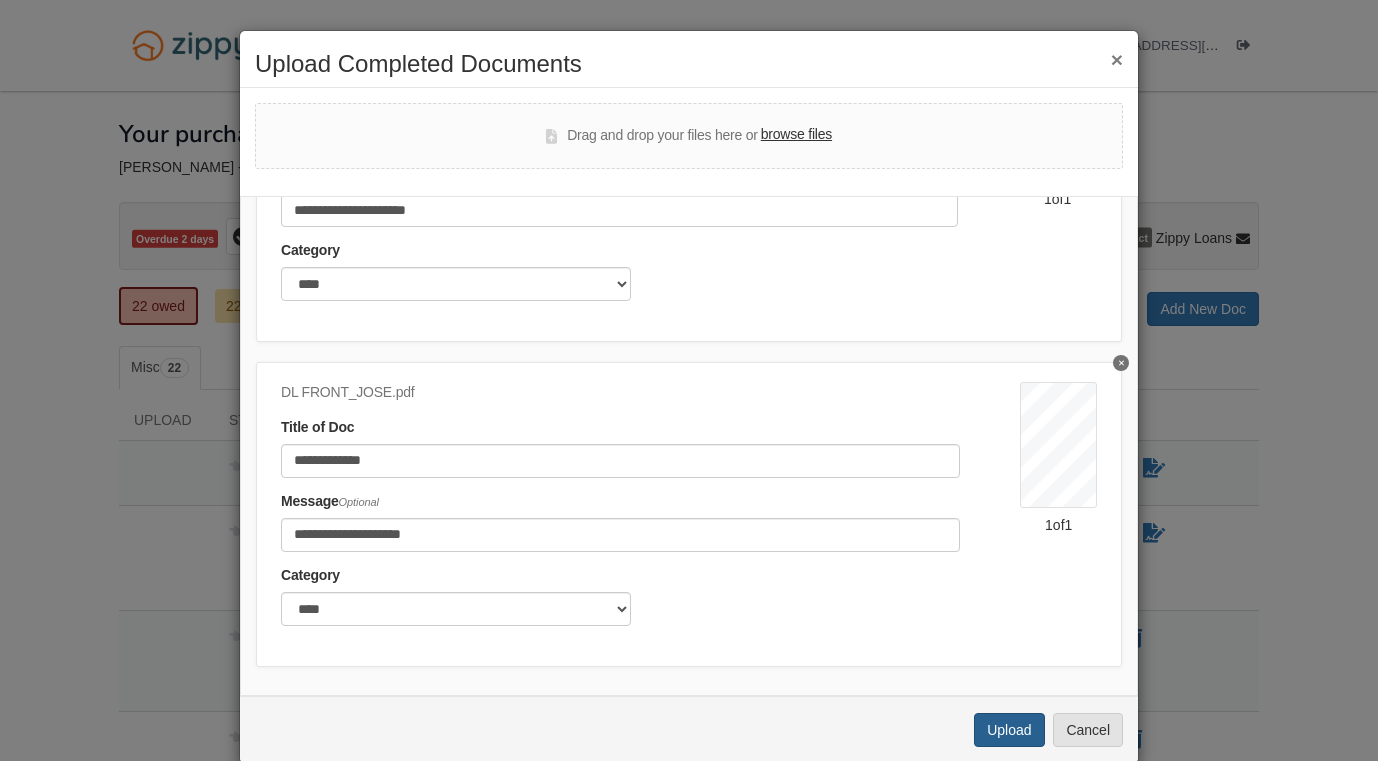click on "Upload" at bounding box center (1009, 730) 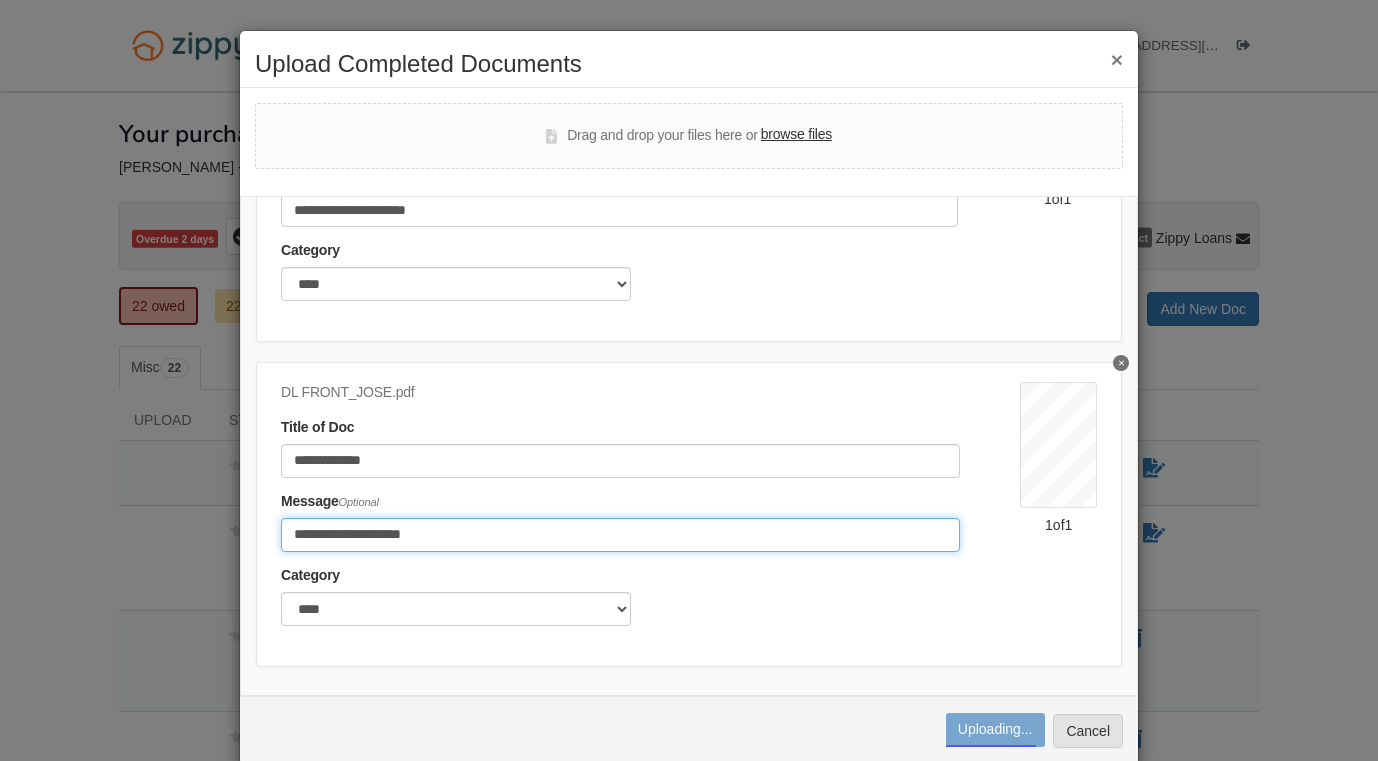 click on "**********" at bounding box center (620, 535) 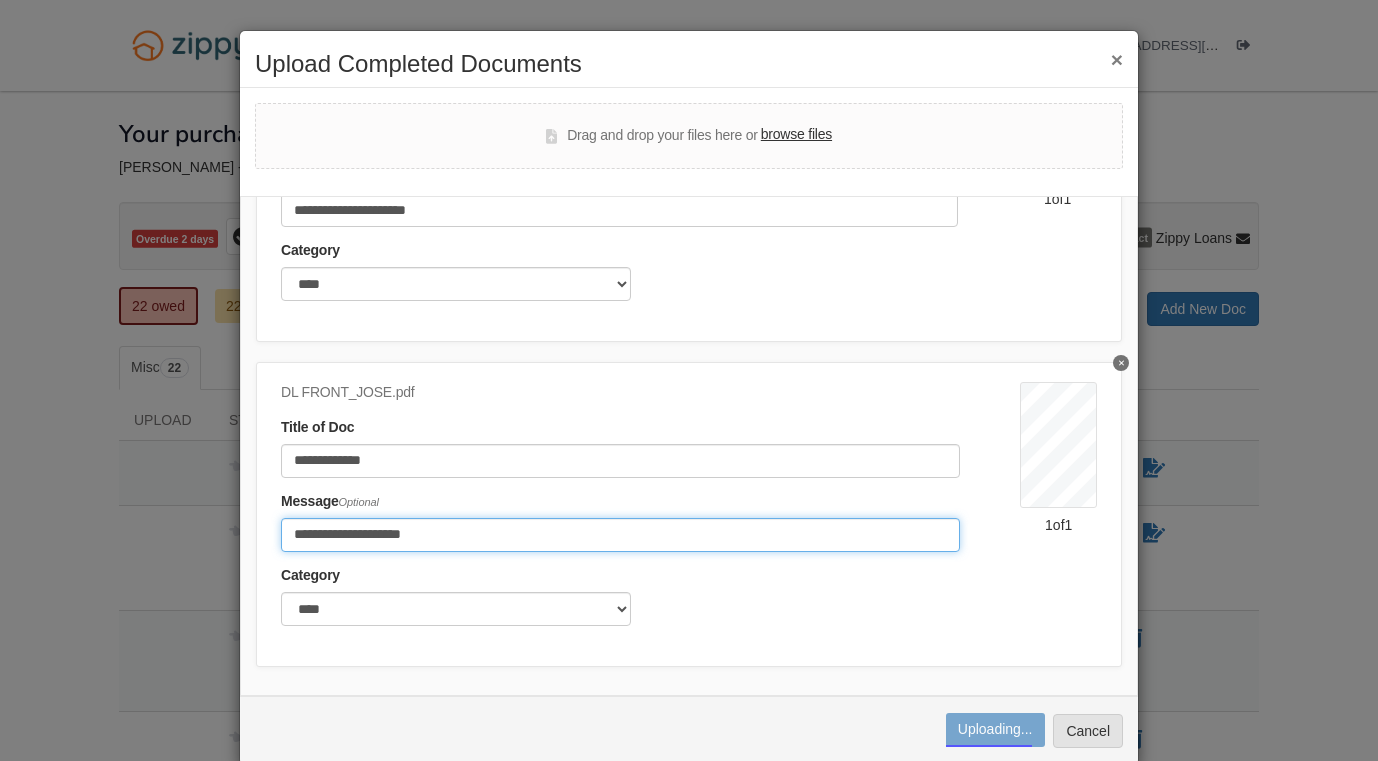 click on "**********" at bounding box center (620, 535) 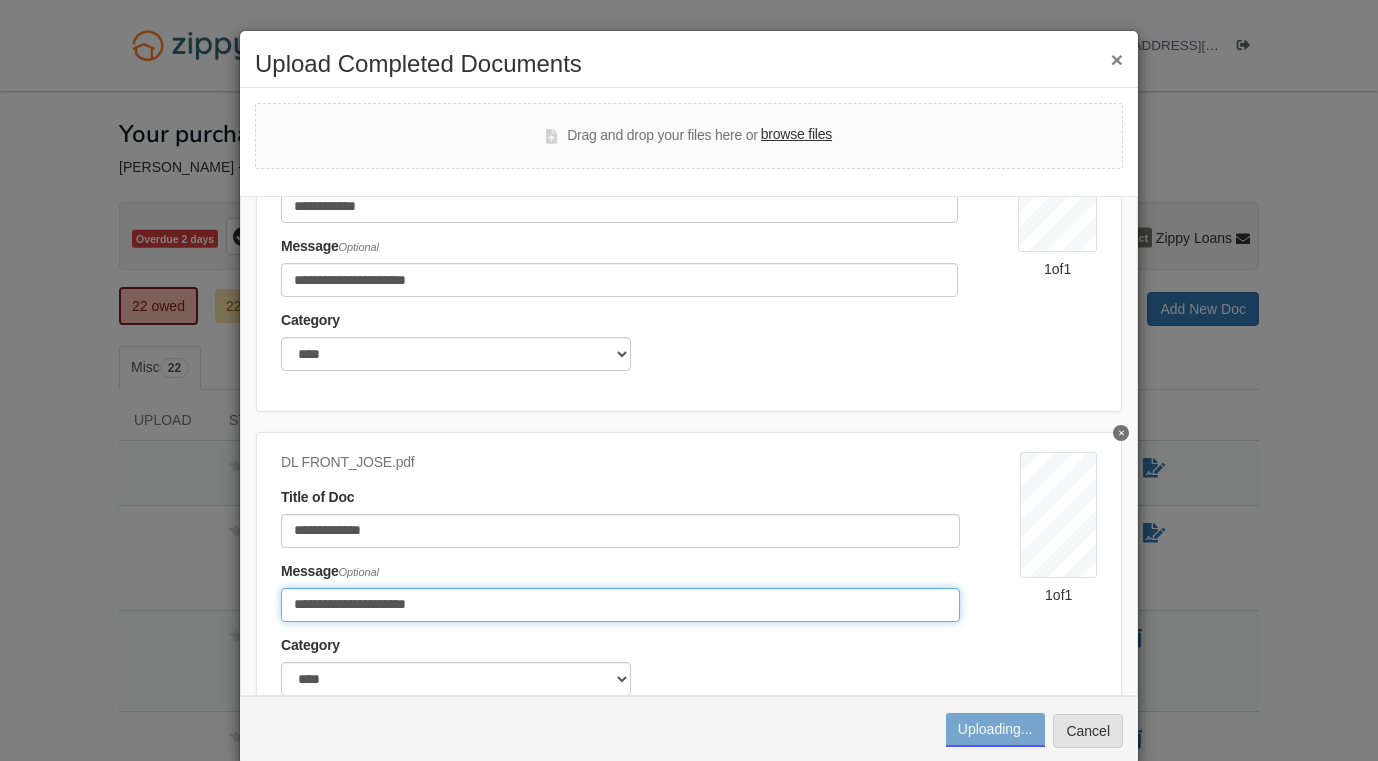 scroll, scrollTop: 806, scrollLeft: 0, axis: vertical 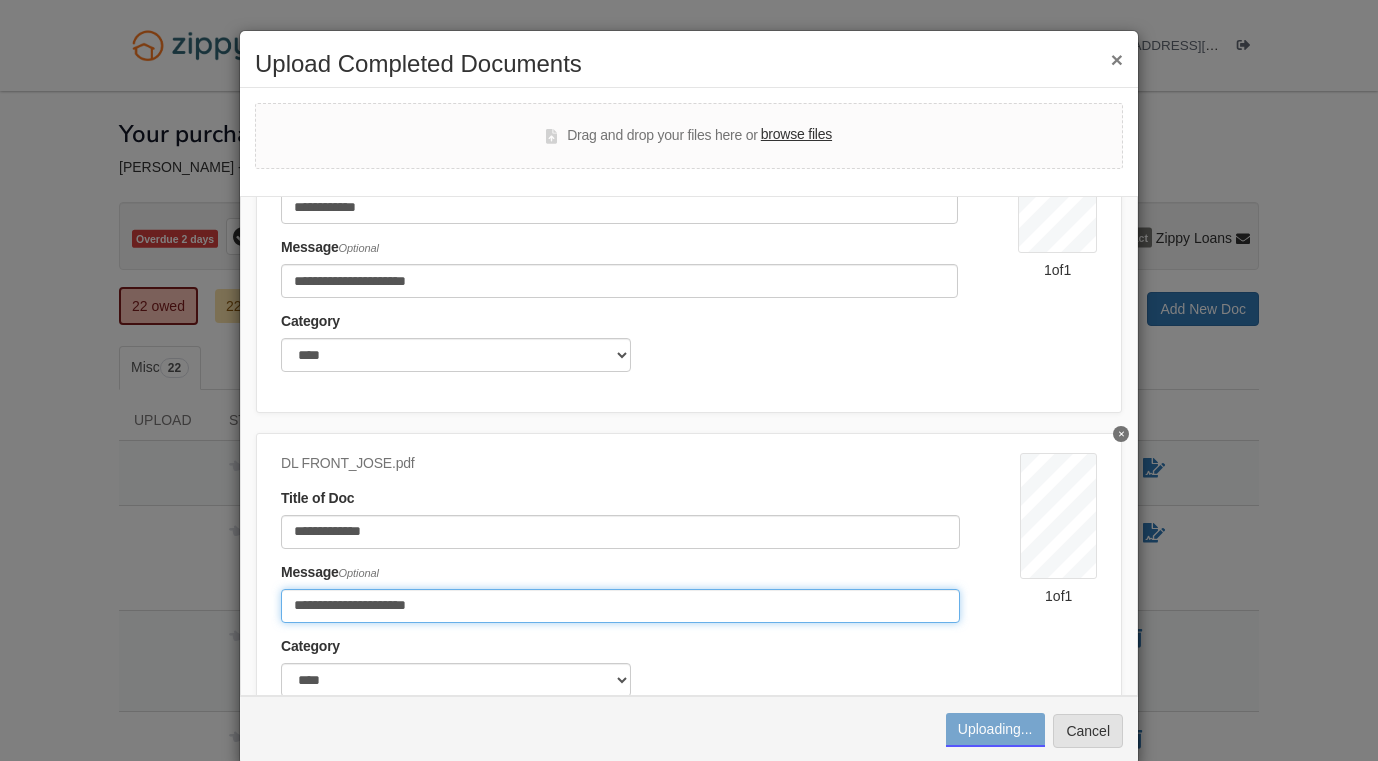 type on "**********" 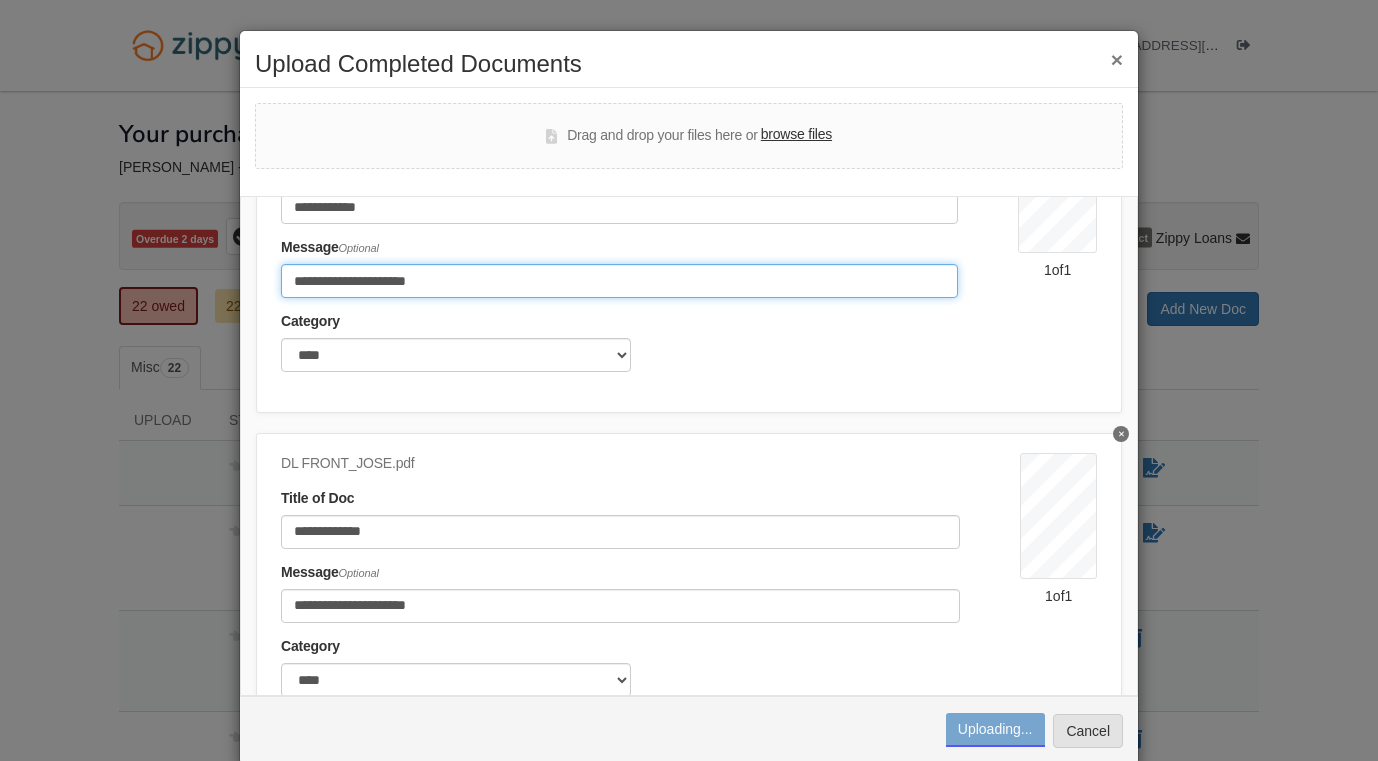 click on "**********" at bounding box center [619, 281] 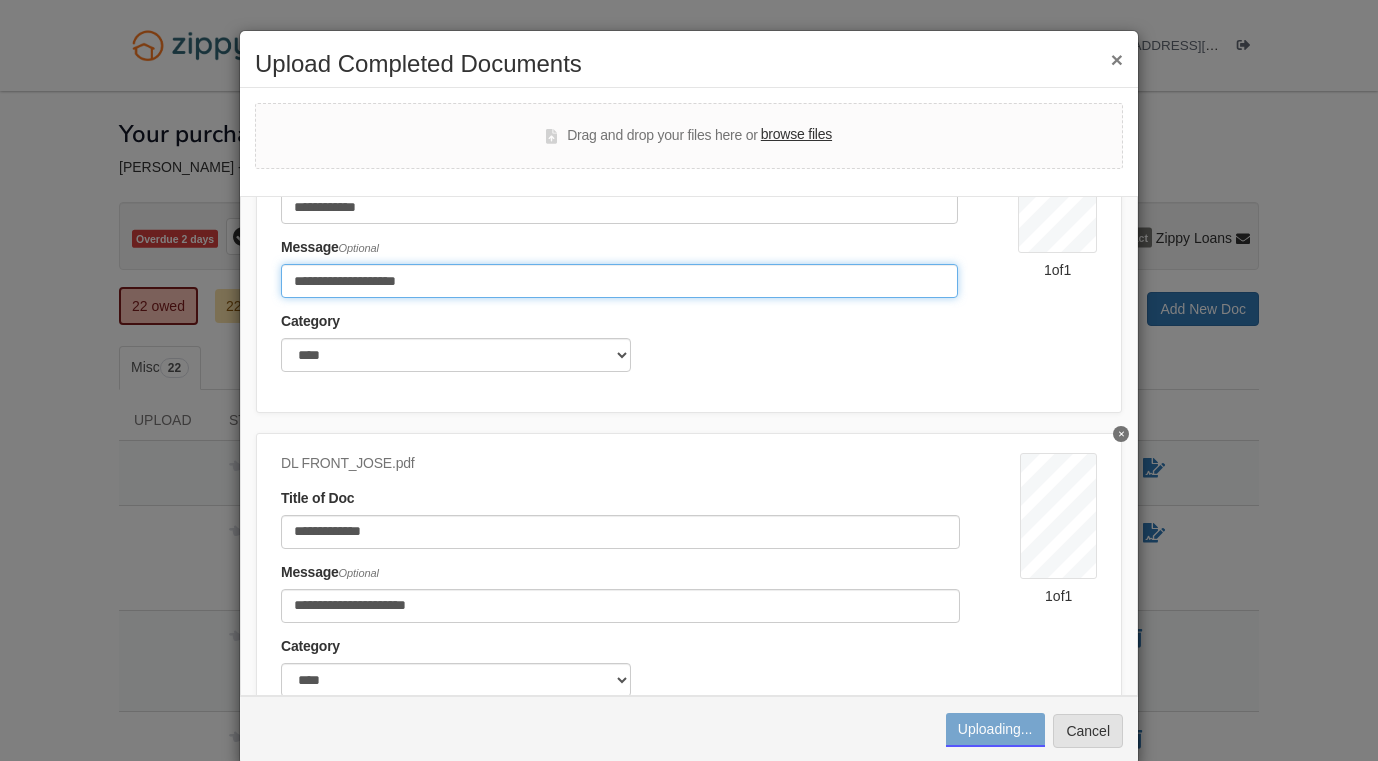 type on "**********" 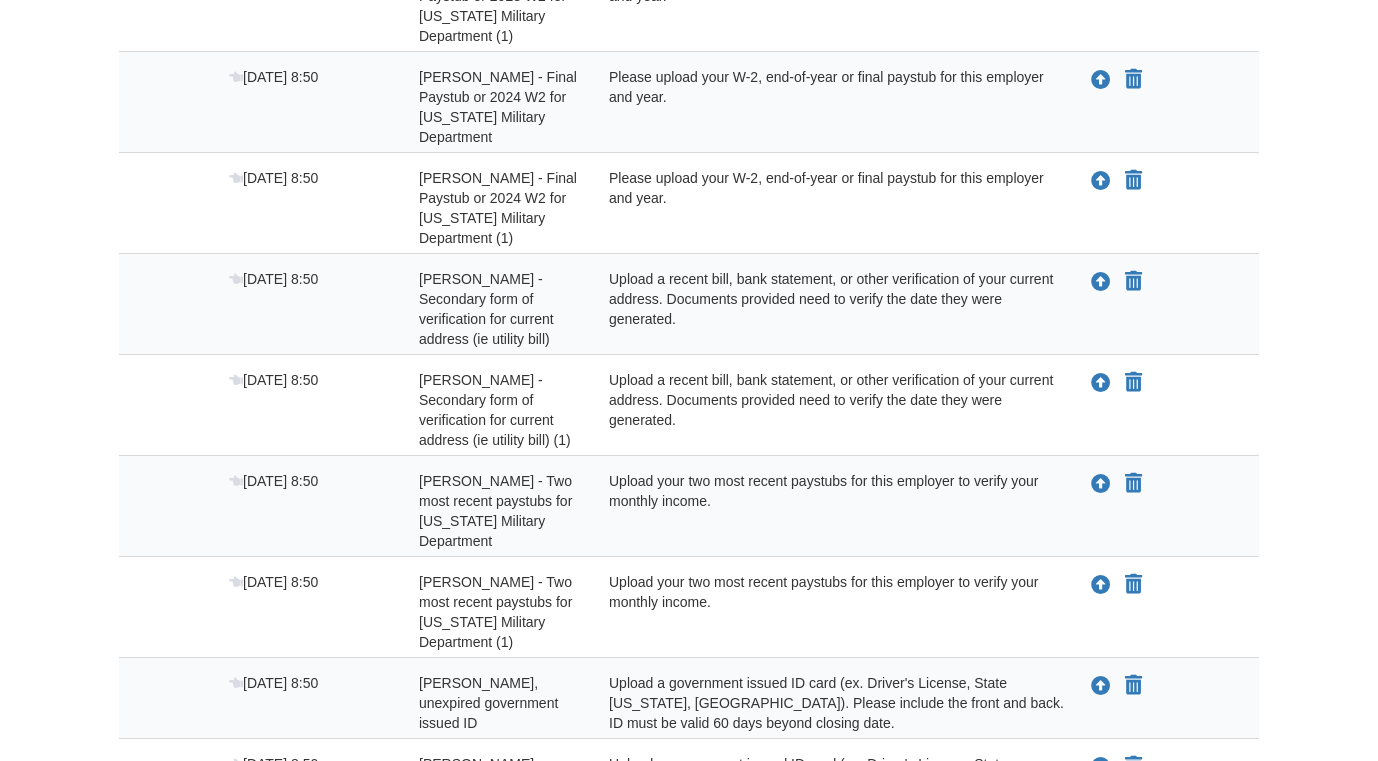 scroll, scrollTop: 1730, scrollLeft: 0, axis: vertical 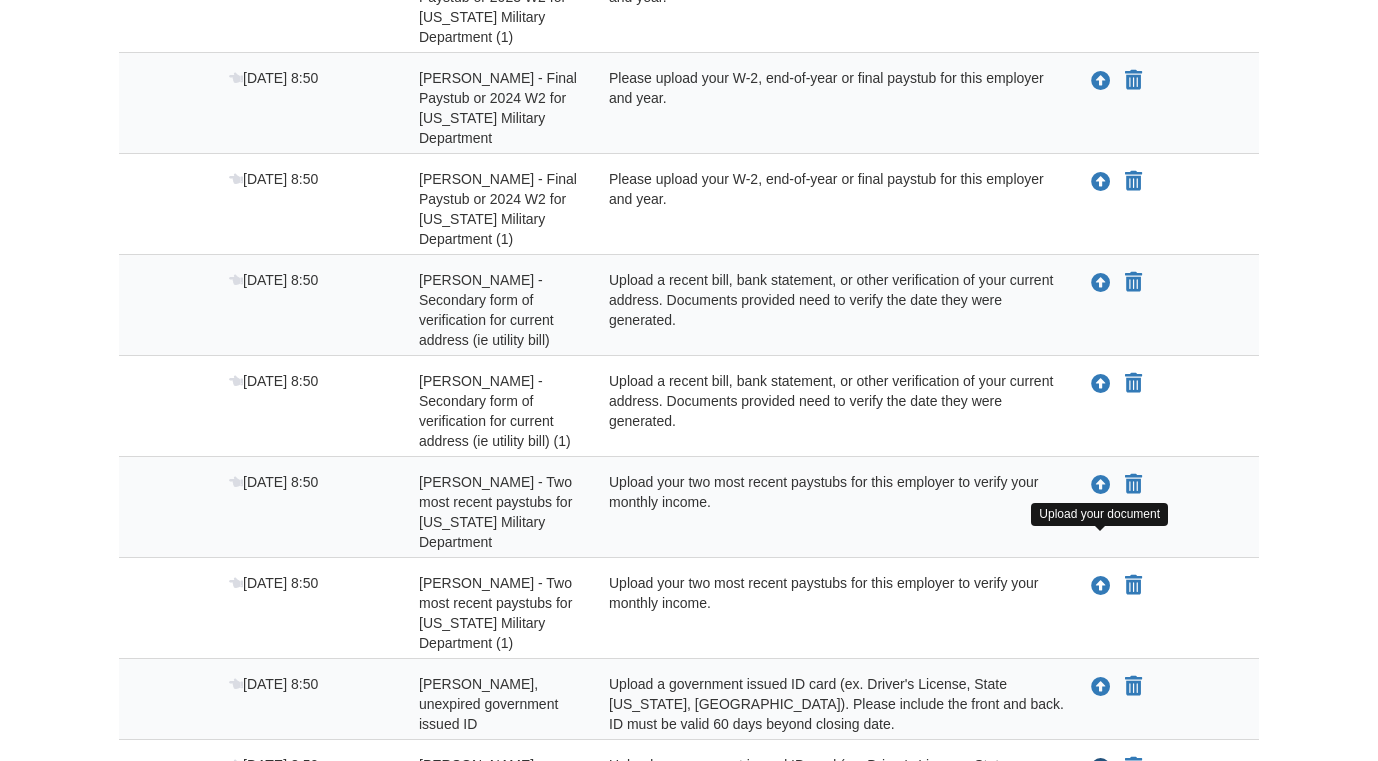 click at bounding box center [1101, 769] 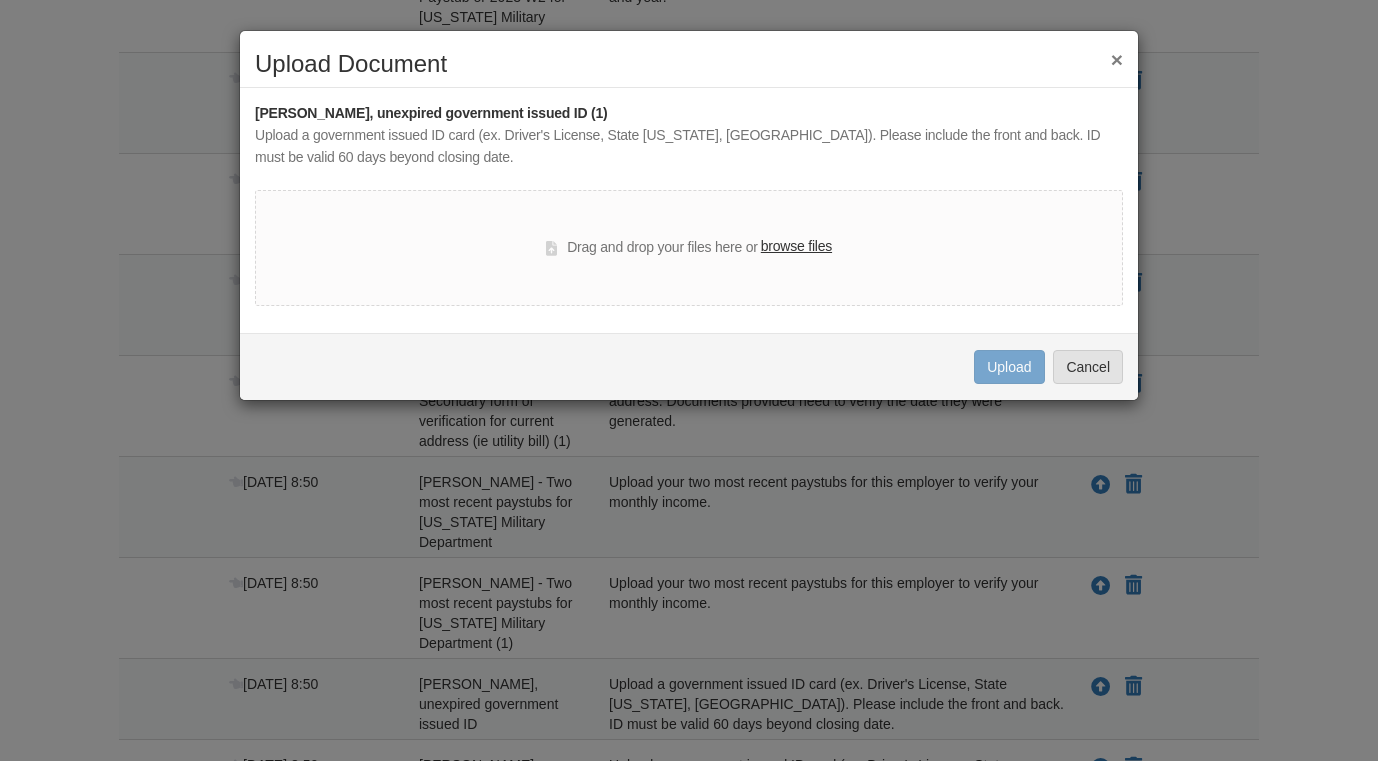 click on "browse files" at bounding box center [796, 247] 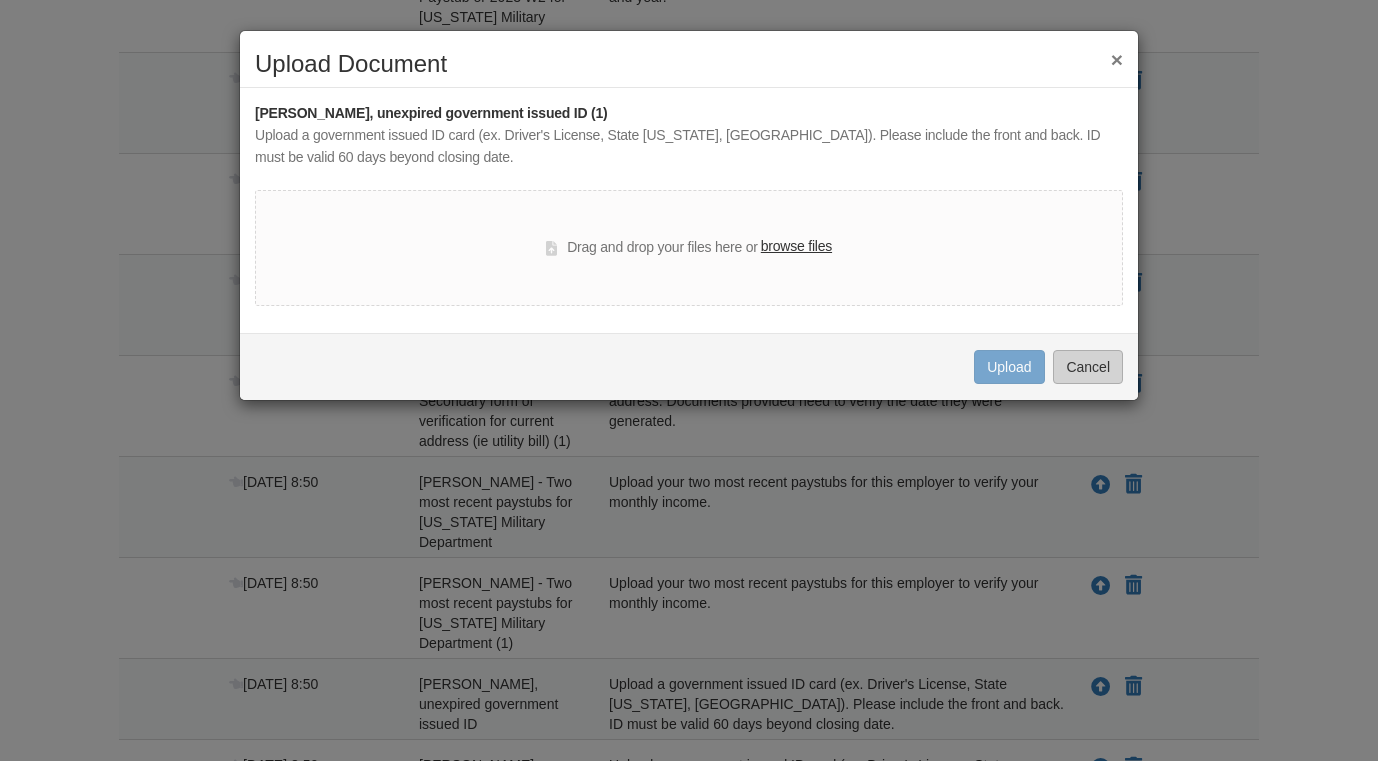 click on "Cancel" at bounding box center (1088, 367) 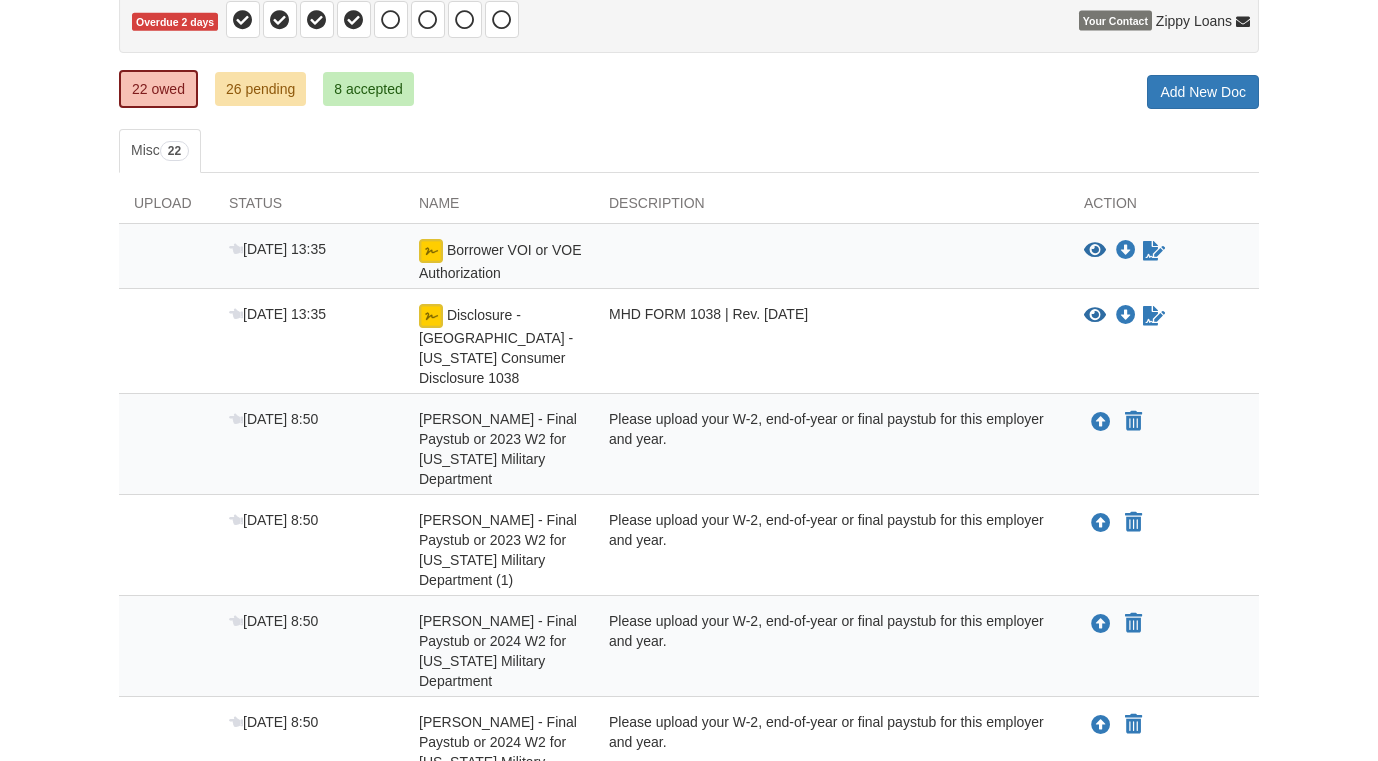 scroll, scrollTop: 220, scrollLeft: 0, axis: vertical 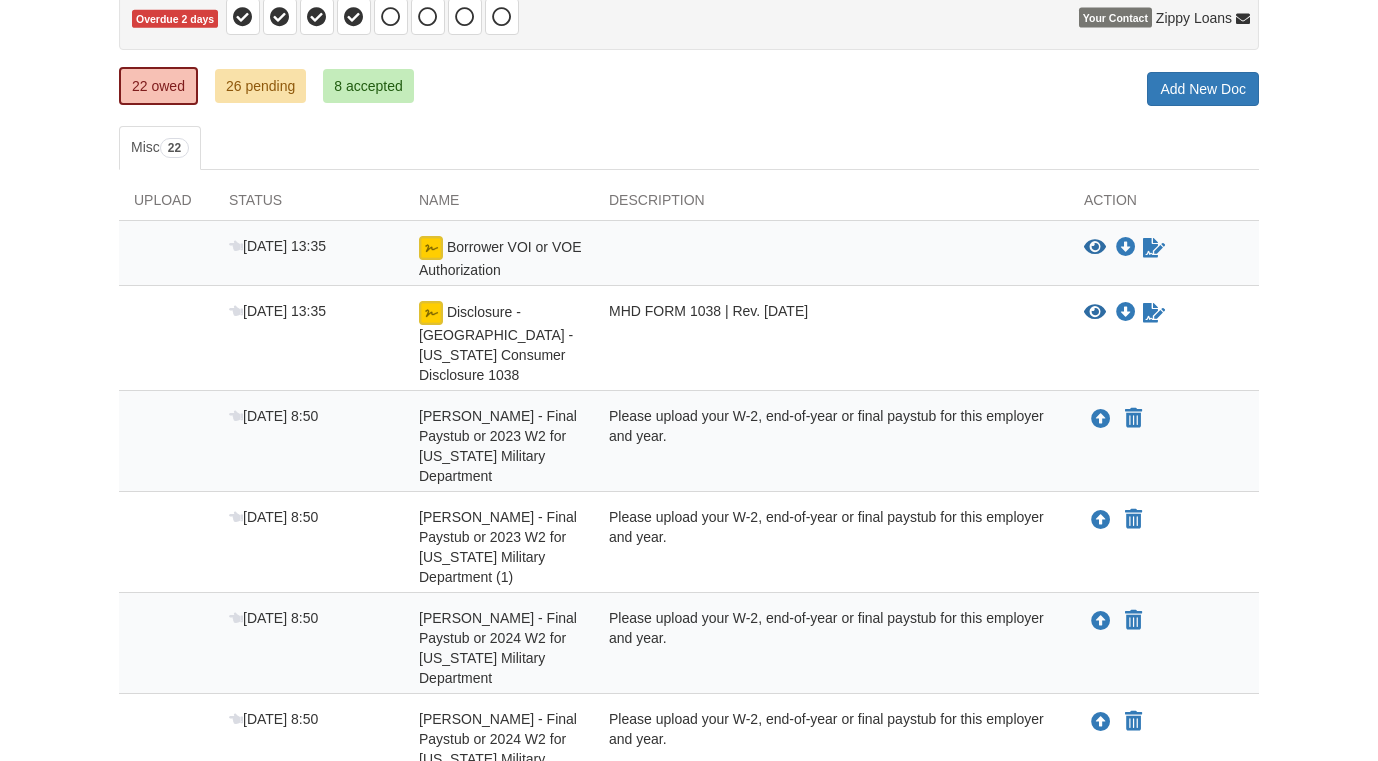 click on "26 pending" at bounding box center [260, 86] 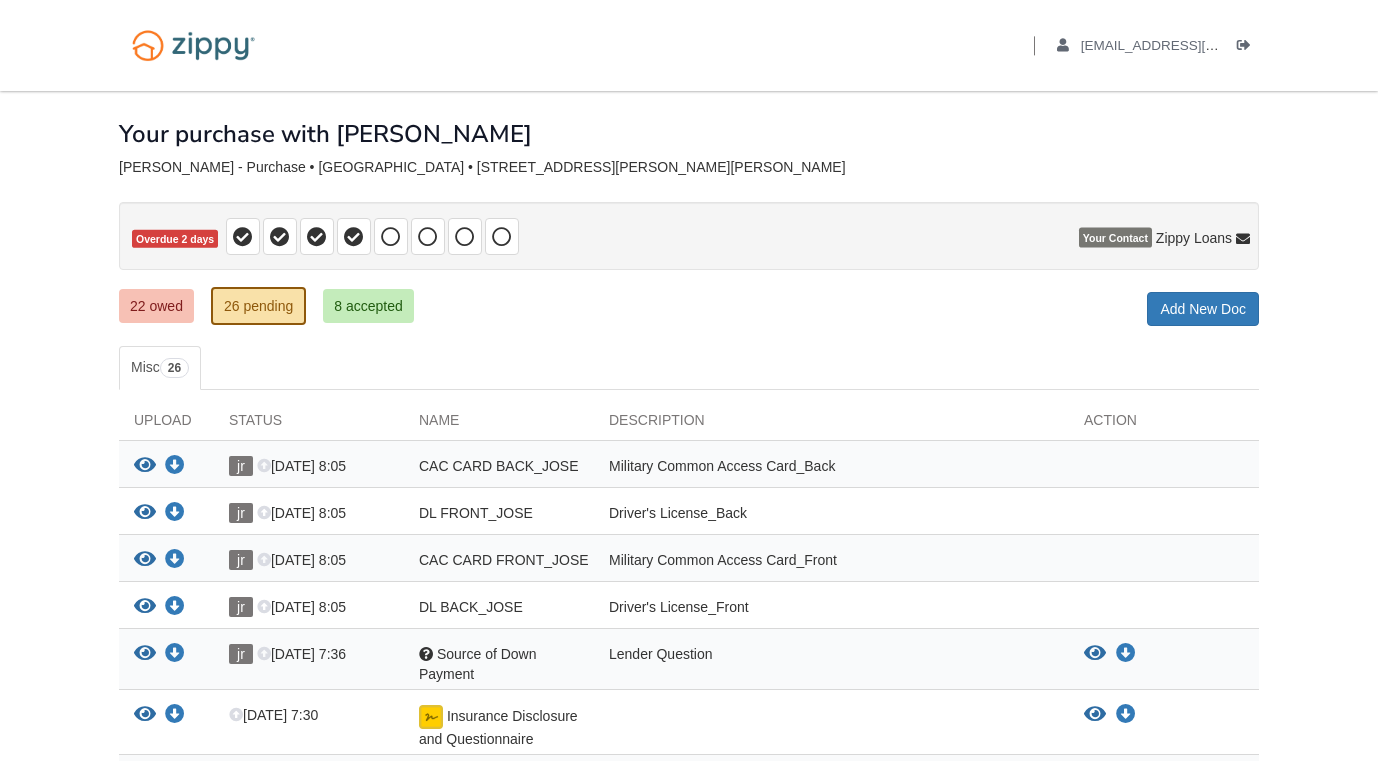 scroll, scrollTop: 0, scrollLeft: 0, axis: both 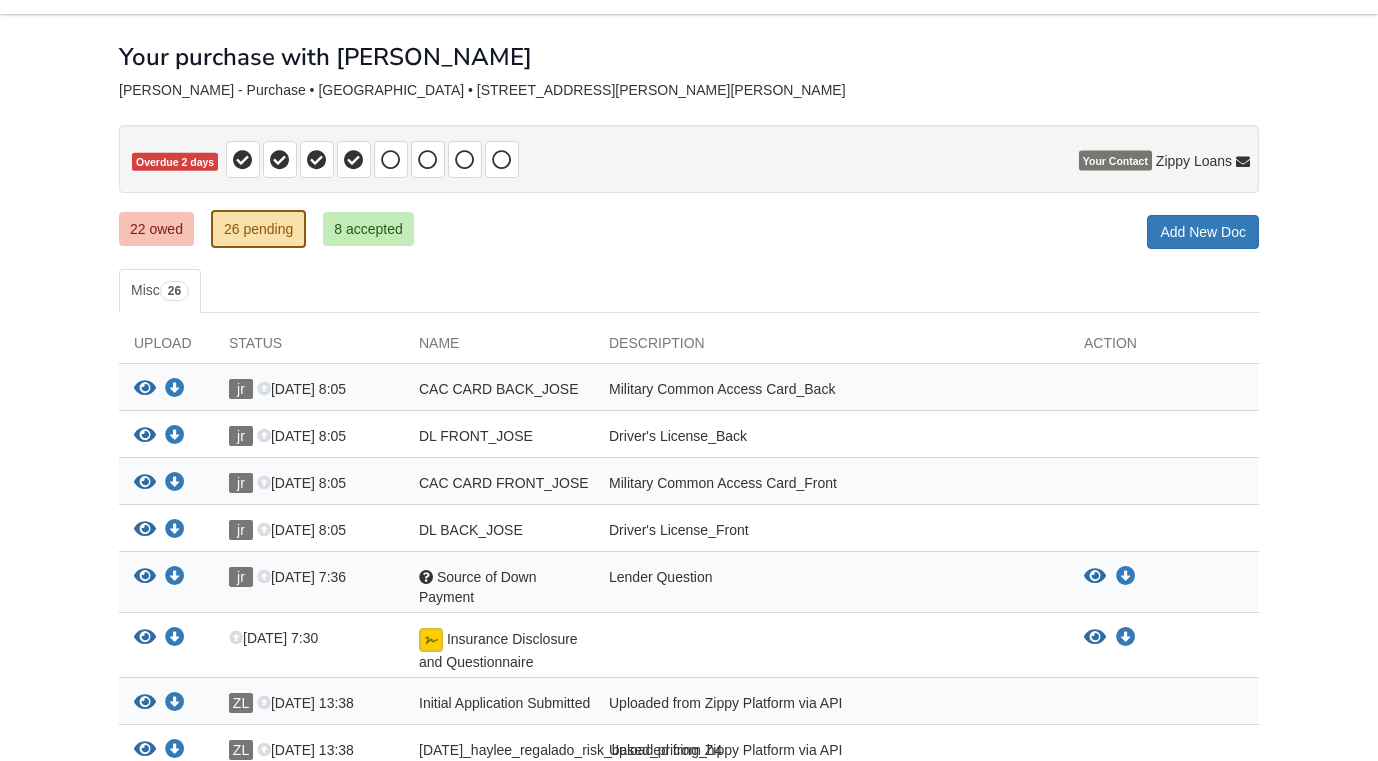 click on "View your document
Download your document
jr    [DATE] 8:05
DL FRONT_JOSE
Driver's License_Back" at bounding box center [689, 434] 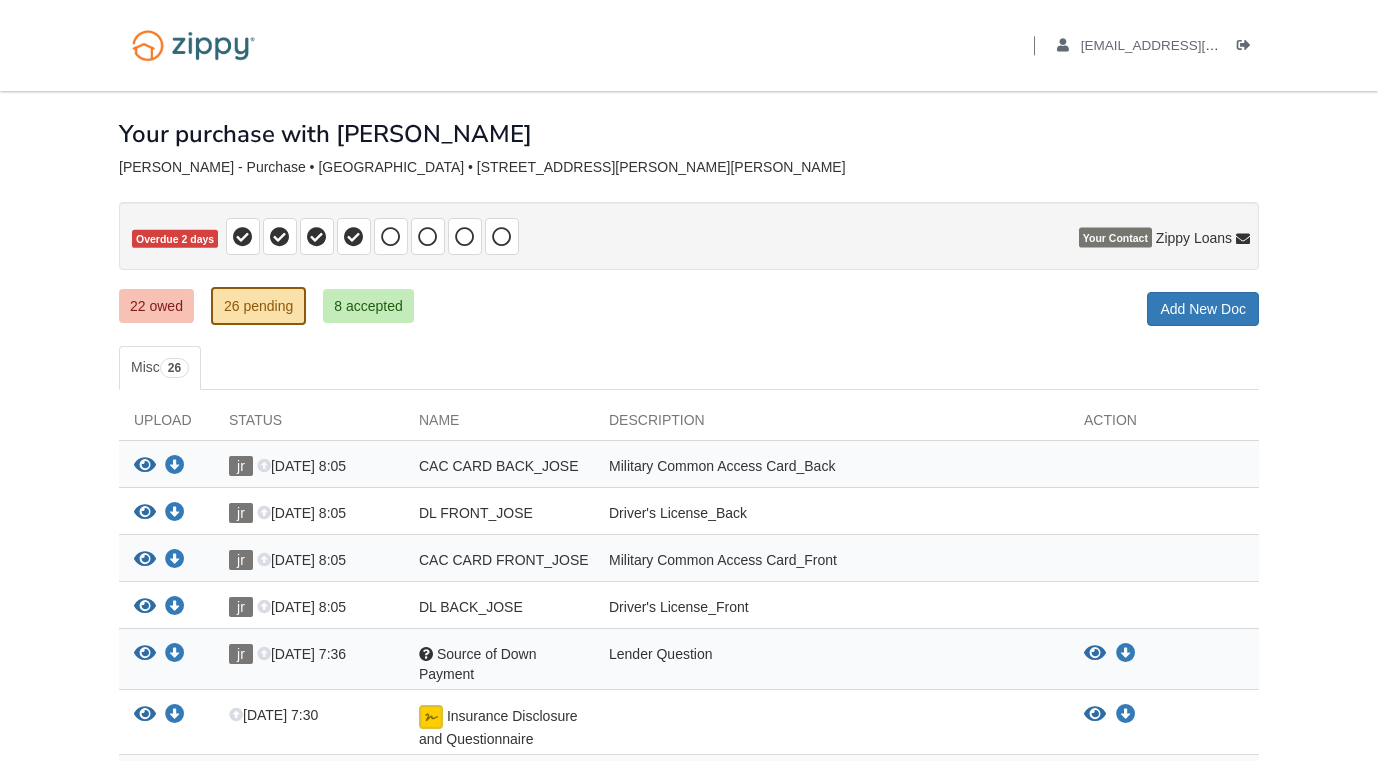 scroll, scrollTop: 0, scrollLeft: 0, axis: both 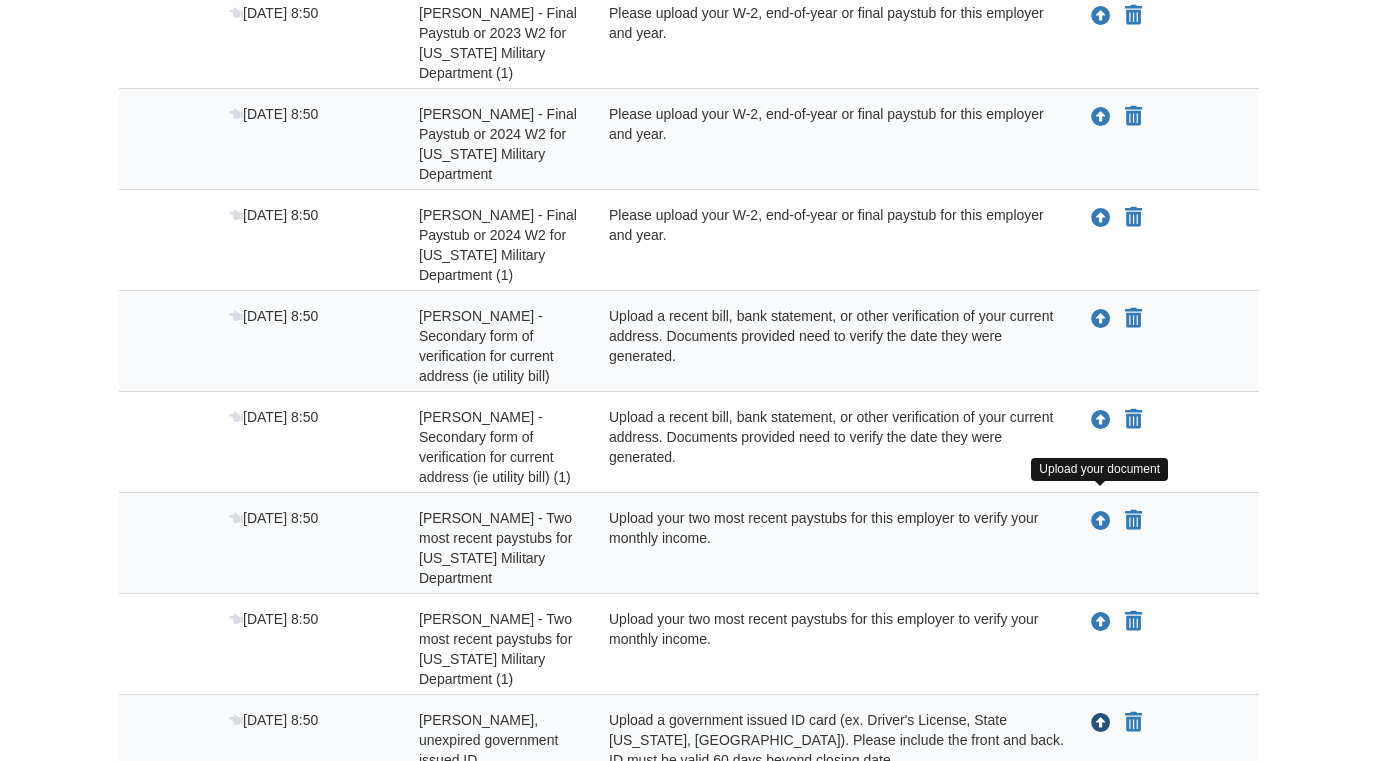 click at bounding box center (1101, 724) 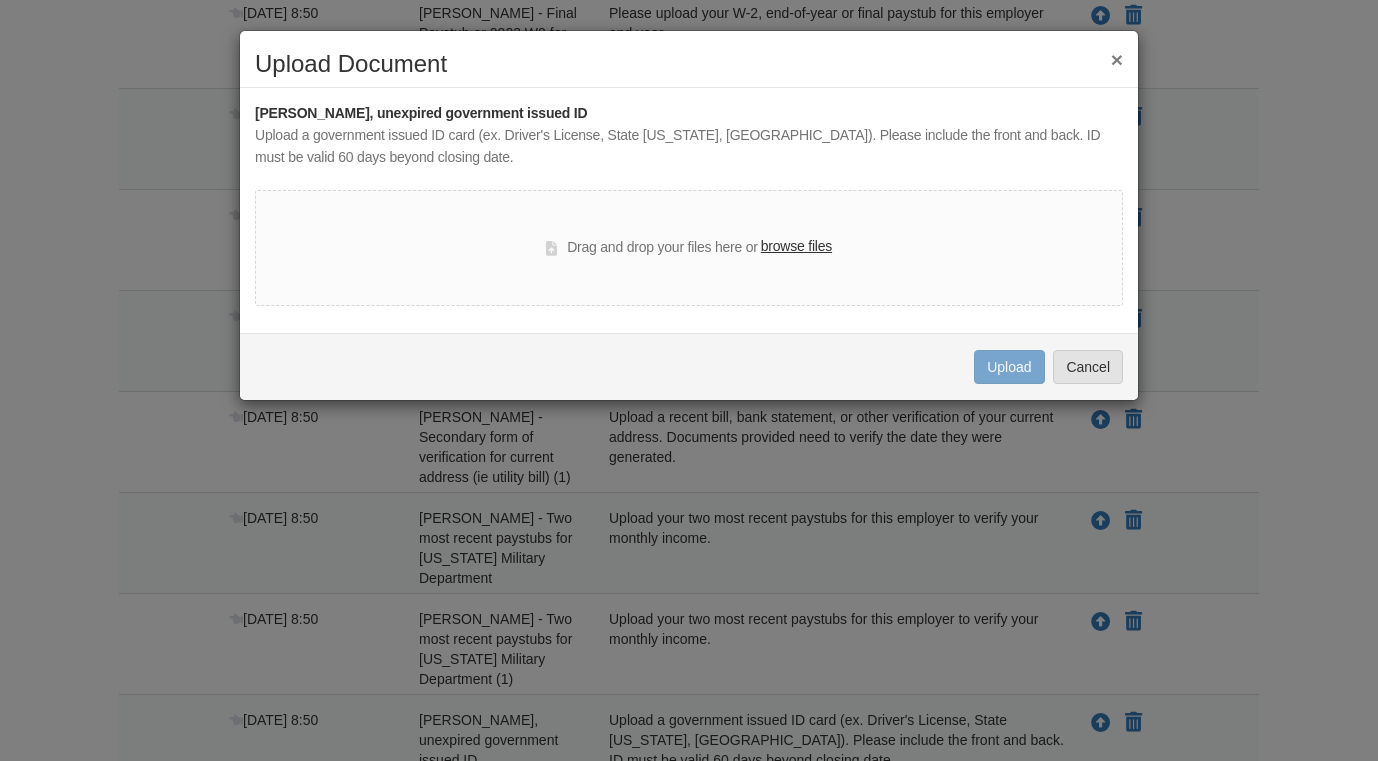 click on "browse files" at bounding box center [796, 247] 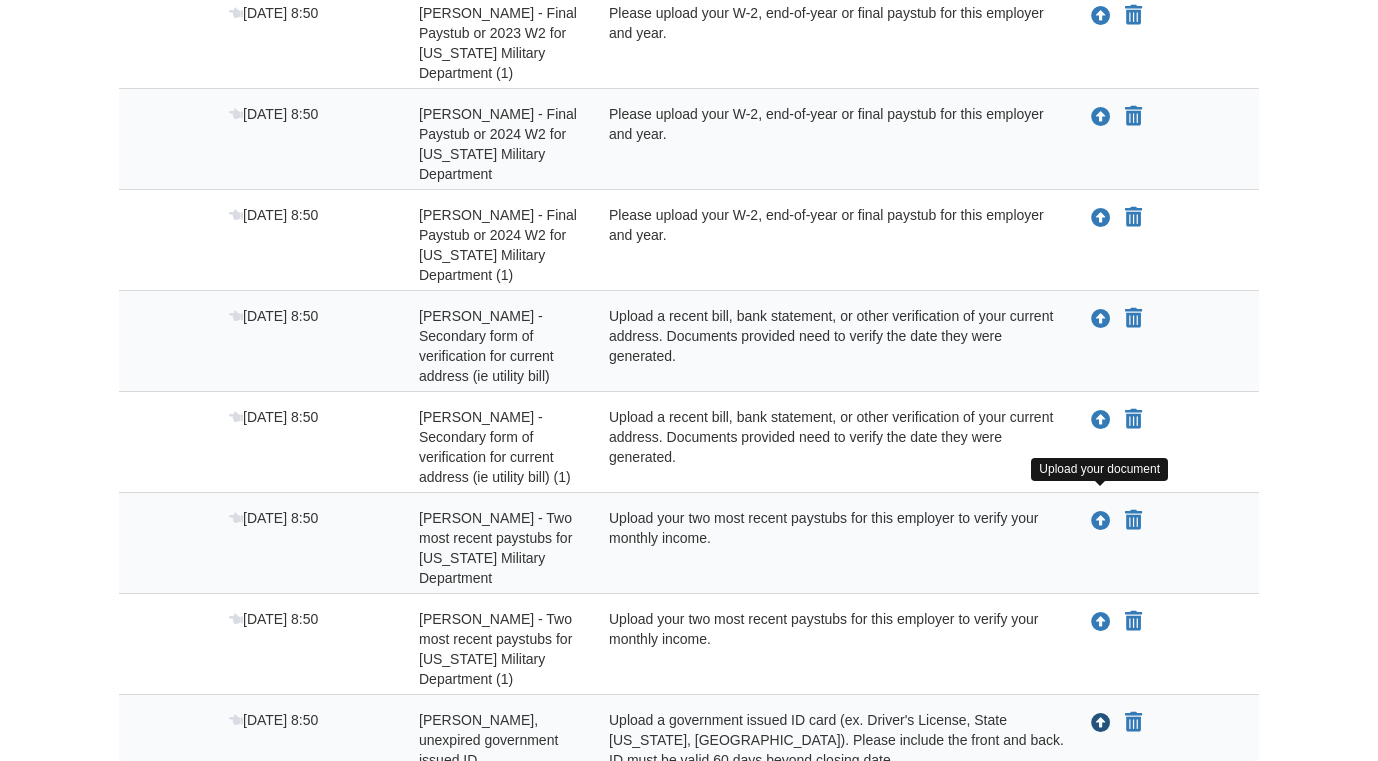 click at bounding box center (1101, 724) 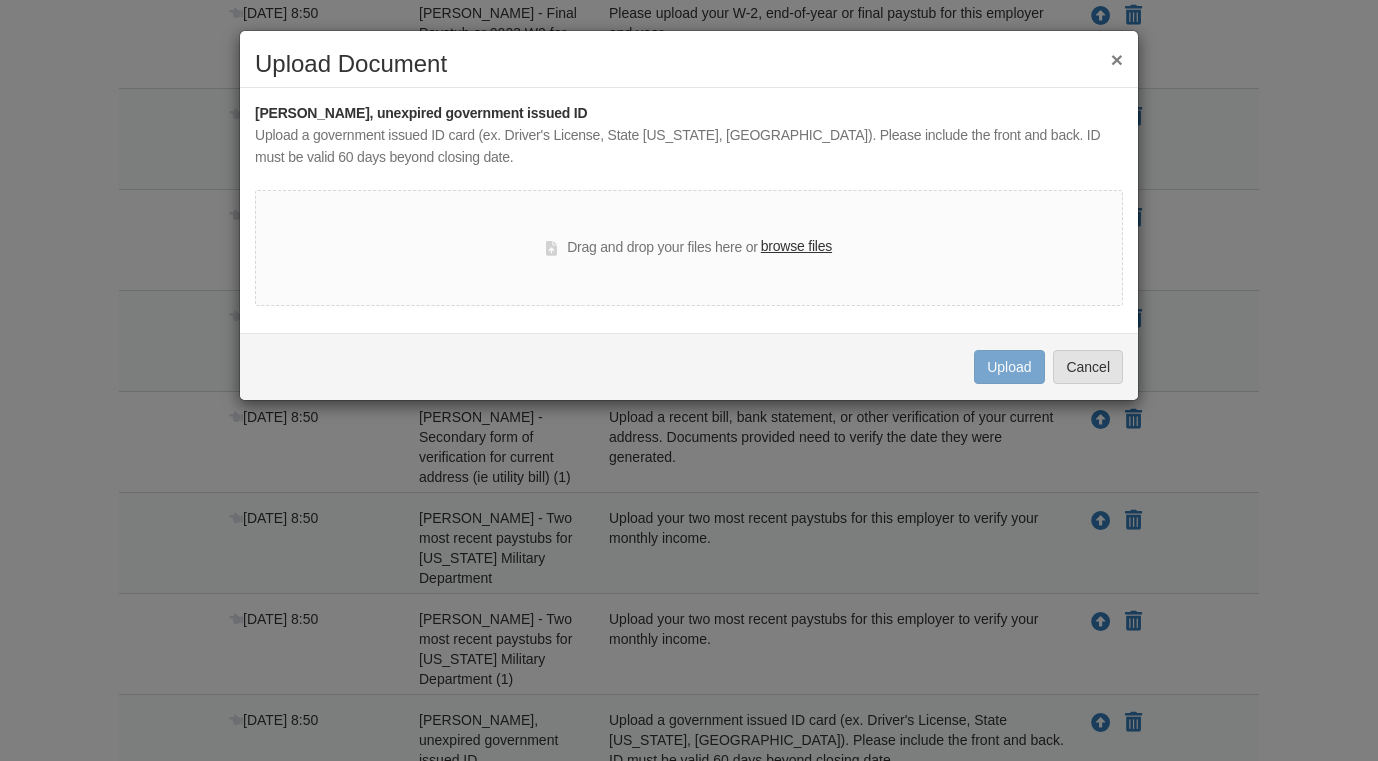 click on "browse files" at bounding box center [796, 247] 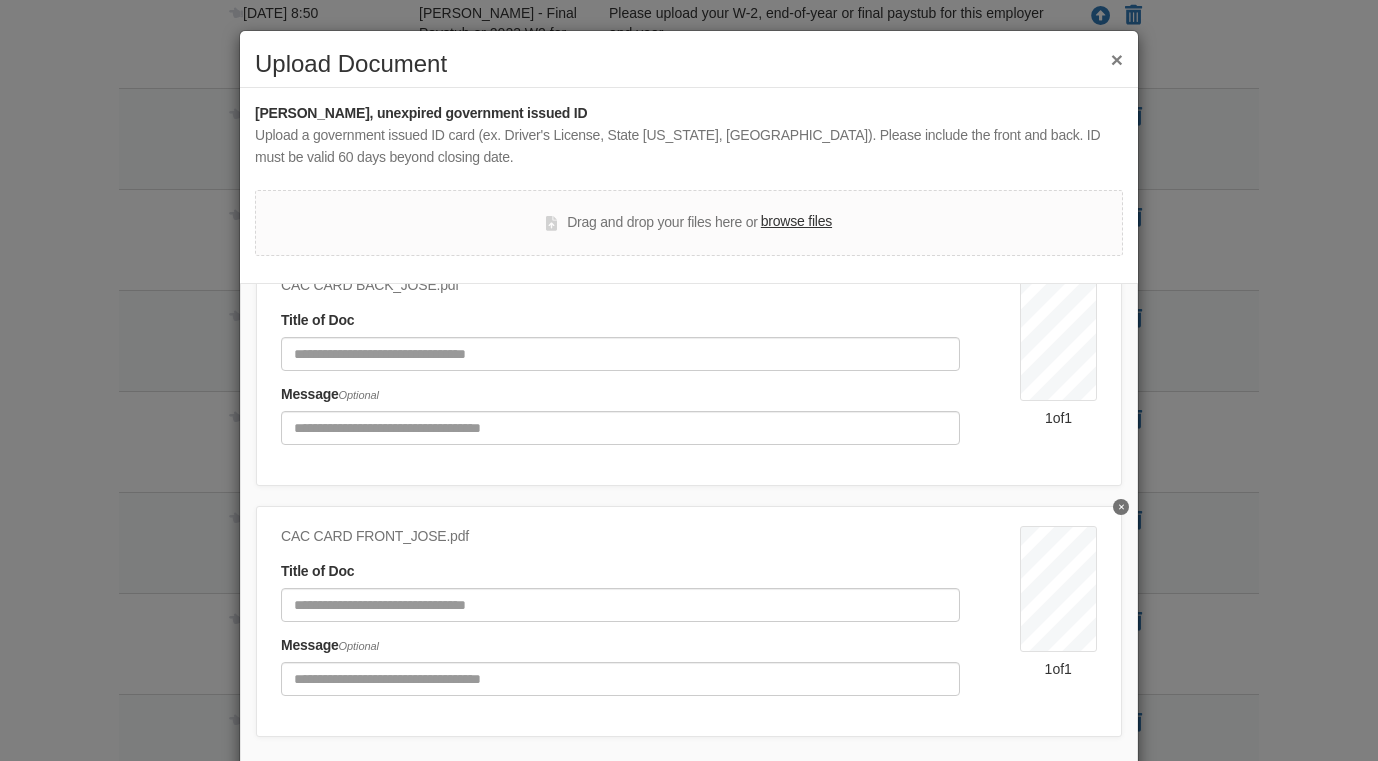 scroll, scrollTop: 89, scrollLeft: 0, axis: vertical 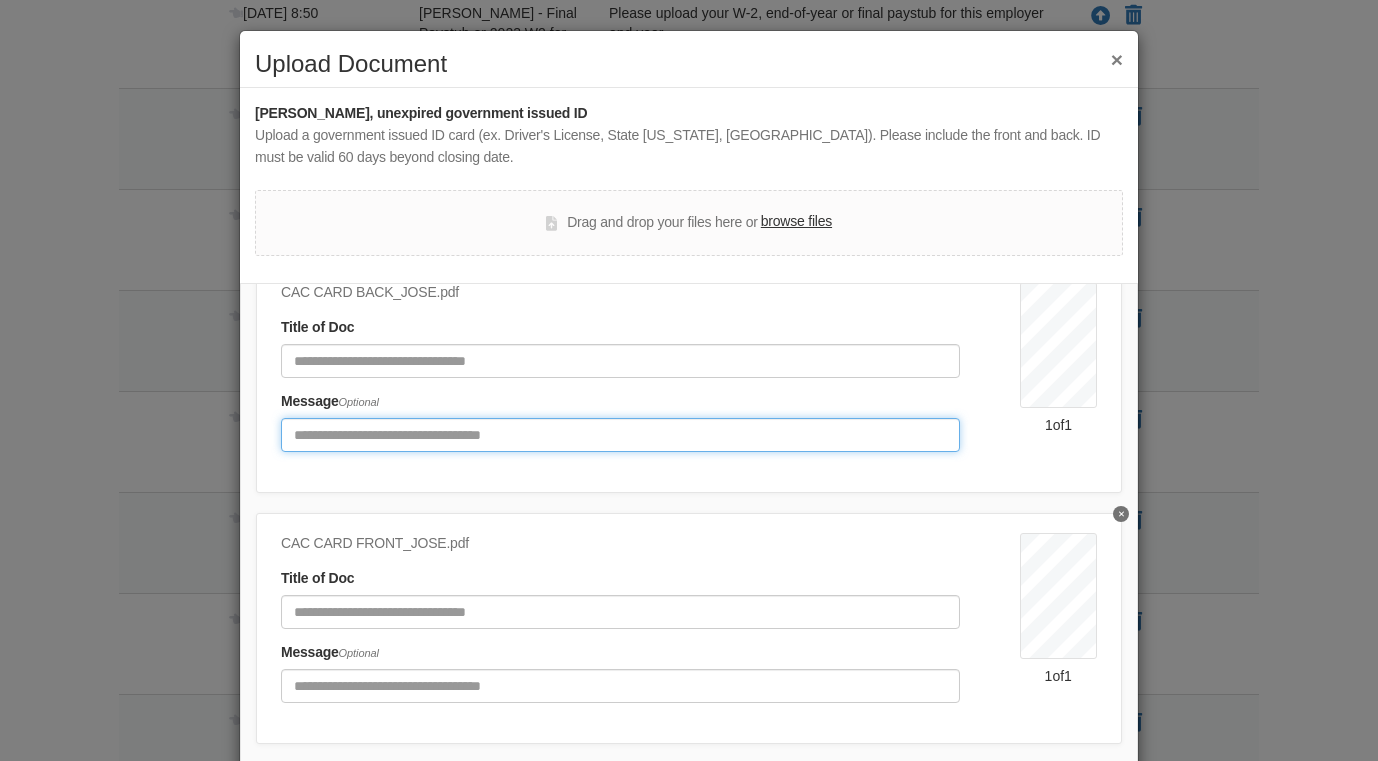click at bounding box center (620, 435) 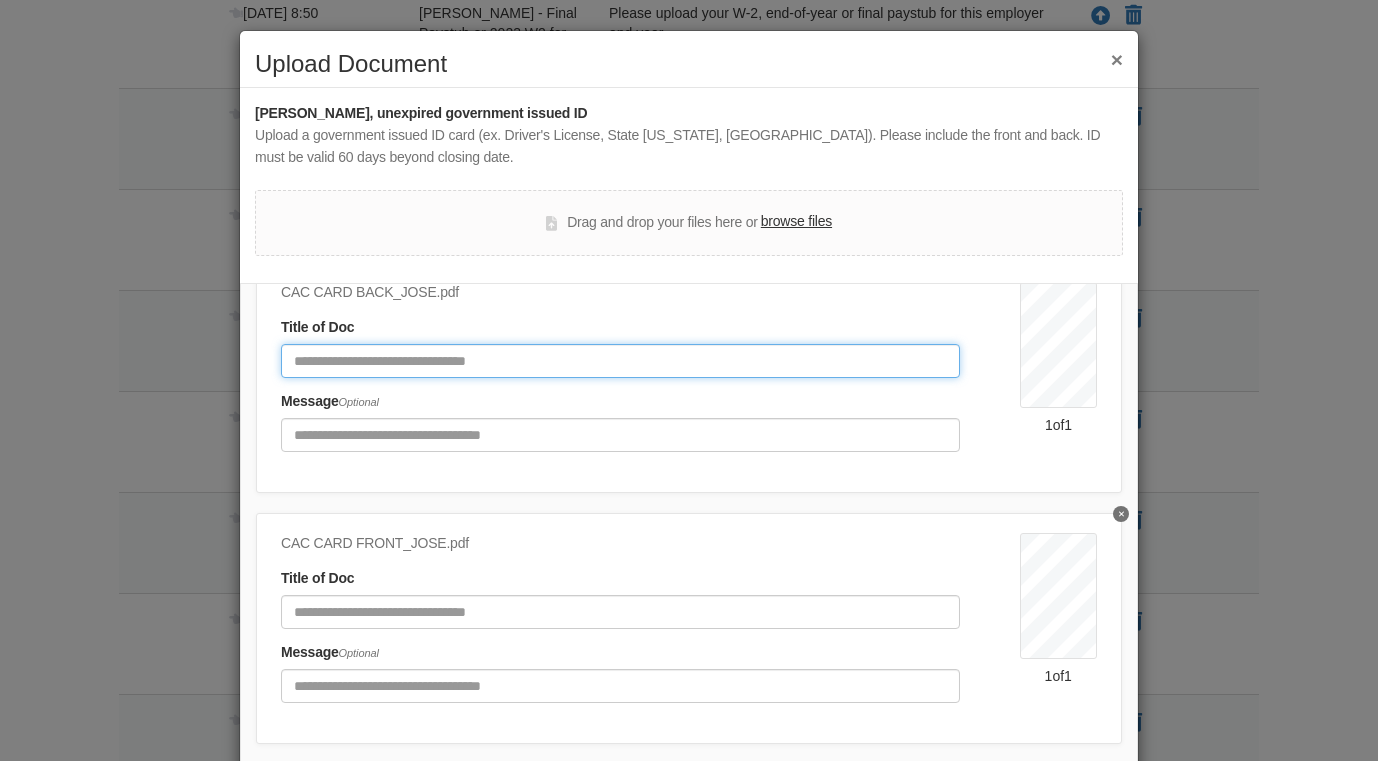 click 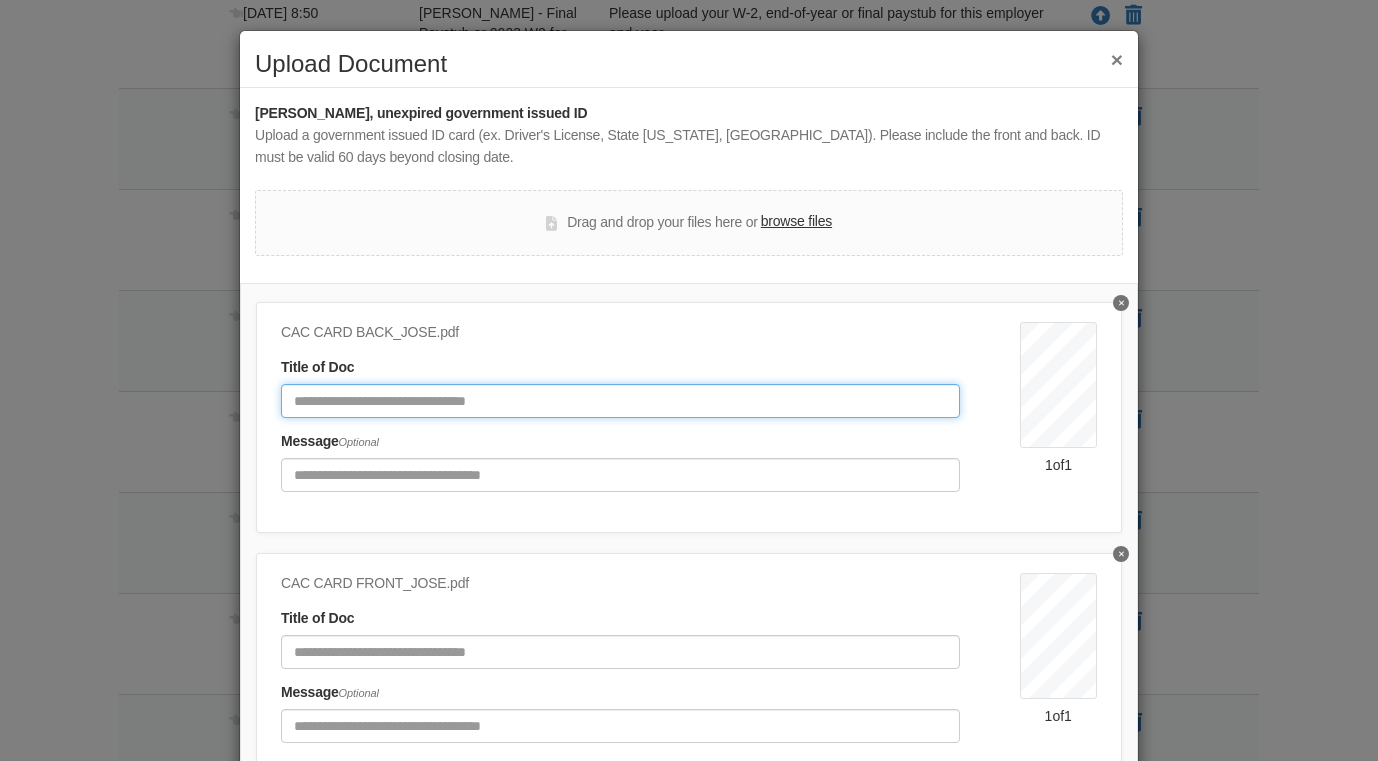 scroll, scrollTop: 41, scrollLeft: 0, axis: vertical 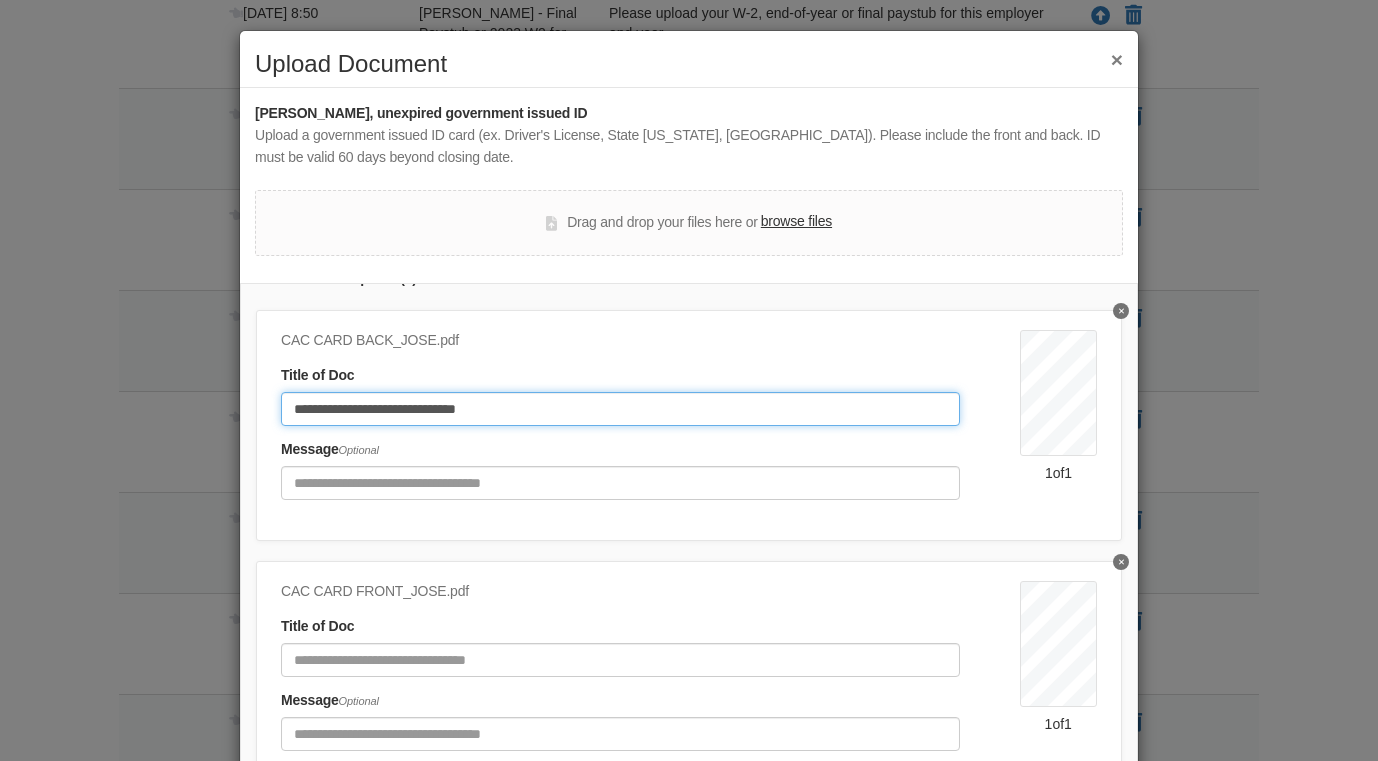 drag, startPoint x: 486, startPoint y: 404, endPoint x: 292, endPoint y: 404, distance: 194 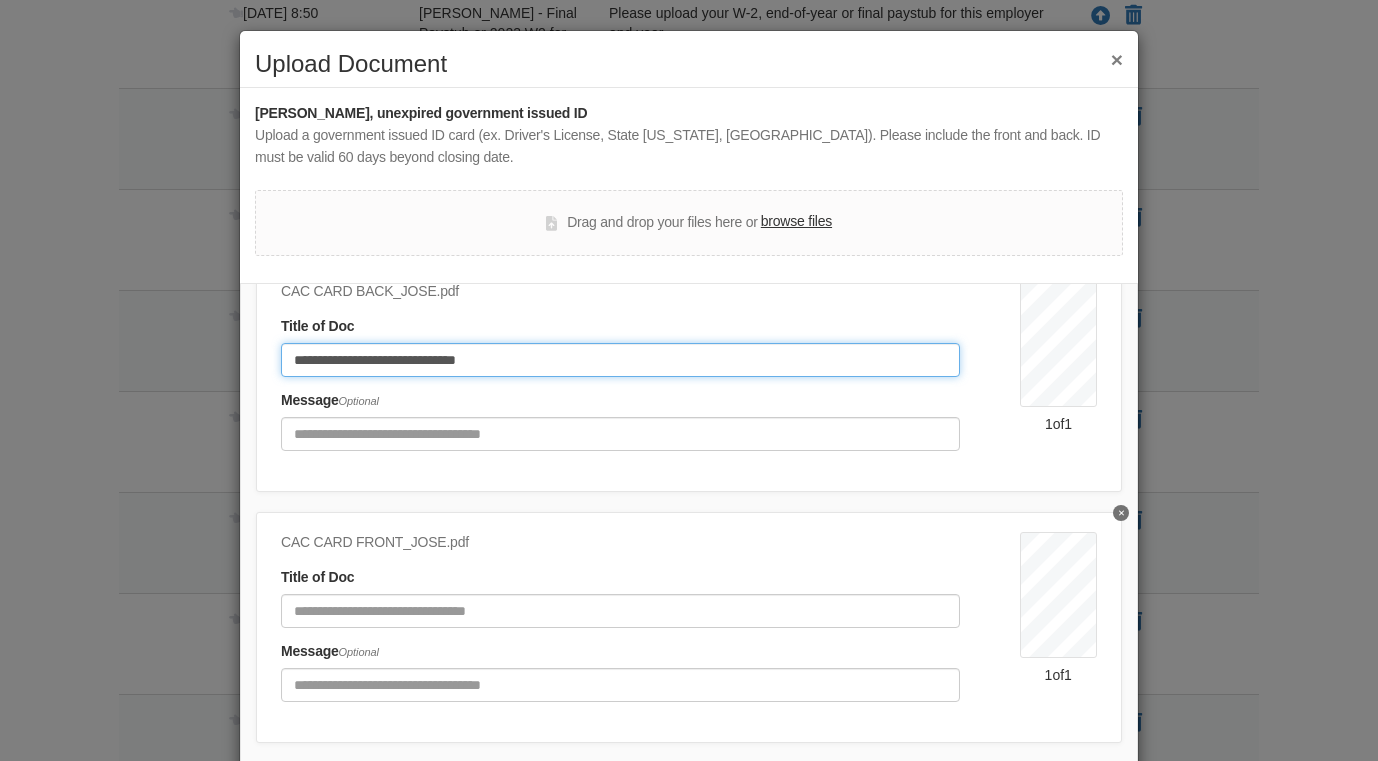 scroll, scrollTop: 89, scrollLeft: 0, axis: vertical 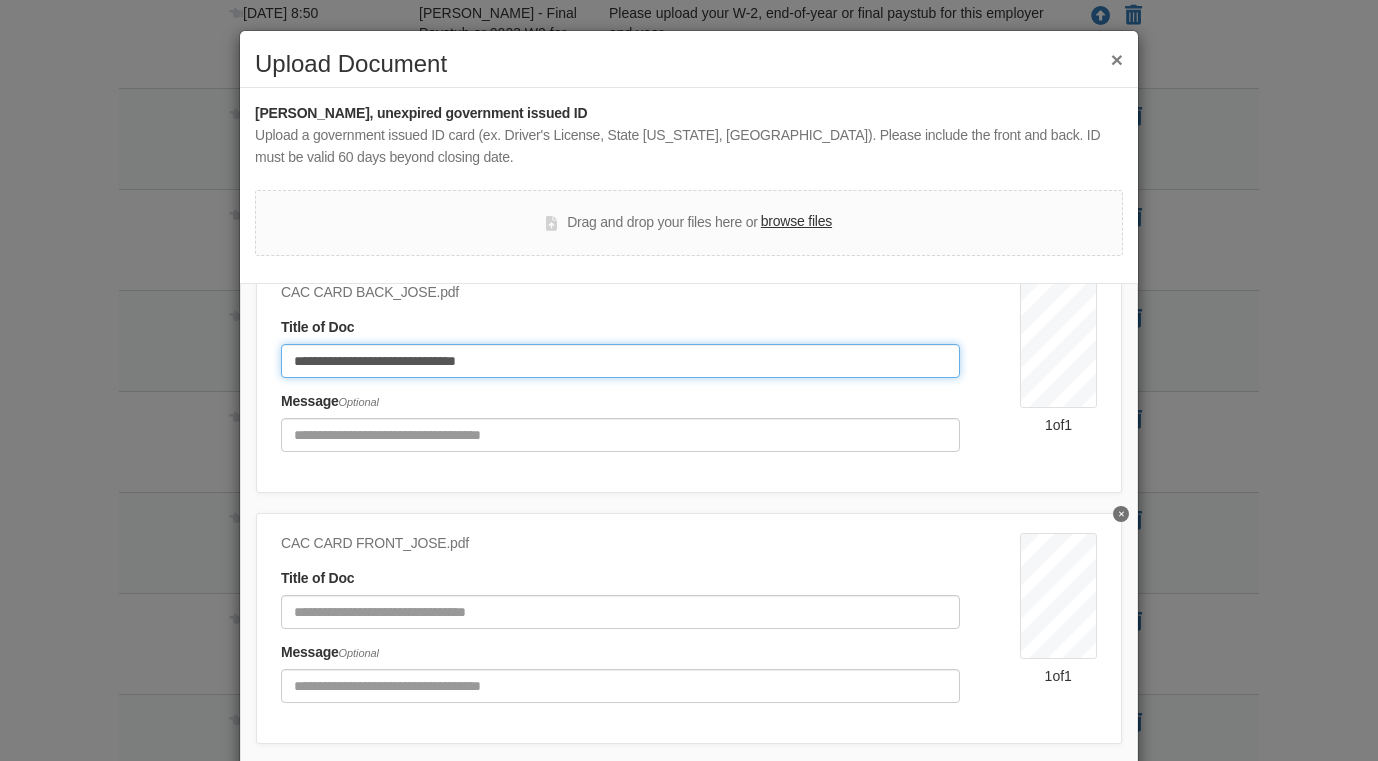 type on "**********" 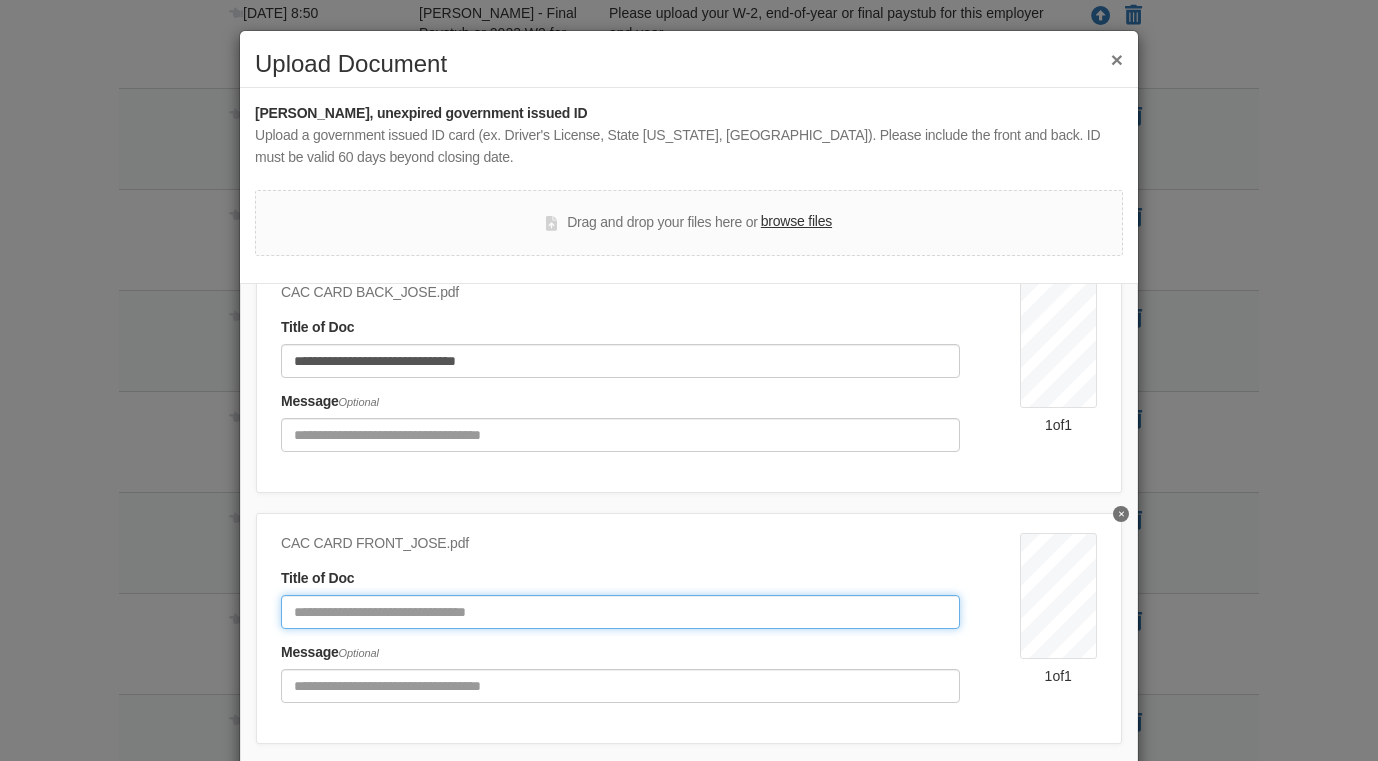 click 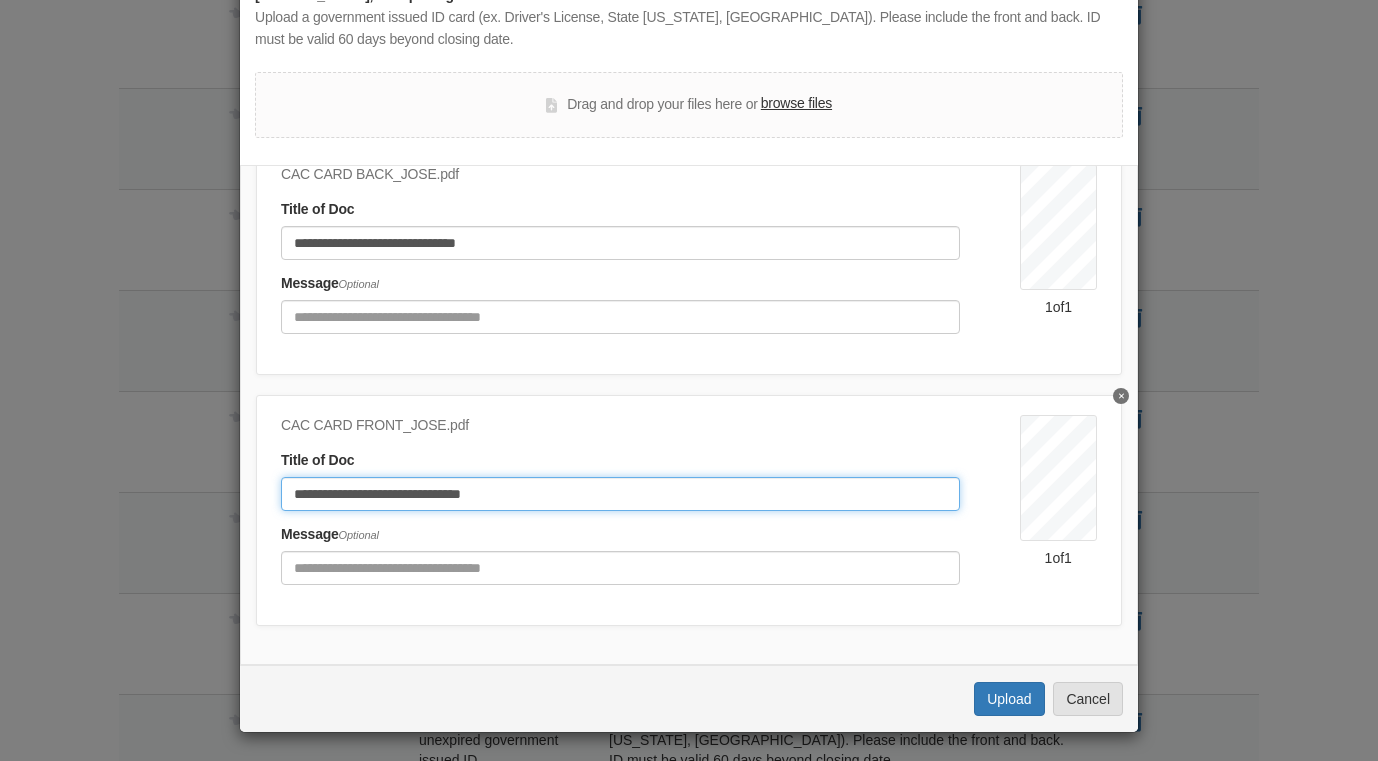 scroll, scrollTop: 117, scrollLeft: 0, axis: vertical 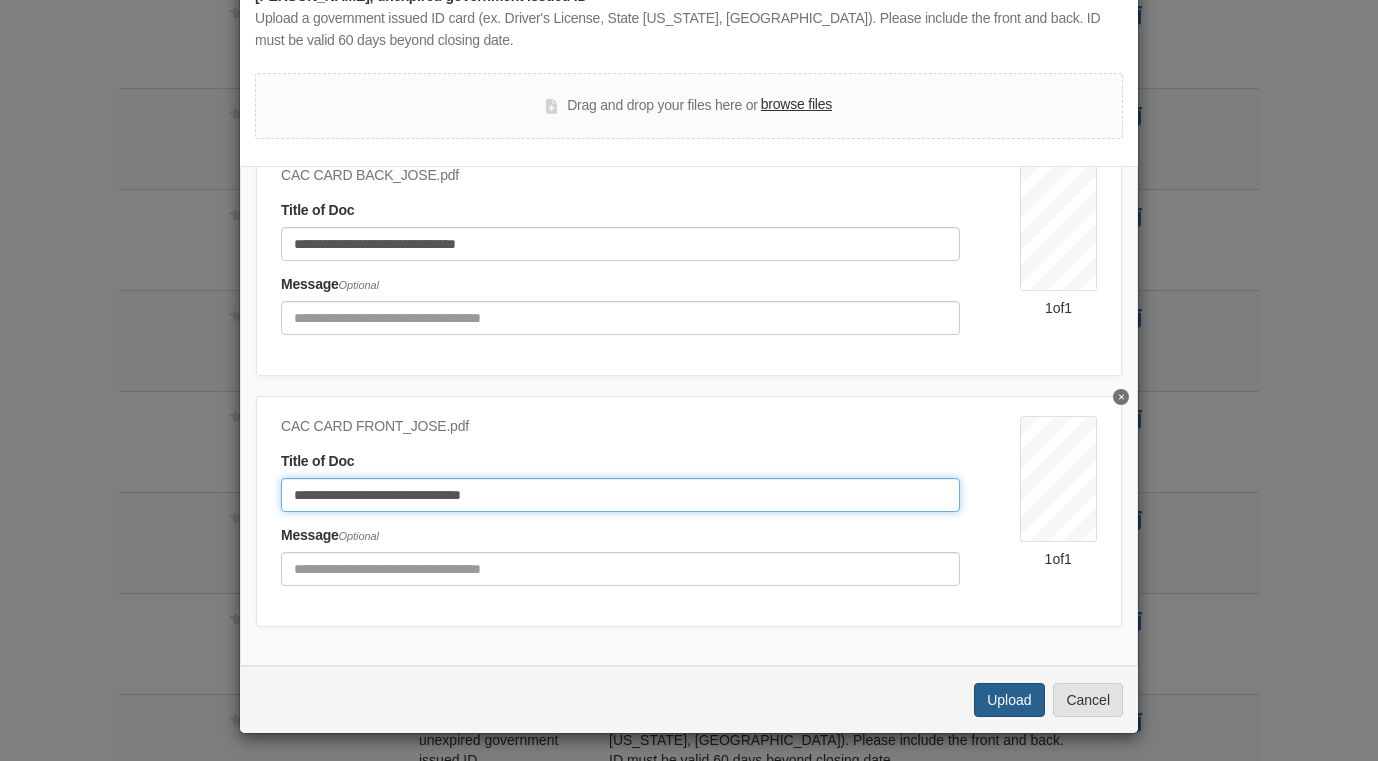 type on "**********" 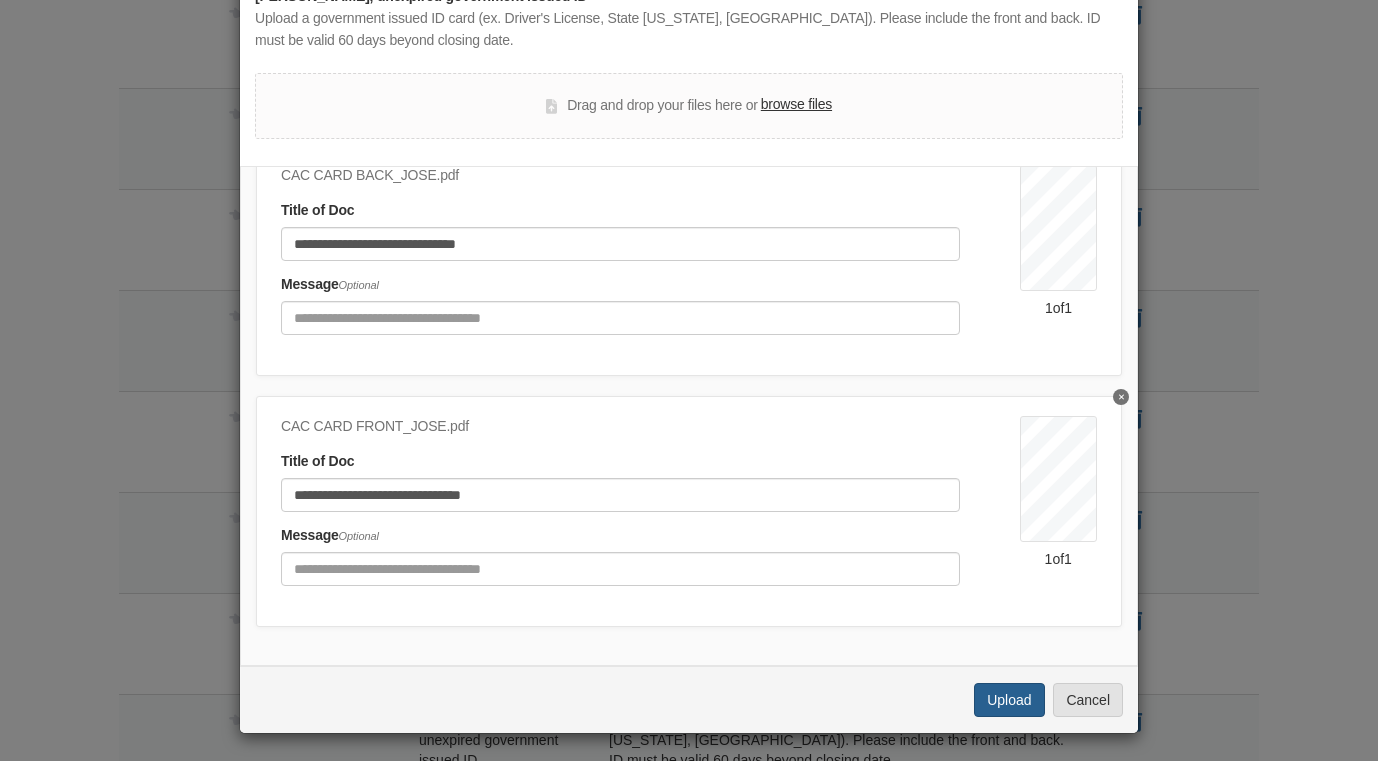 click on "Upload" at bounding box center [1009, 700] 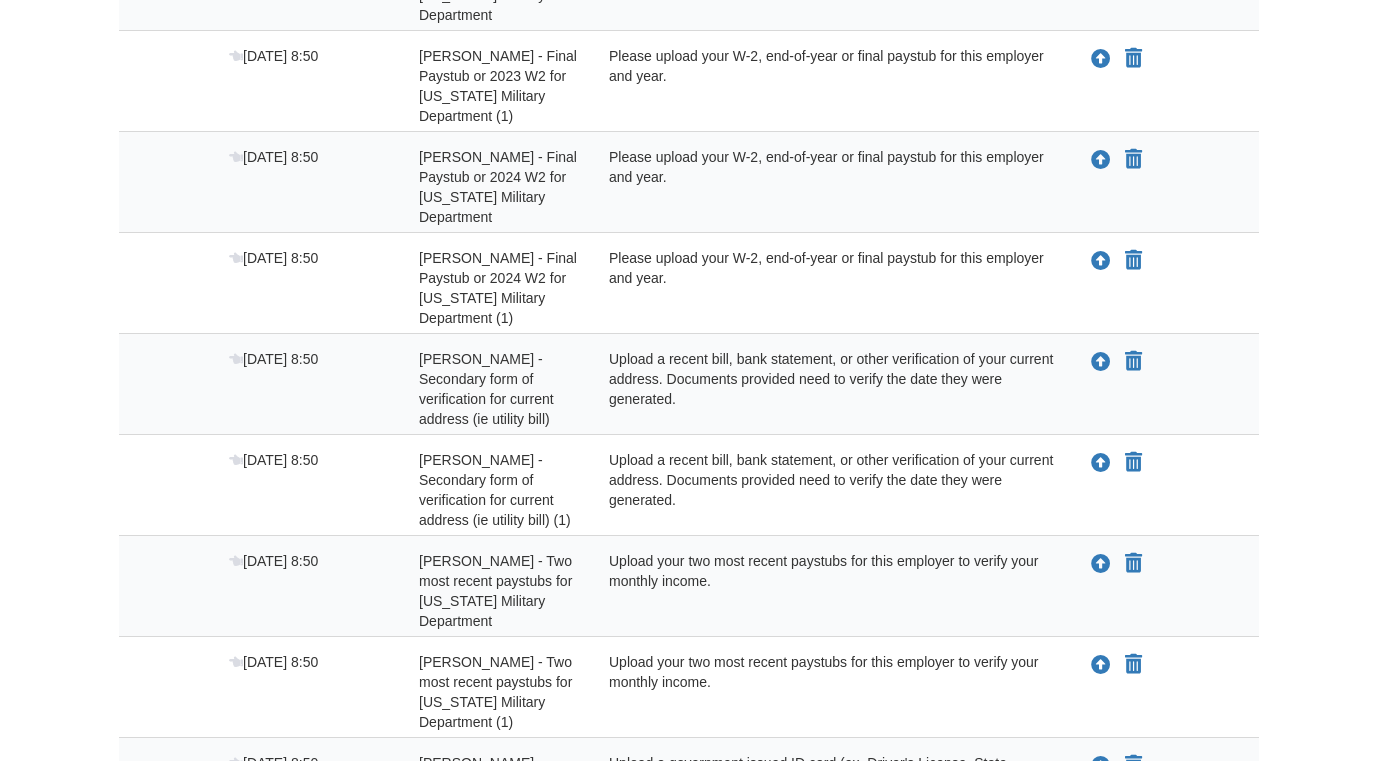 scroll, scrollTop: 1649, scrollLeft: 0, axis: vertical 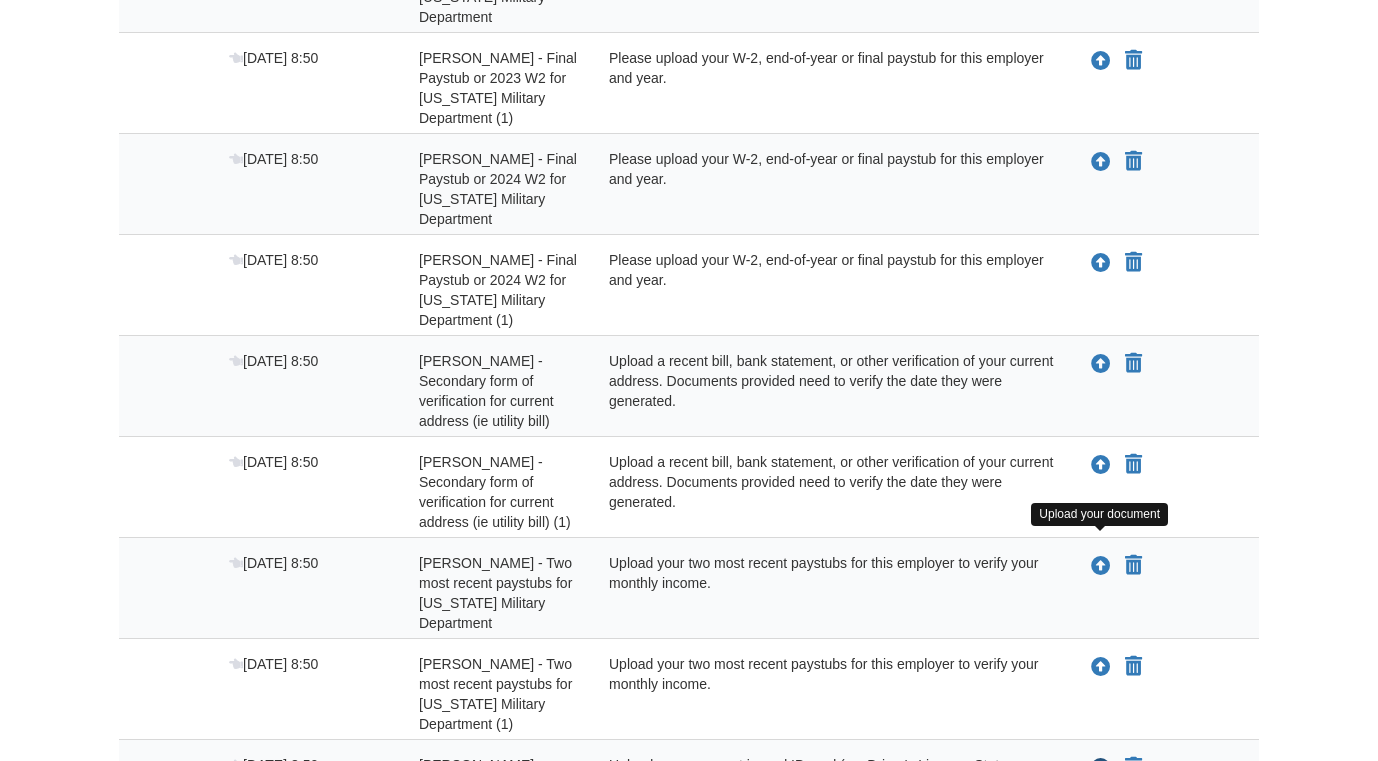 click at bounding box center (1101, 769) 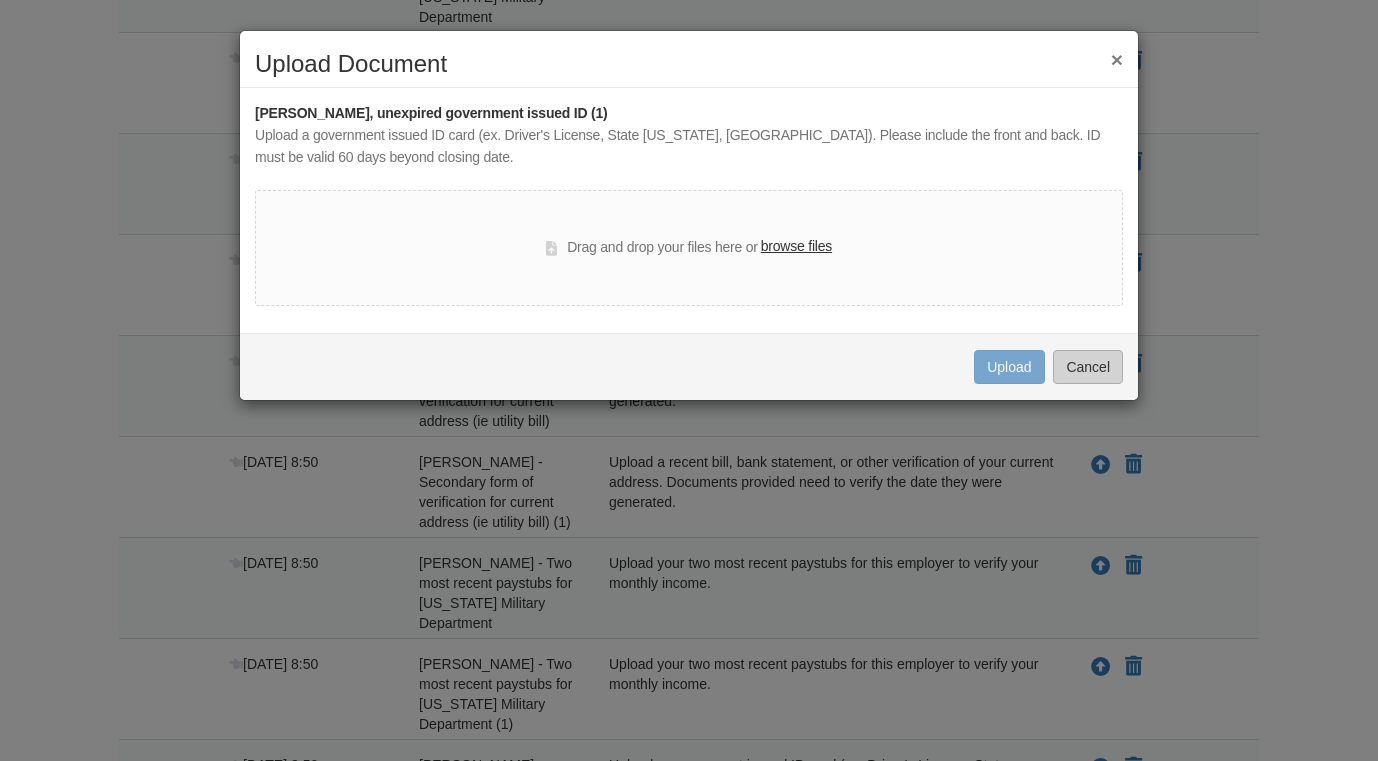 click on "Cancel" at bounding box center [1088, 367] 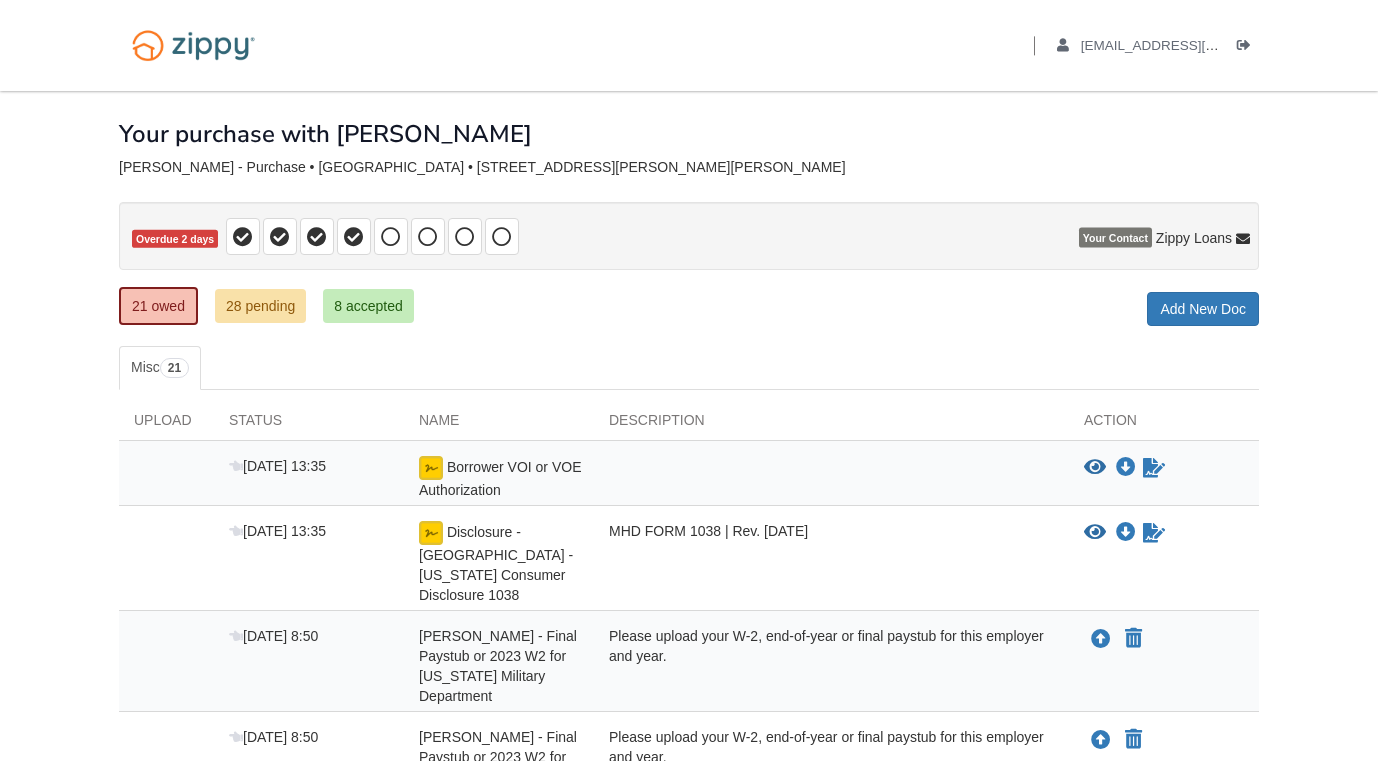 scroll, scrollTop: 0, scrollLeft: 0, axis: both 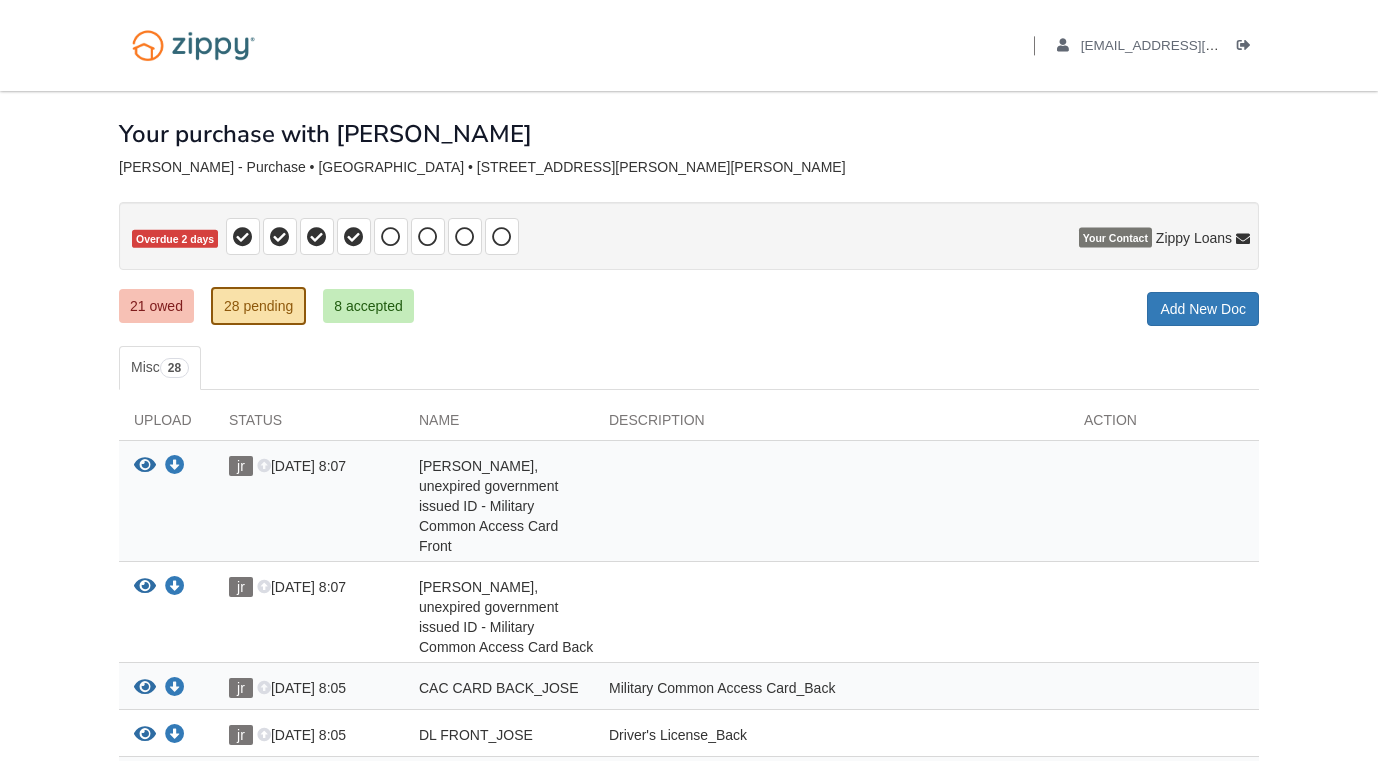 click on "21 owed" at bounding box center [156, 306] 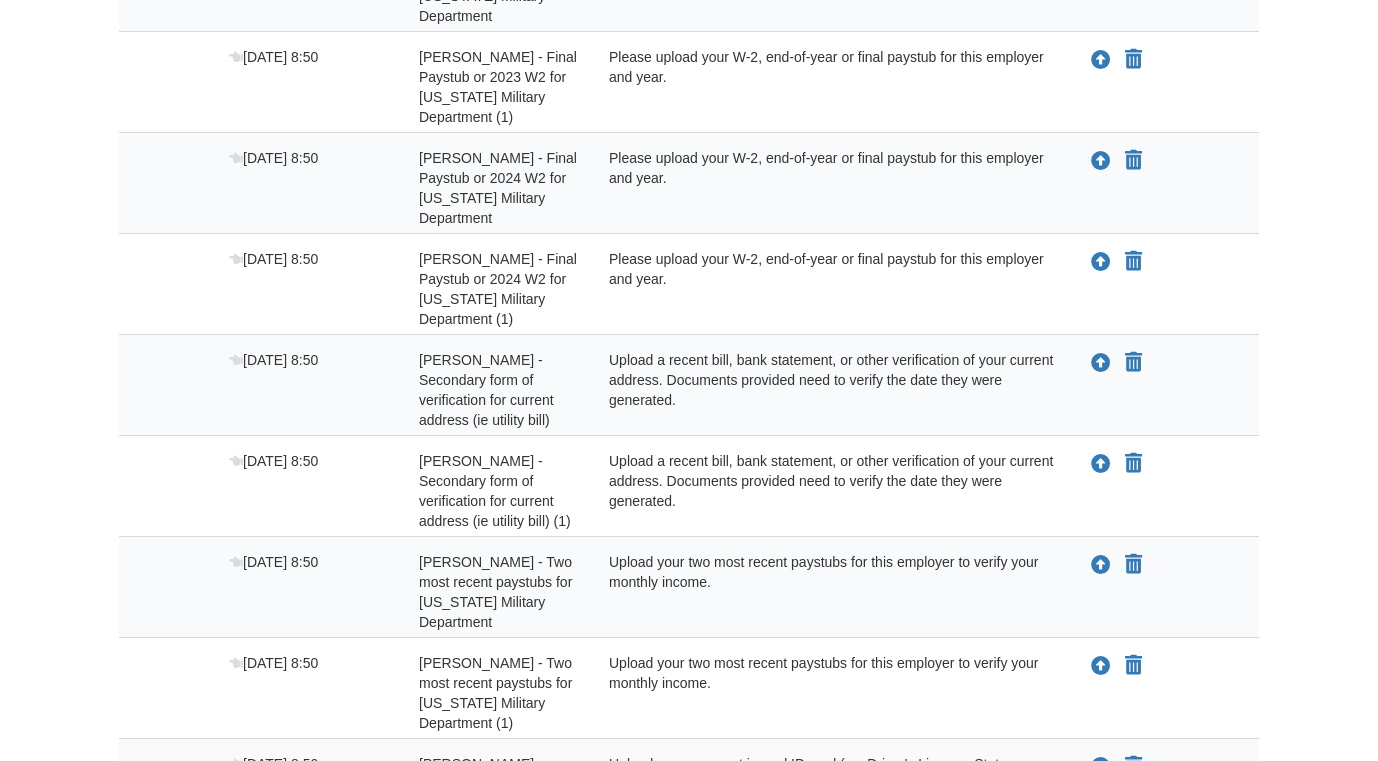 scroll, scrollTop: 1649, scrollLeft: 0, axis: vertical 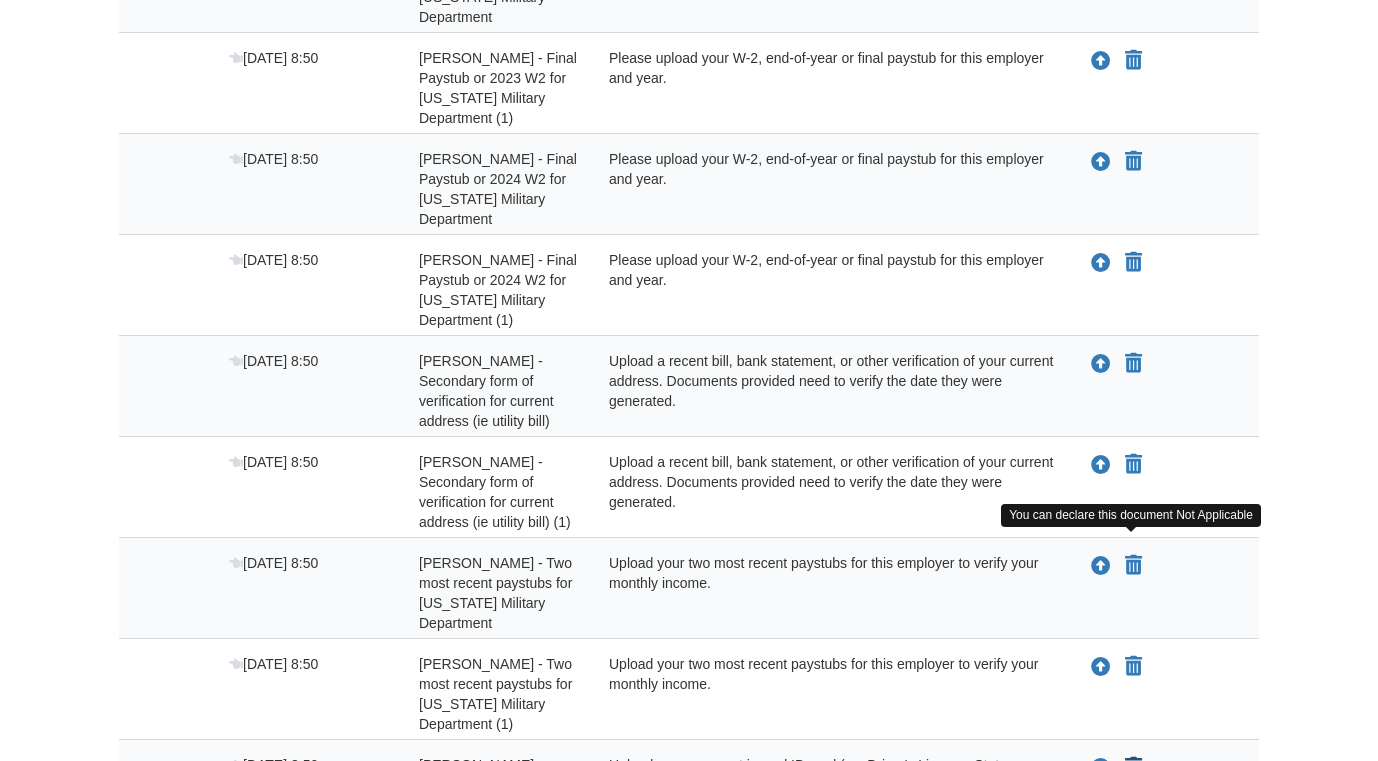 click at bounding box center (1133, 768) 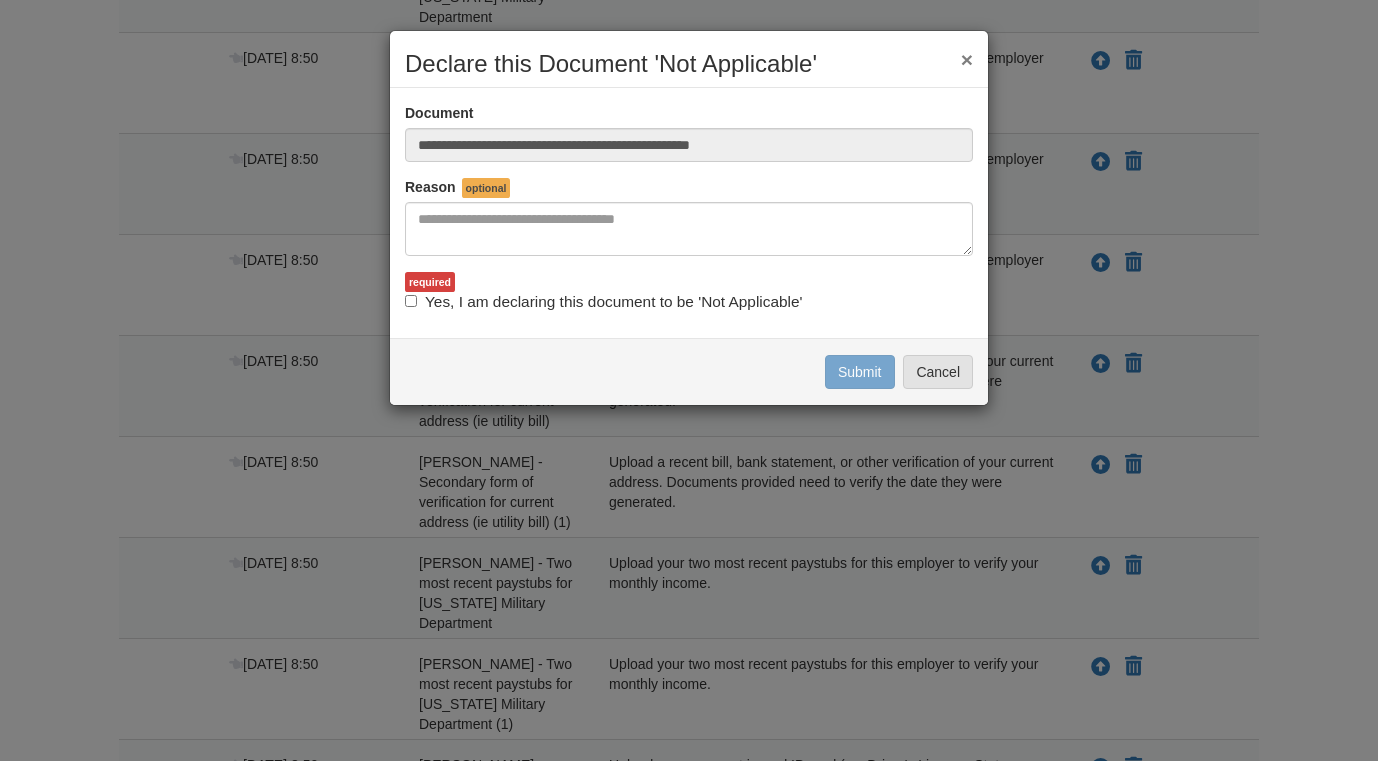 click on "Yes, I am declaring this document to be 'Not
Applicable'" at bounding box center (603, 302) 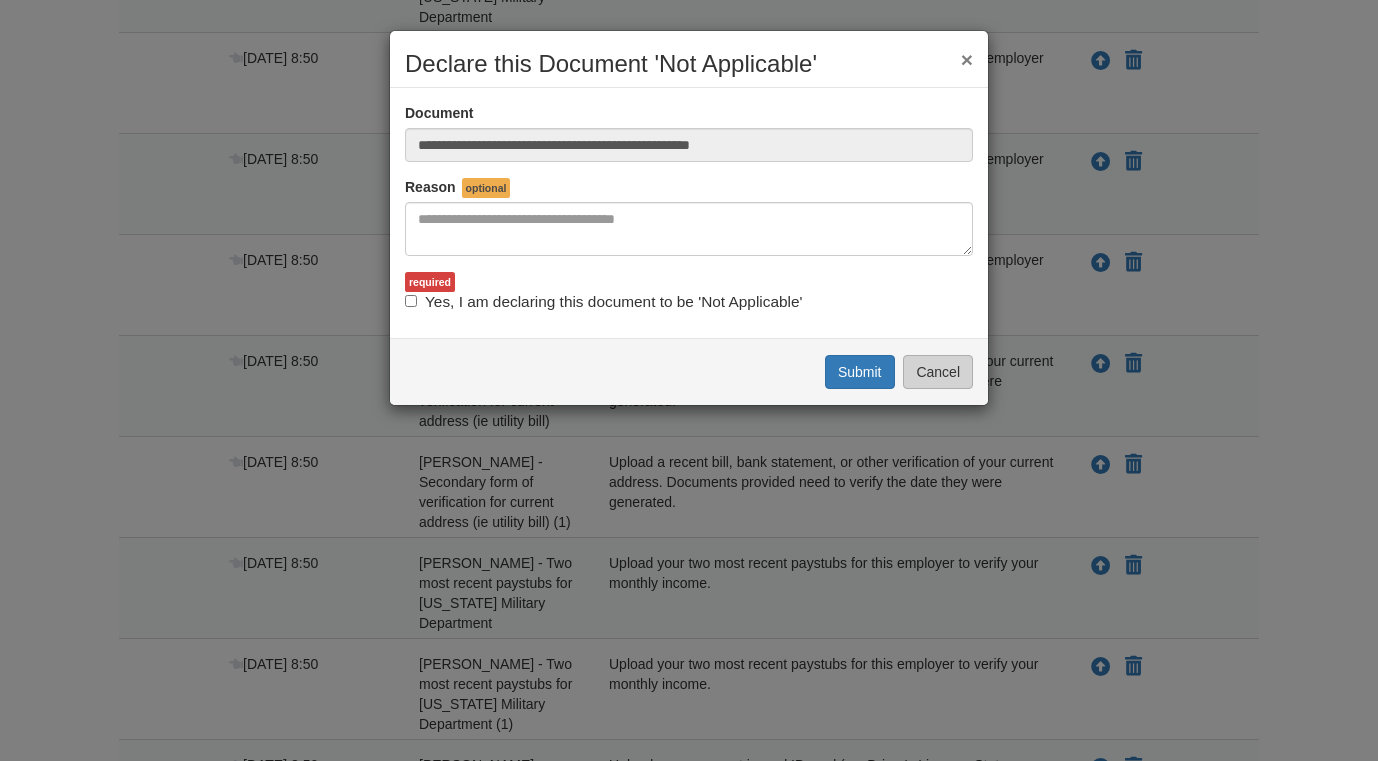 click on "Cancel" at bounding box center [938, 372] 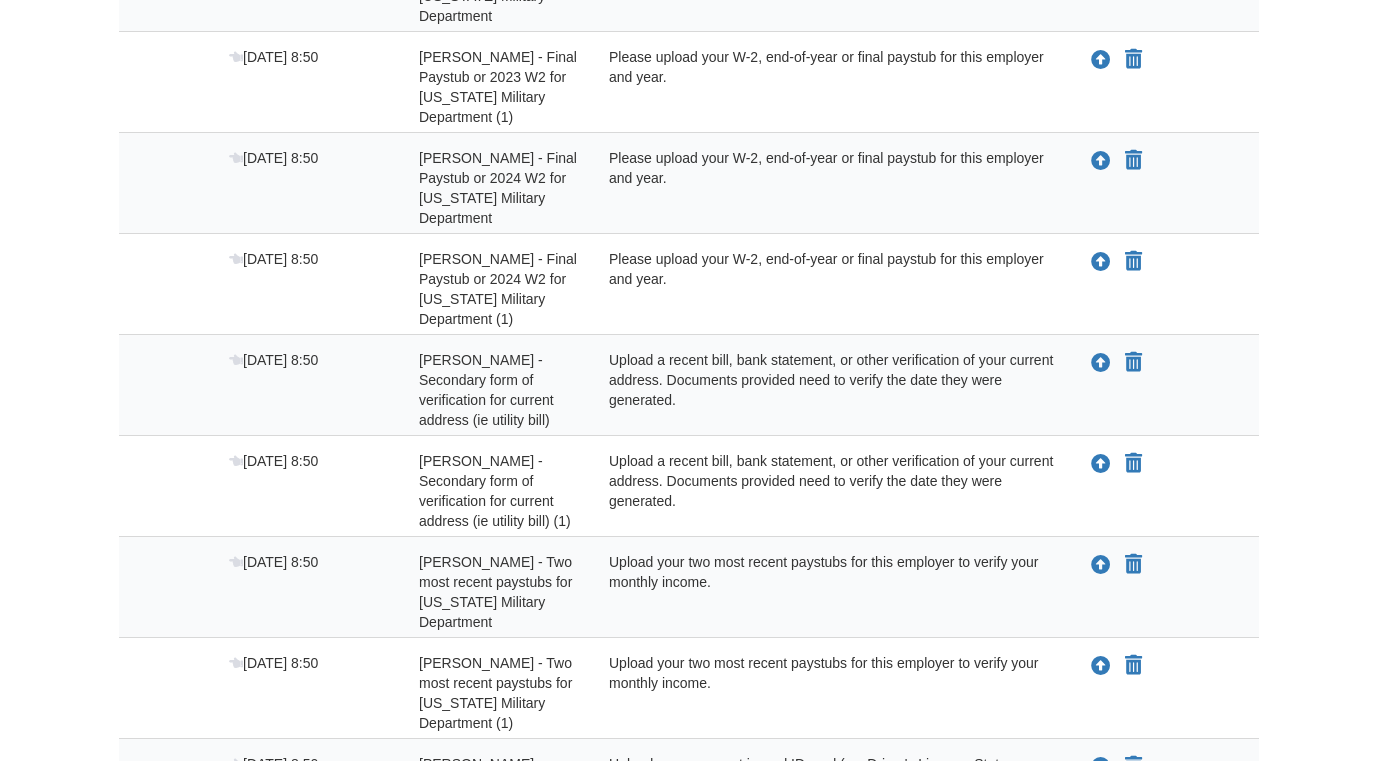 scroll, scrollTop: 1649, scrollLeft: 0, axis: vertical 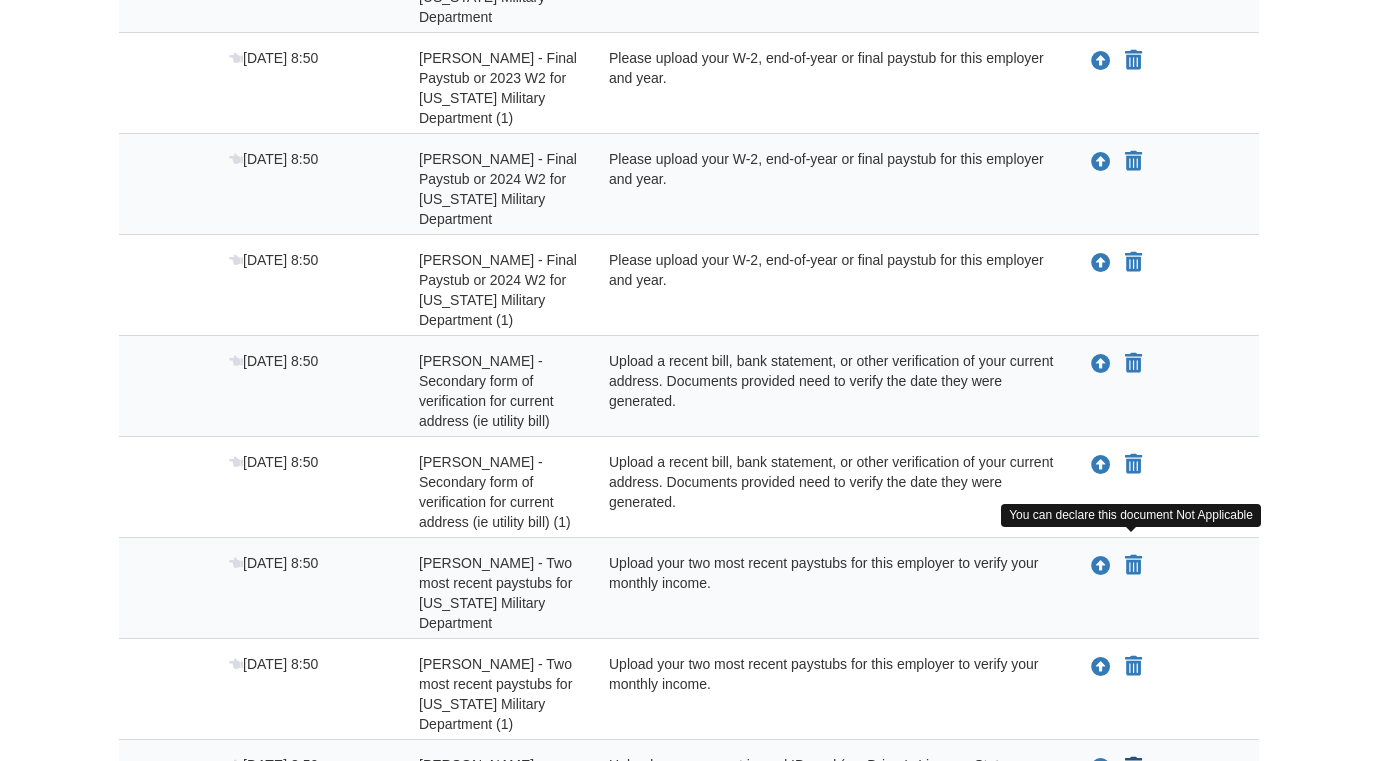 click at bounding box center [1133, 768] 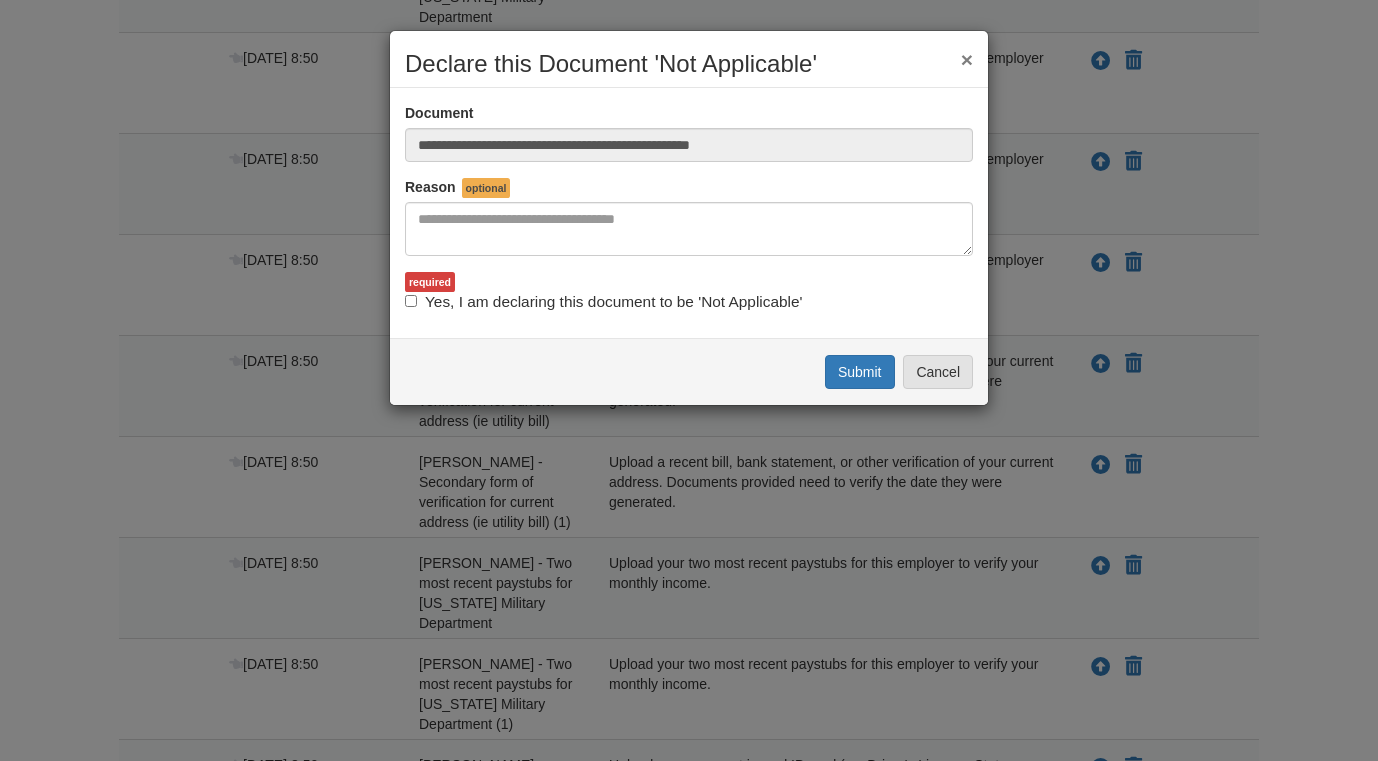 click on "Yes, I am declaring this document to be 'Not
Applicable'" at bounding box center [603, 302] 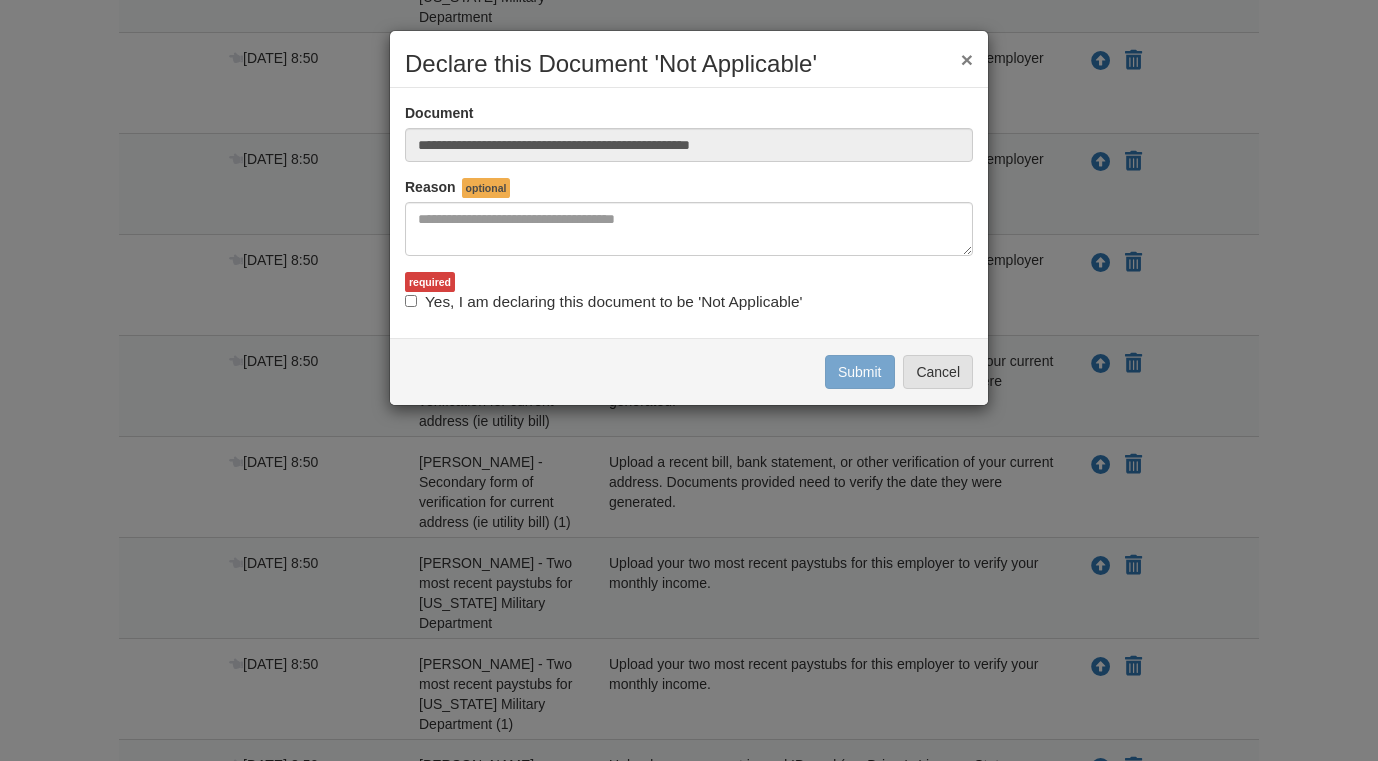 click on "Yes, I am declaring this document to be 'Not
Applicable'" at bounding box center [603, 302] 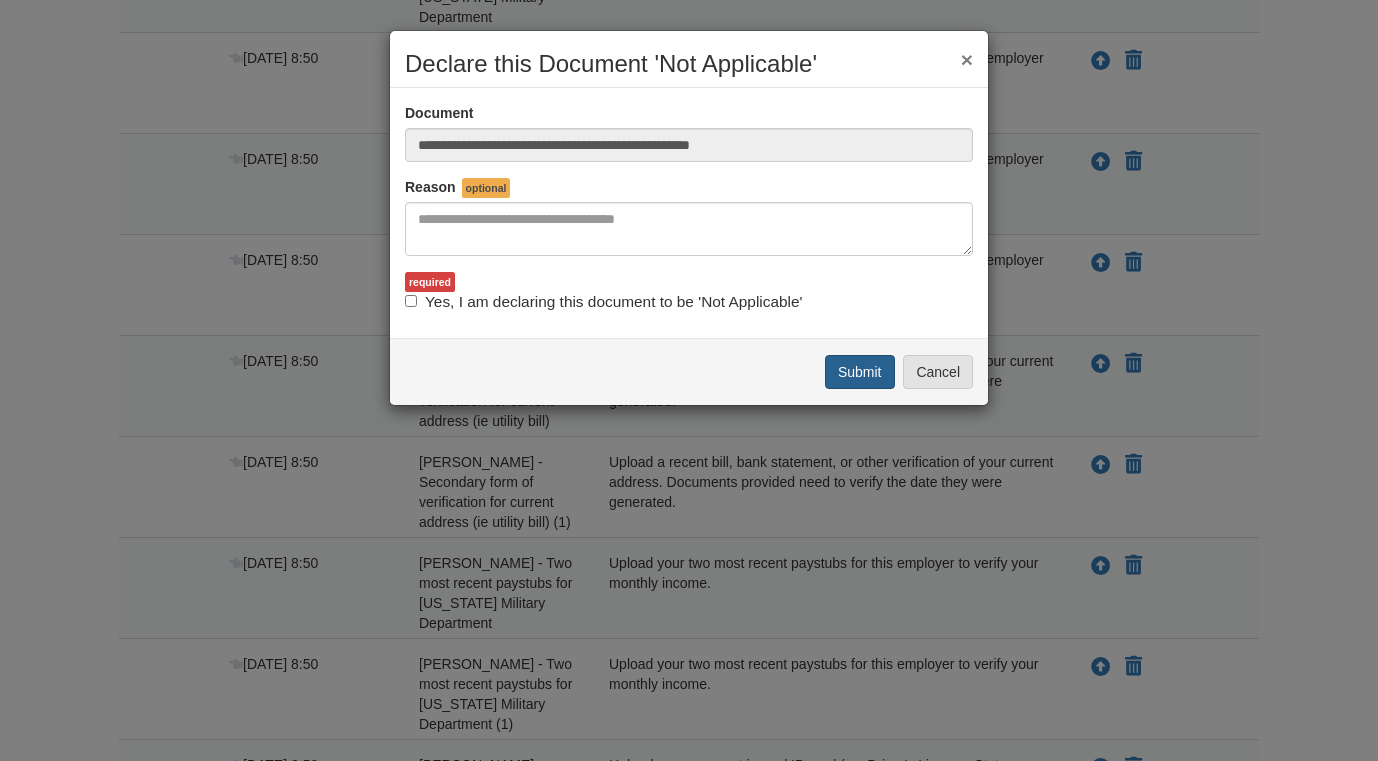 click on "Submit" at bounding box center (860, 372) 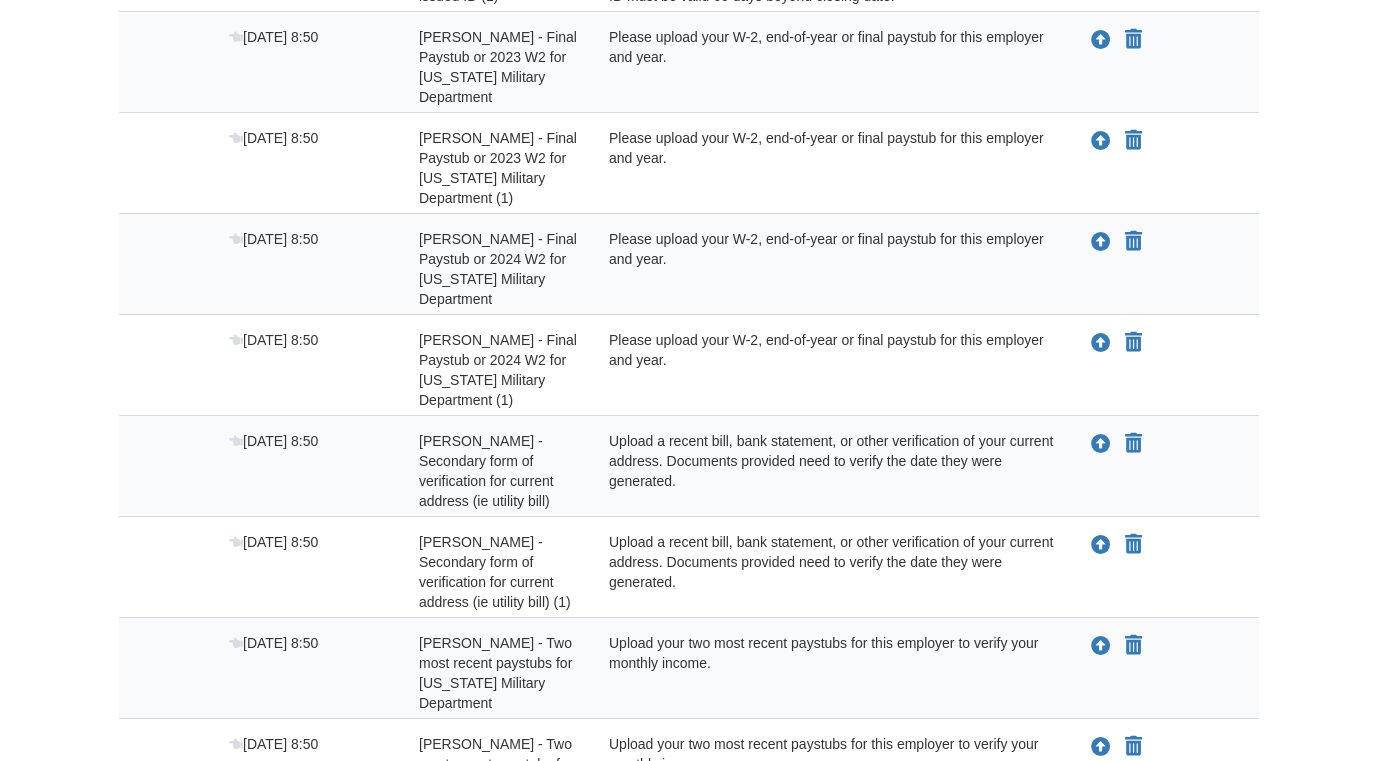 scroll, scrollTop: 1568, scrollLeft: 0, axis: vertical 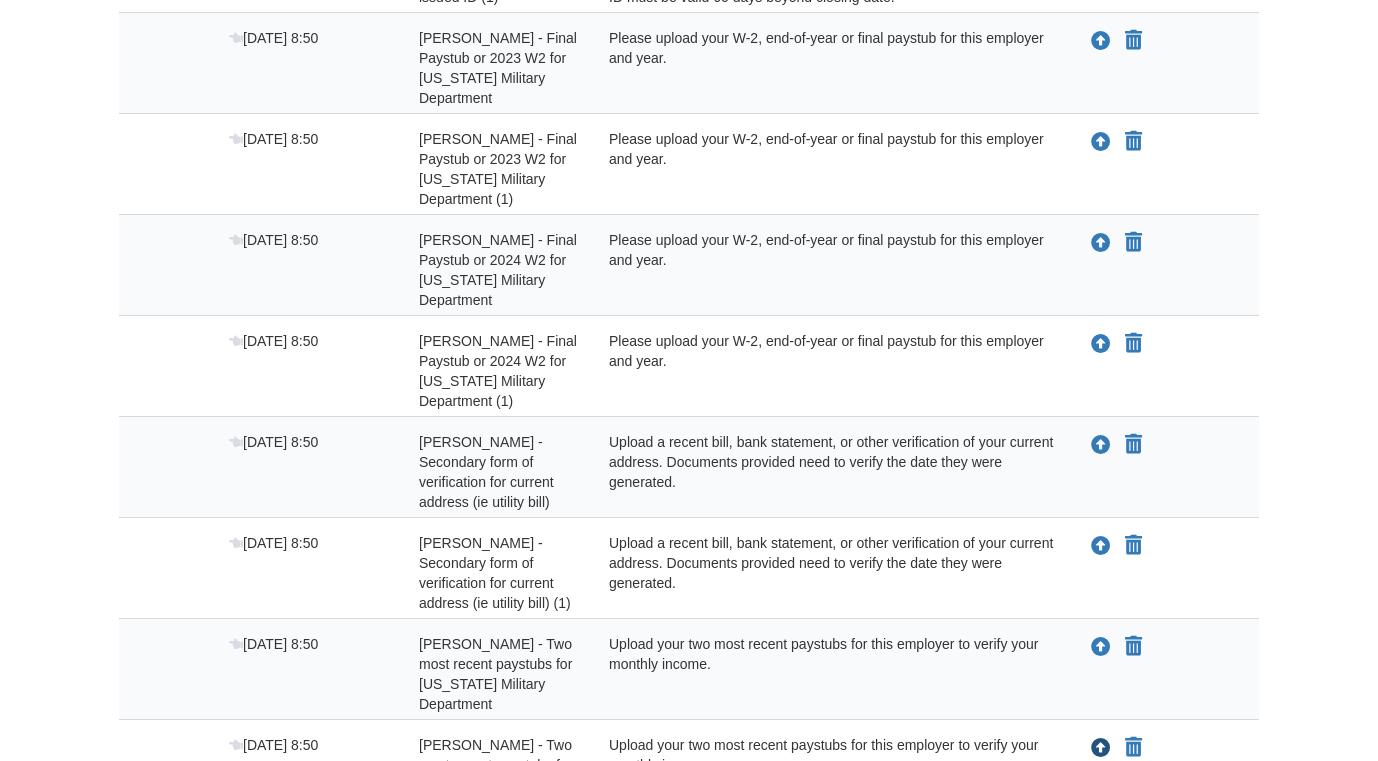 click at bounding box center (1101, 749) 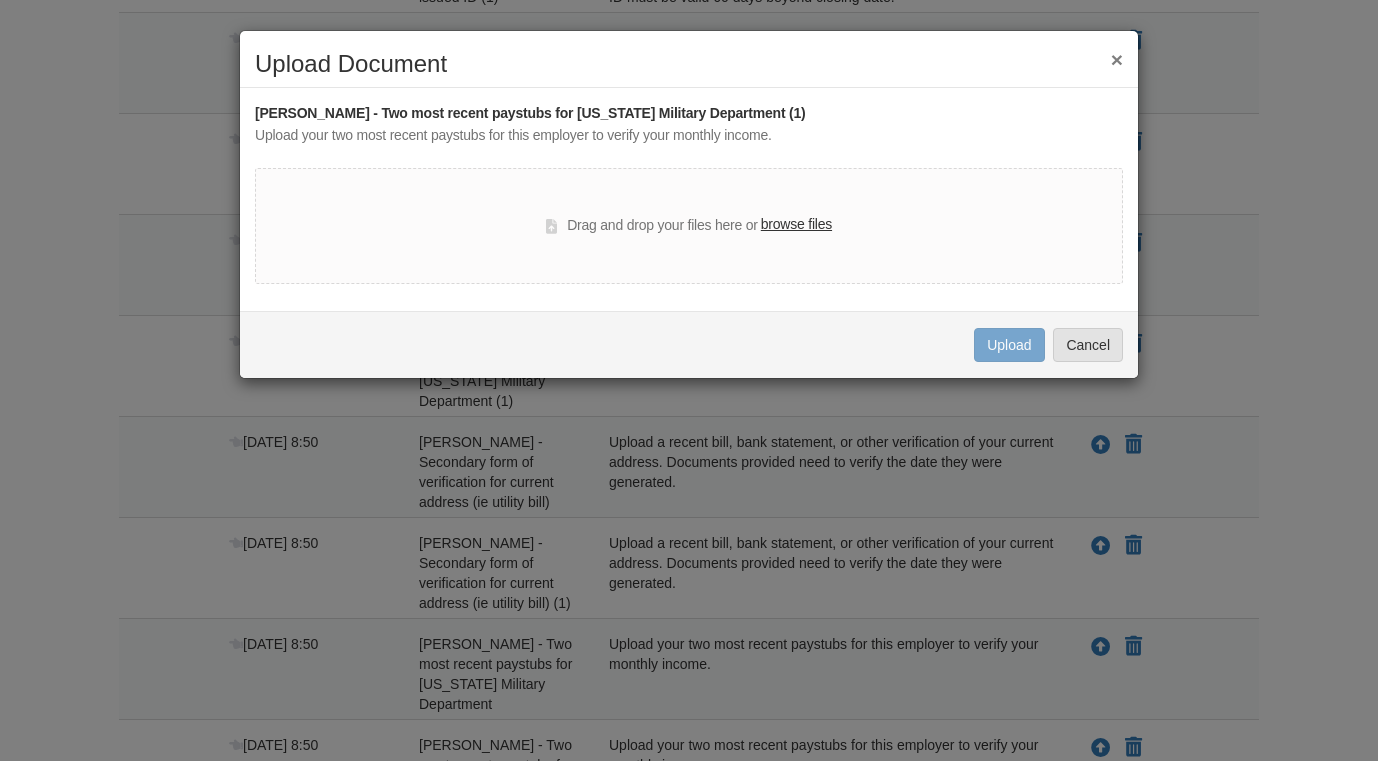 click on "browse files" at bounding box center (796, 225) 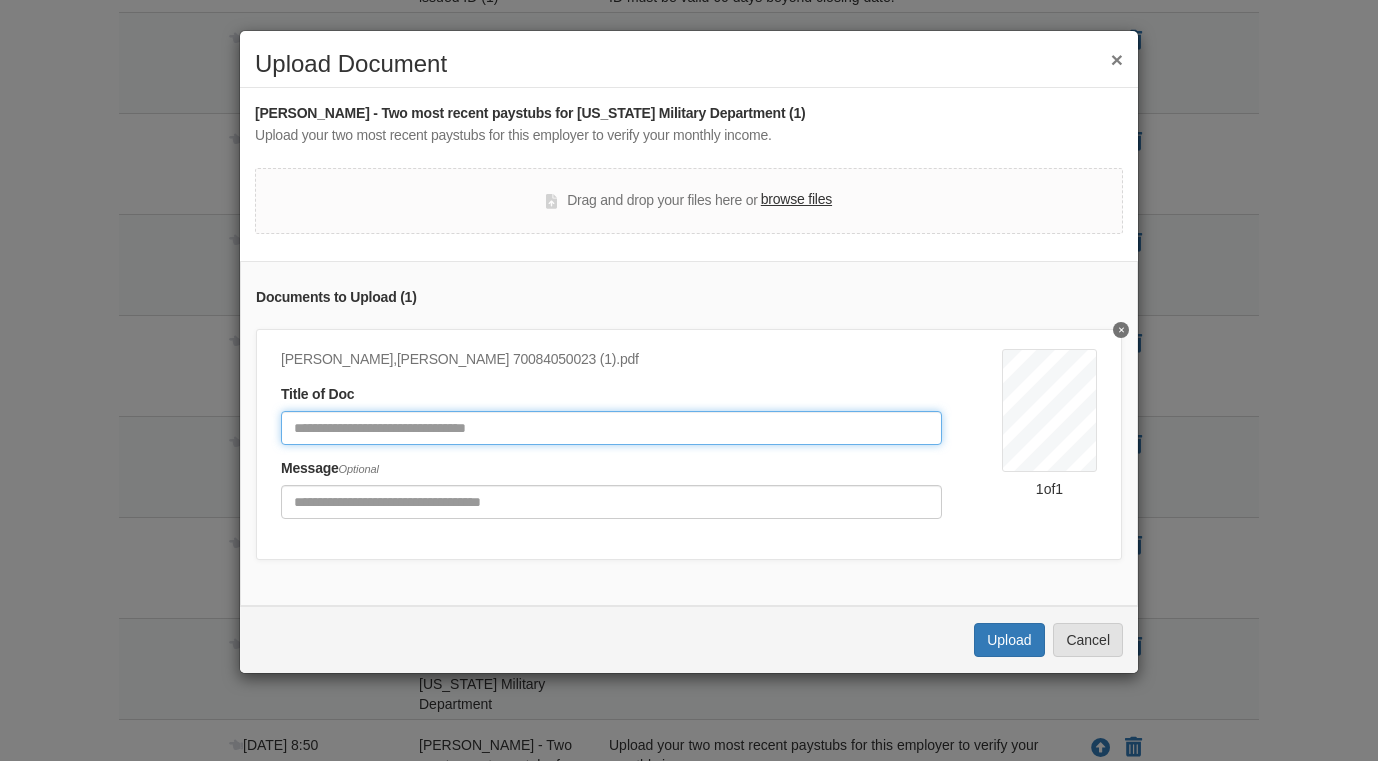 click 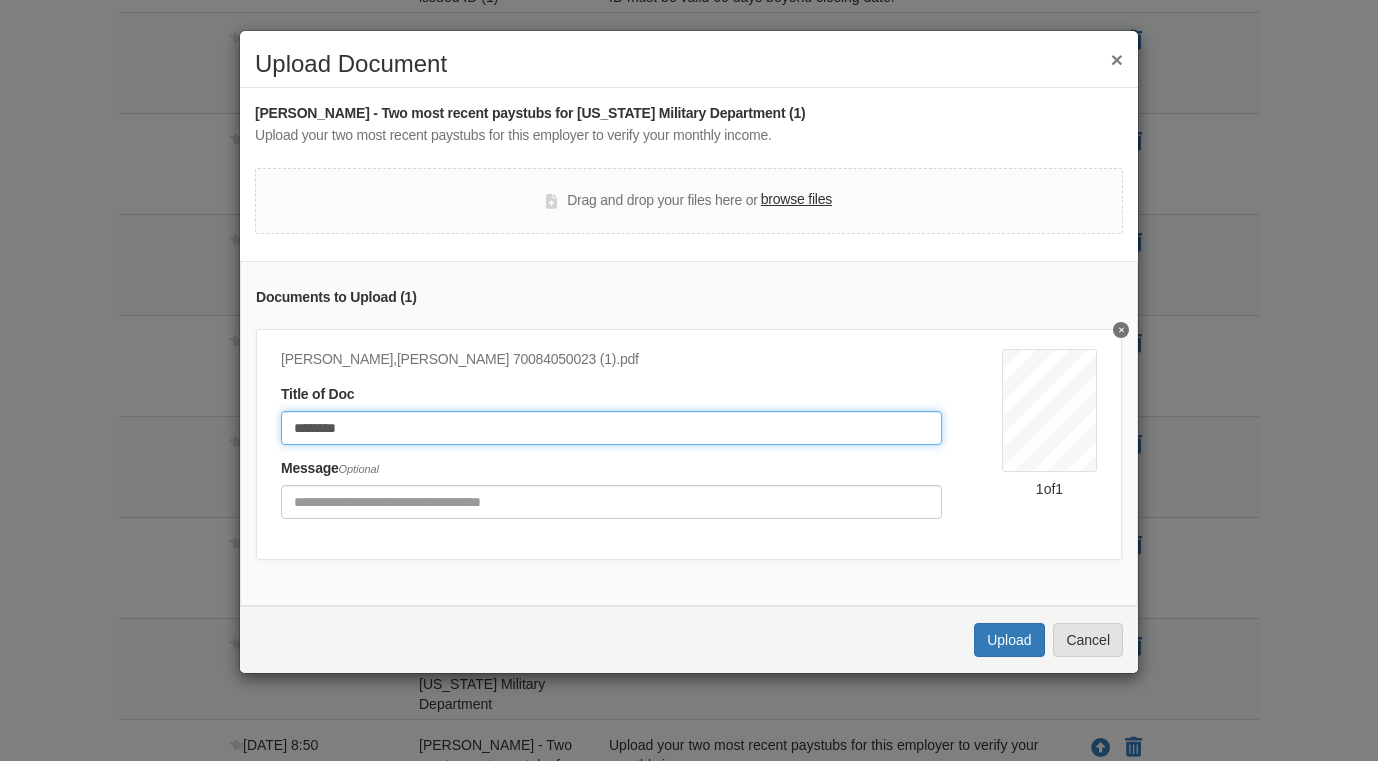 type on "********" 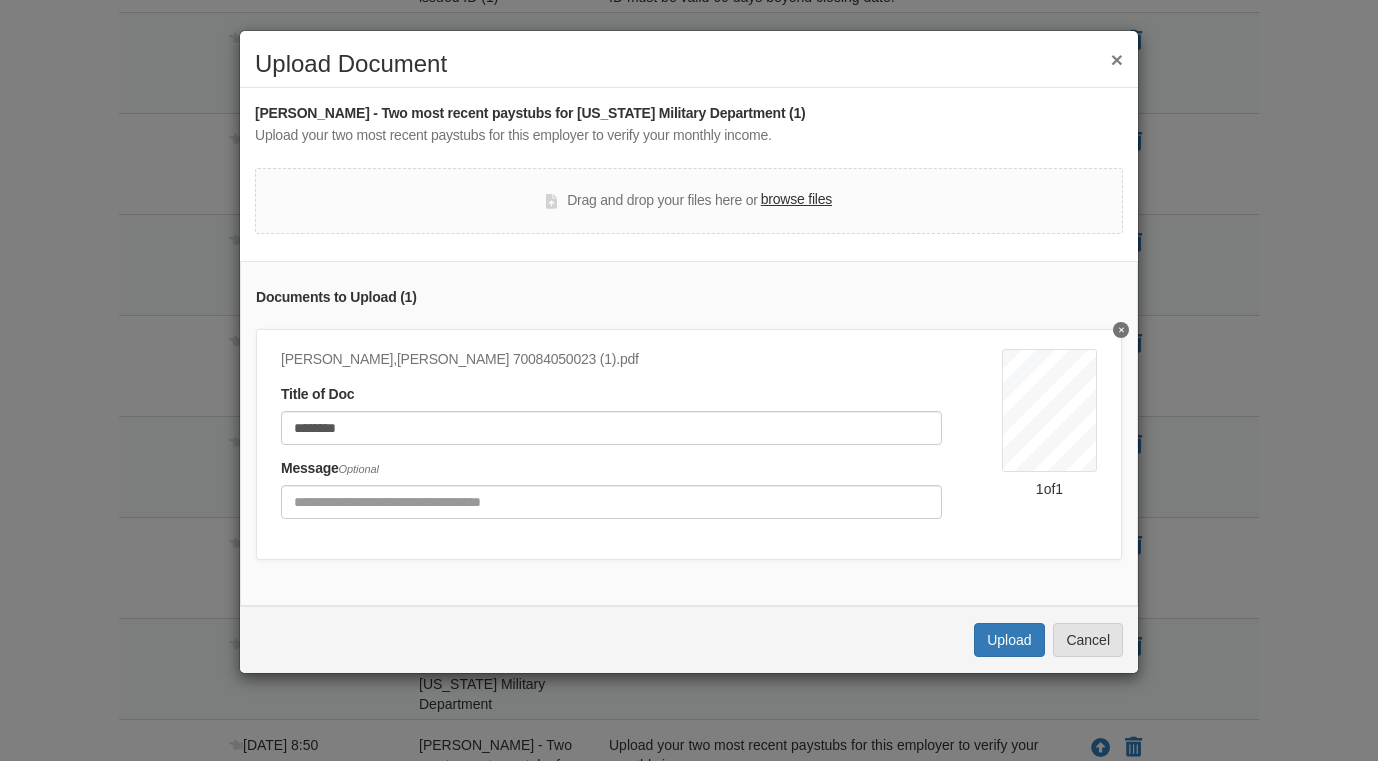 click on "browse files" at bounding box center [796, 200] 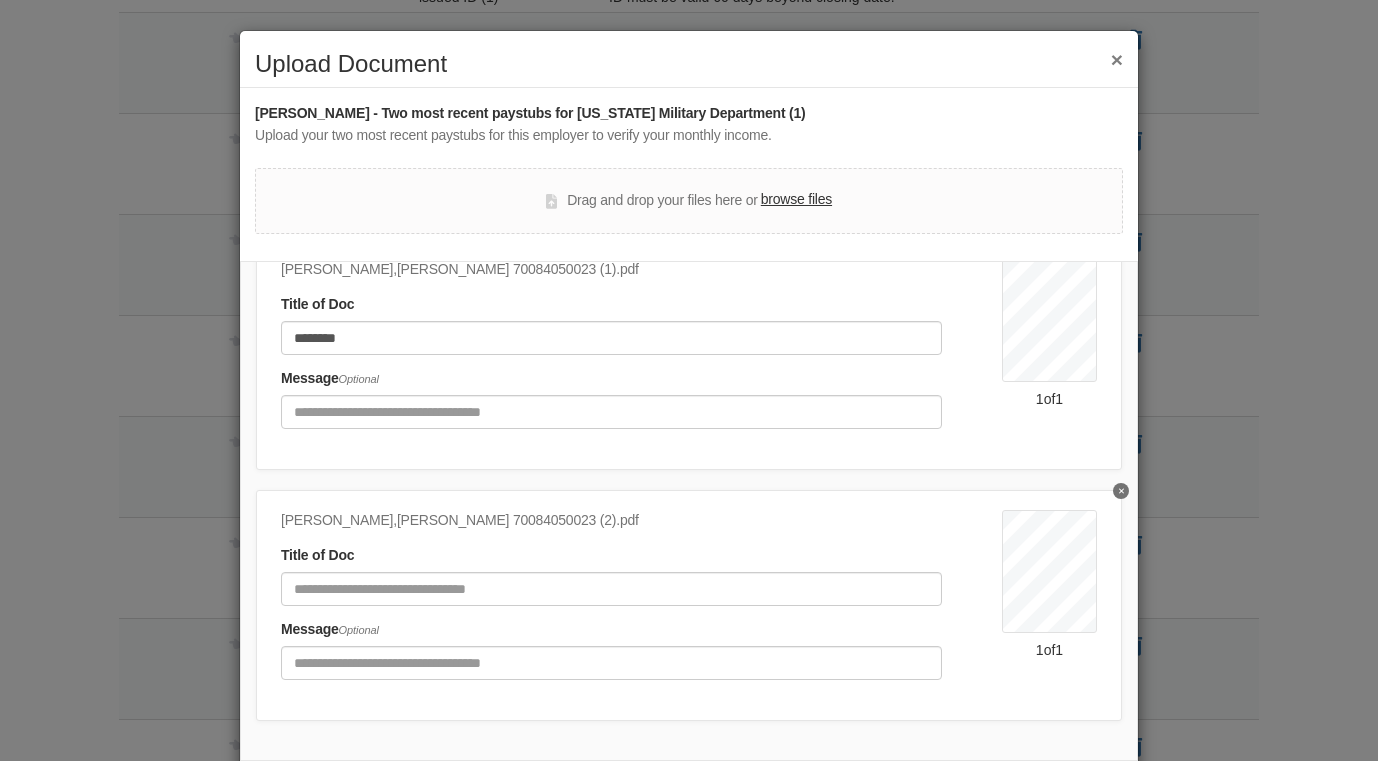 scroll, scrollTop: 89, scrollLeft: 0, axis: vertical 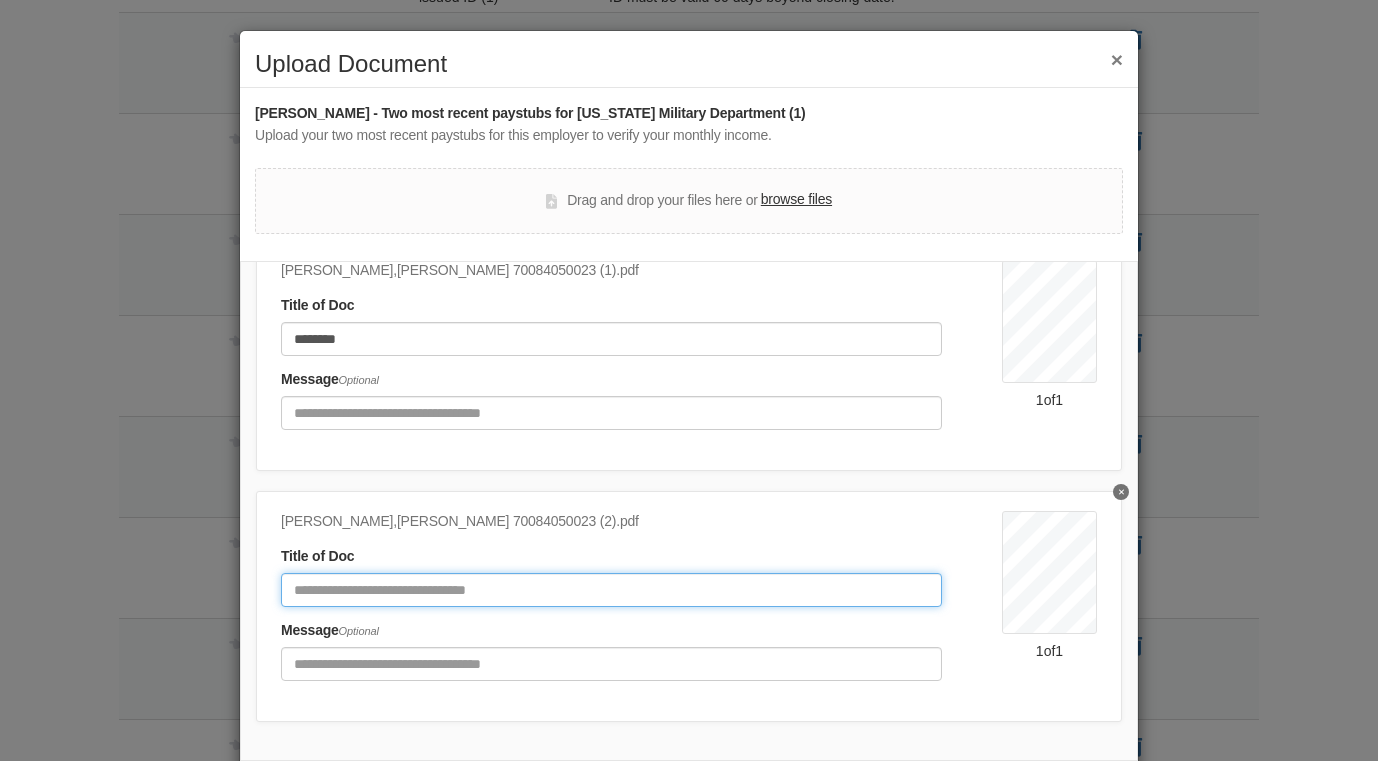 click 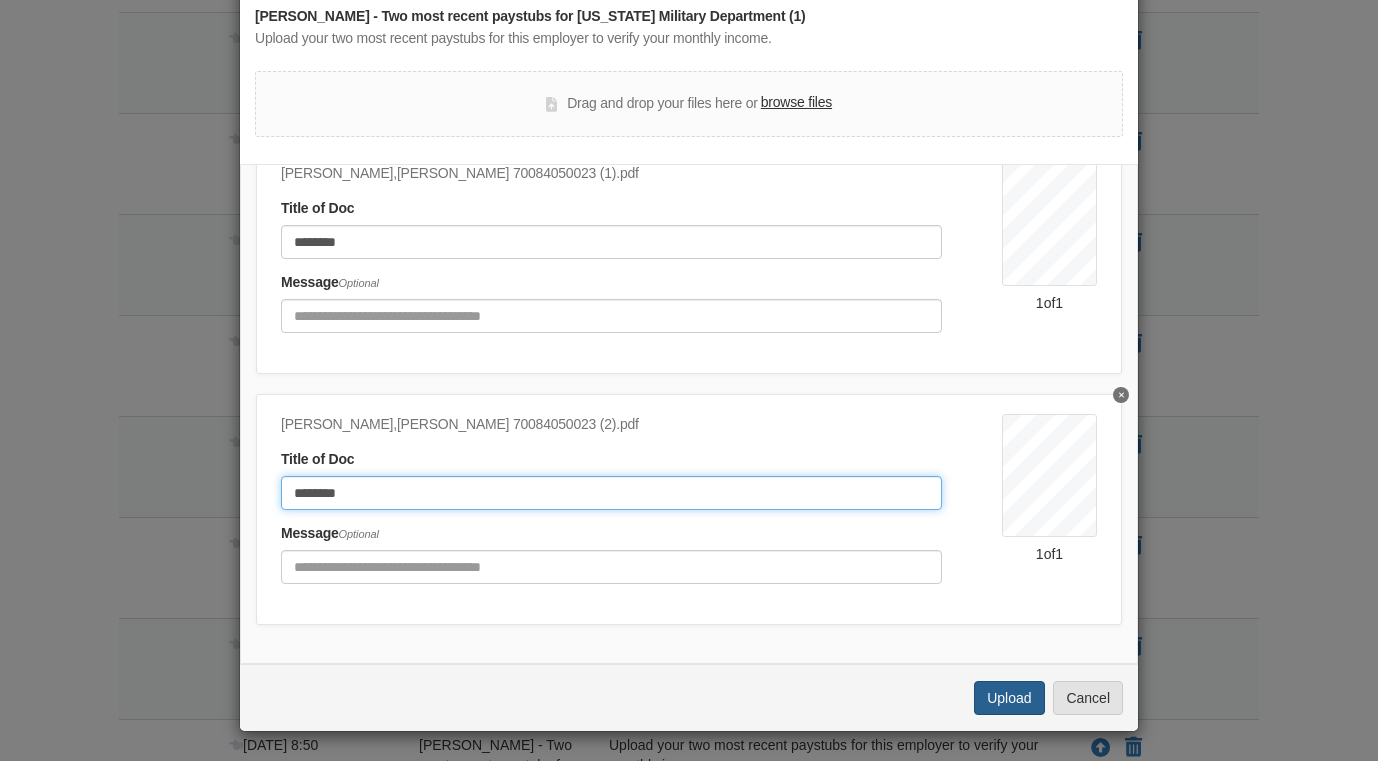 scroll, scrollTop: 96, scrollLeft: 0, axis: vertical 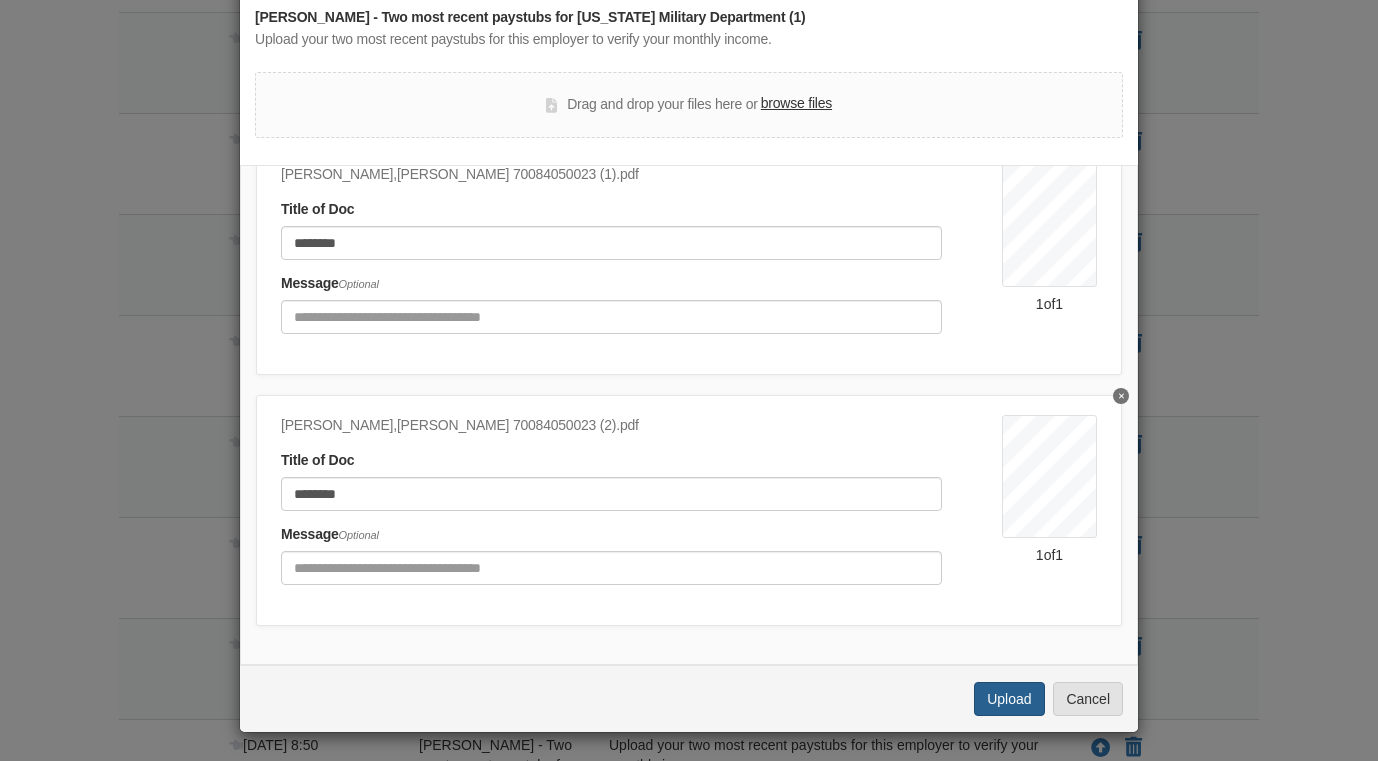 click on "Upload" at bounding box center [1009, 699] 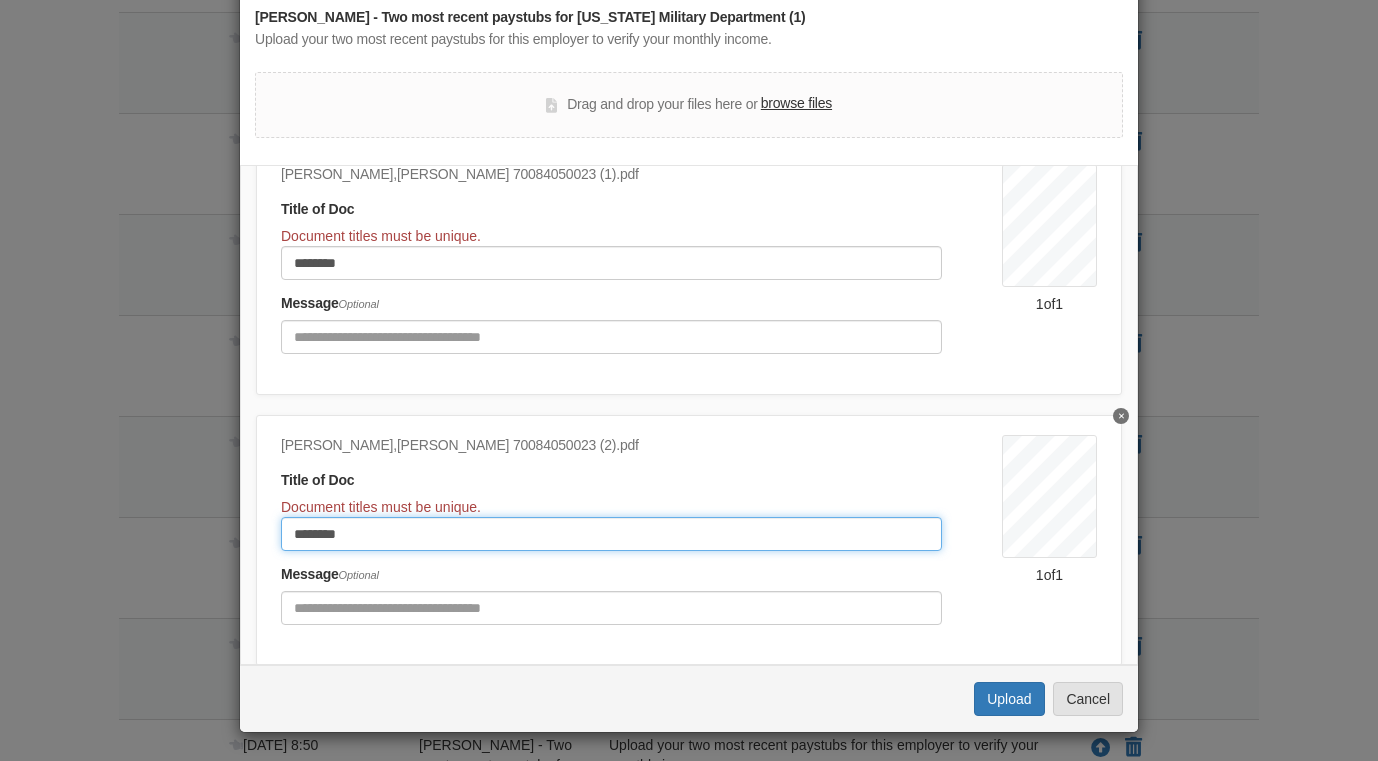 click on "********" at bounding box center (611, 534) 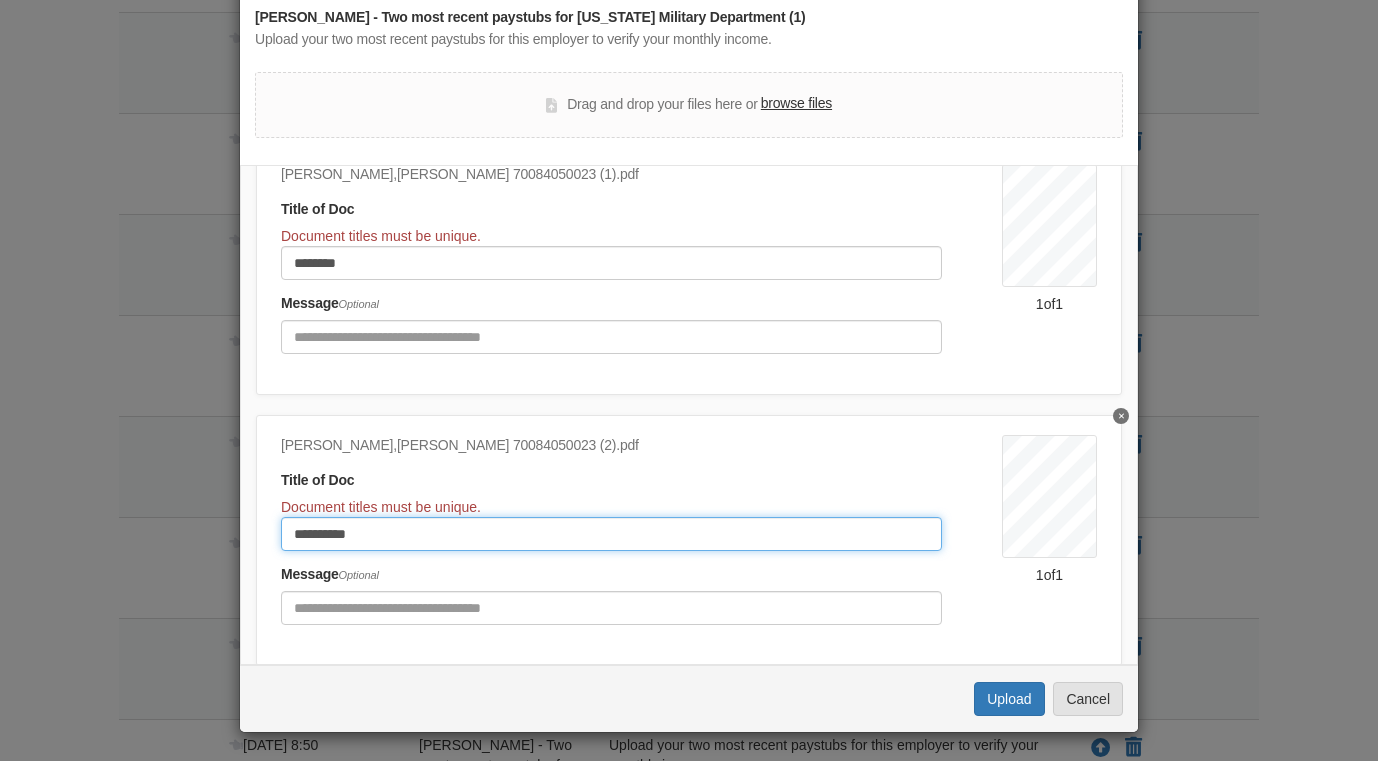 type on "**********" 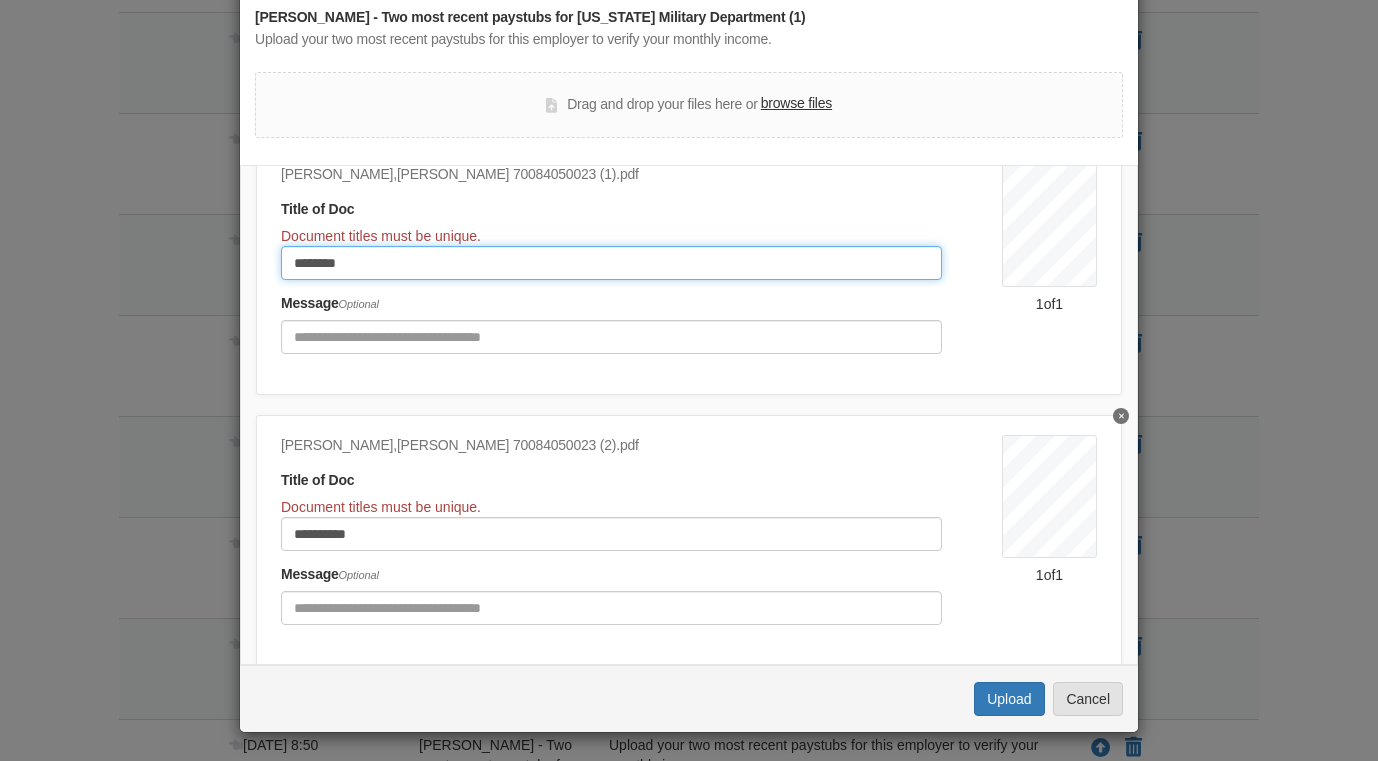 click on "********" at bounding box center (611, 263) 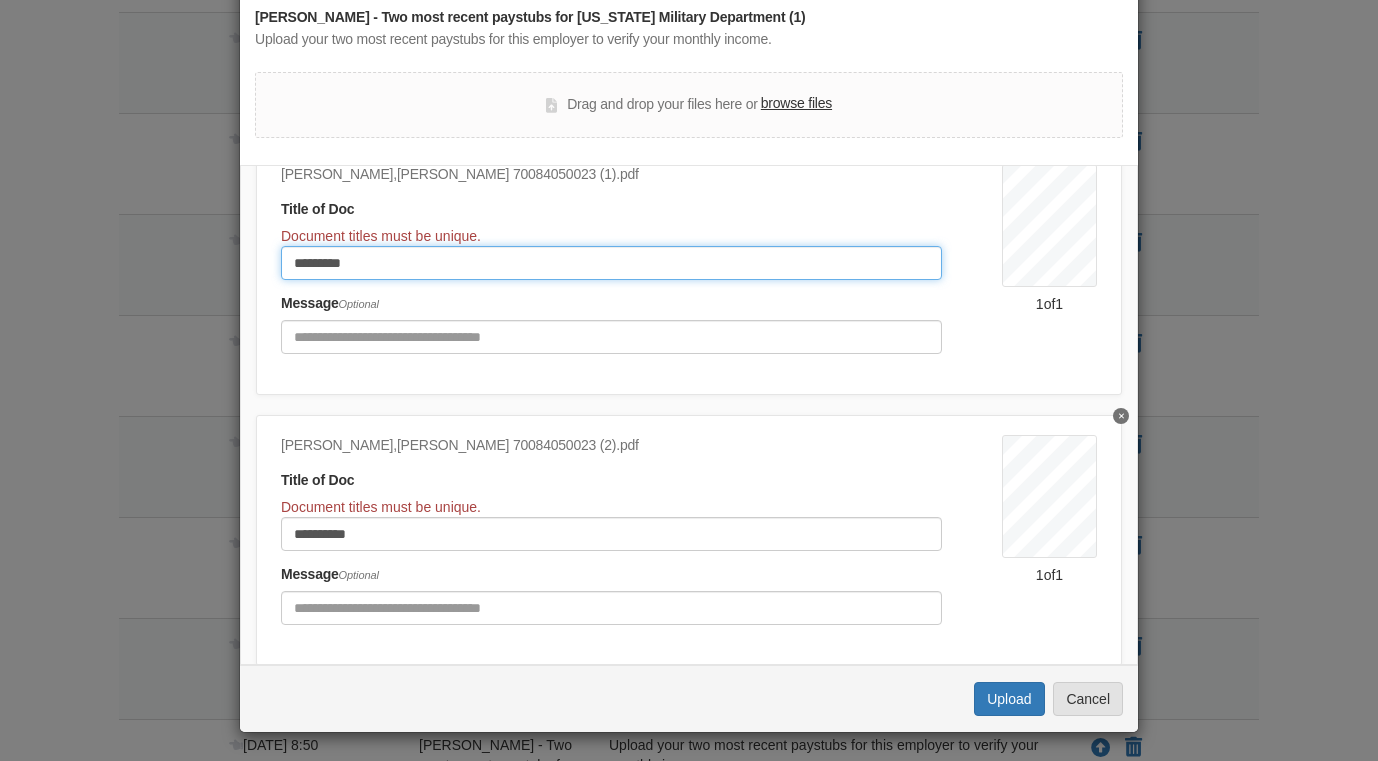 click on "*********" at bounding box center (611, 263) 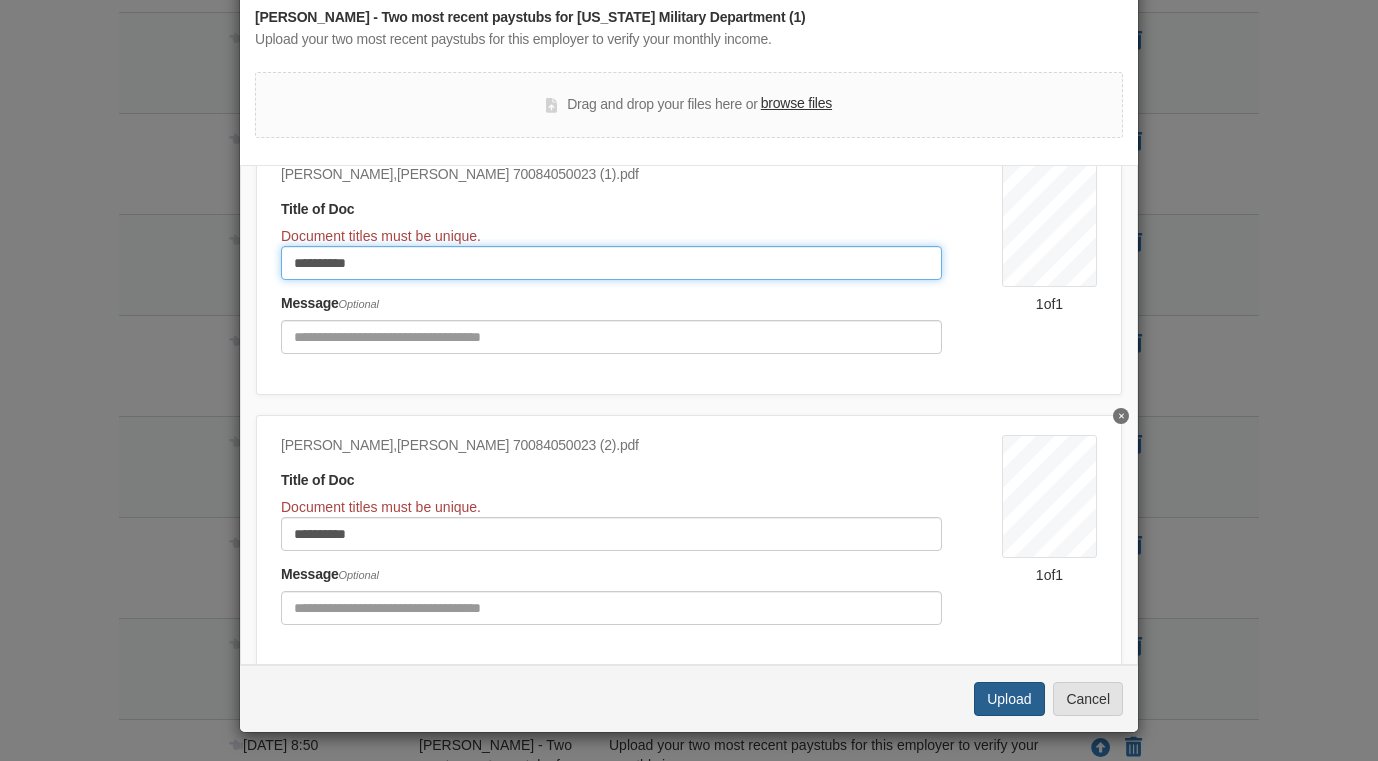 type on "**********" 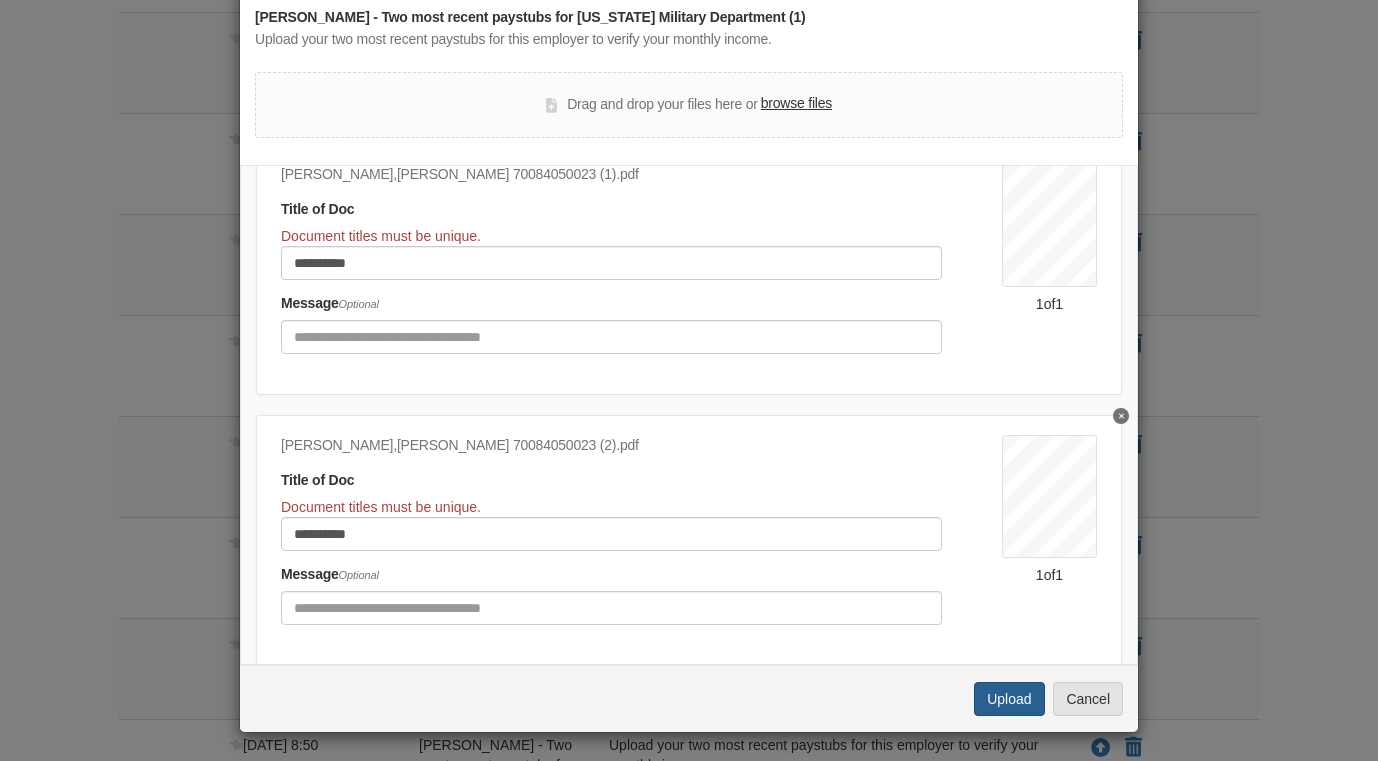 click on "Upload" at bounding box center (1009, 699) 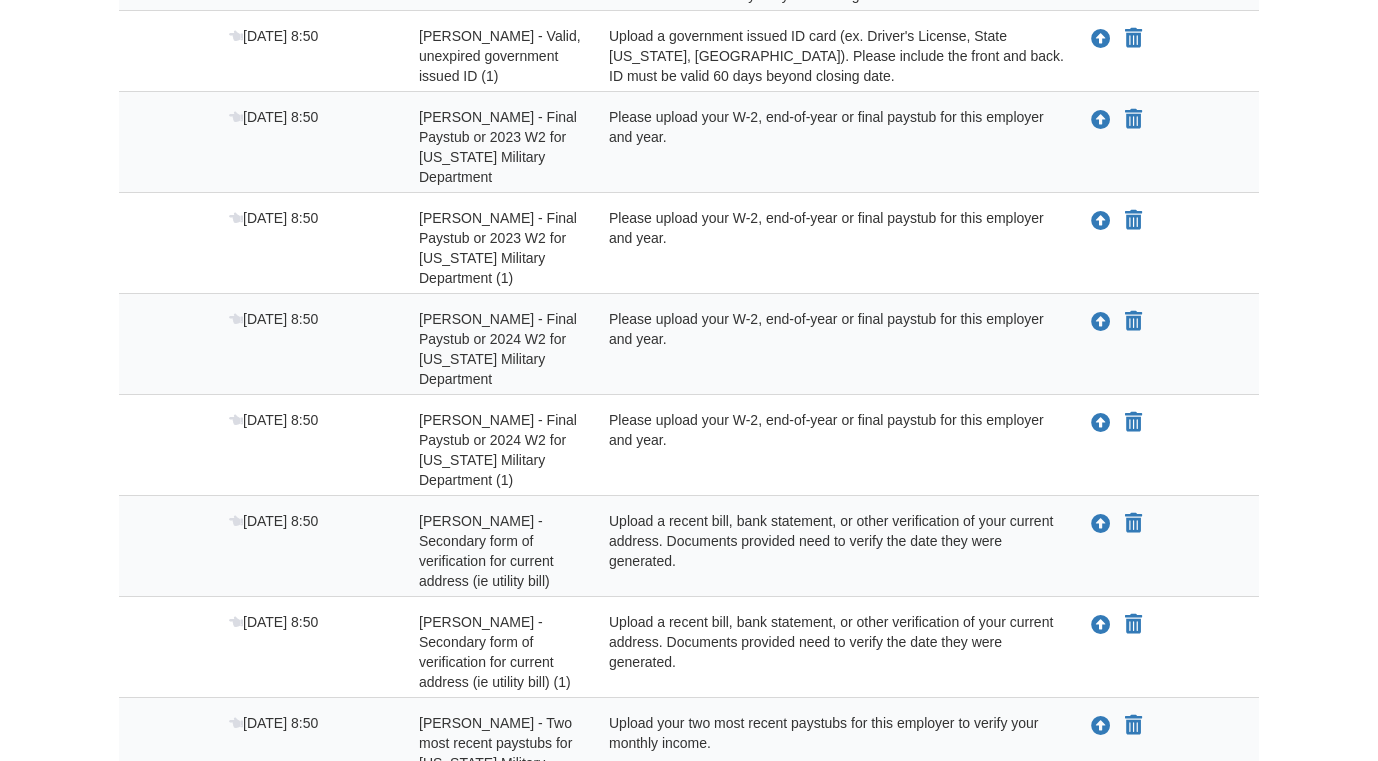 scroll, scrollTop: 1487, scrollLeft: 0, axis: vertical 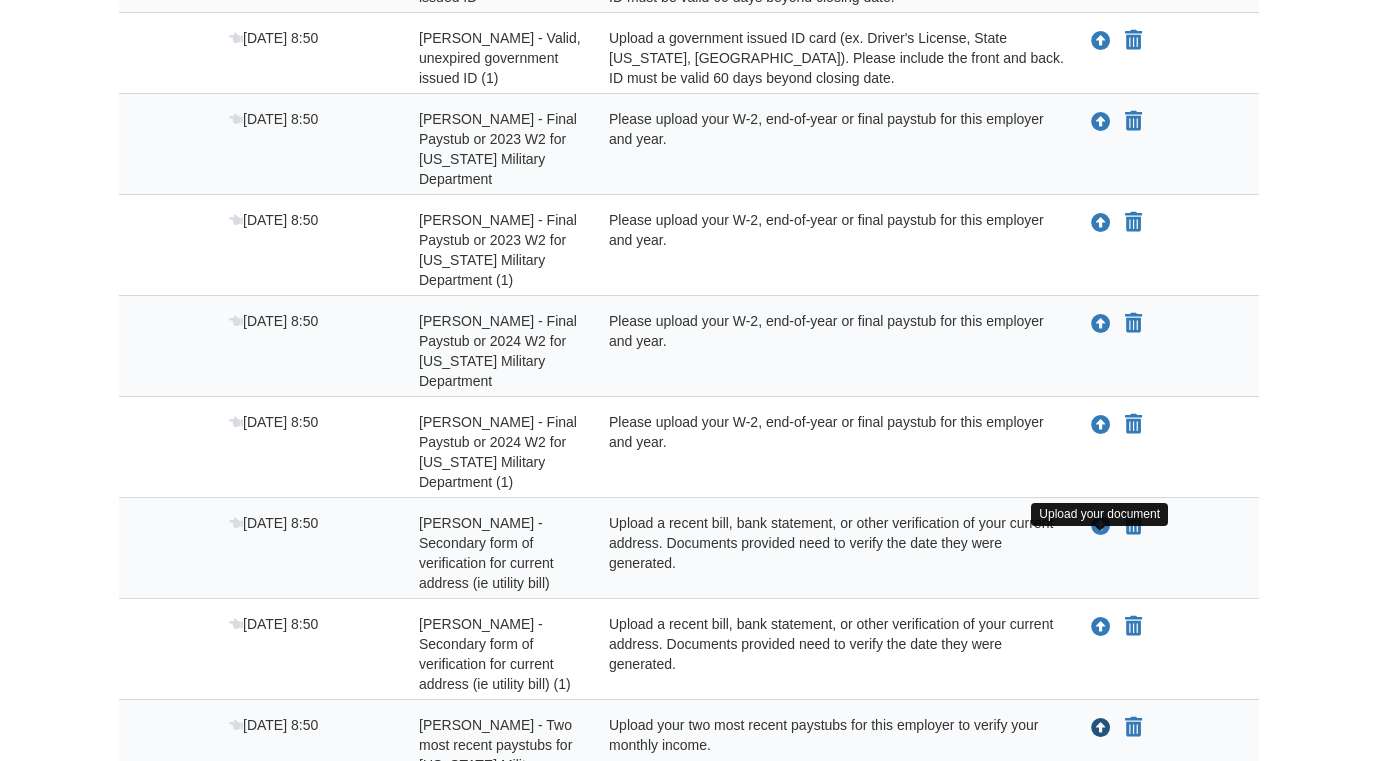click at bounding box center (1101, 729) 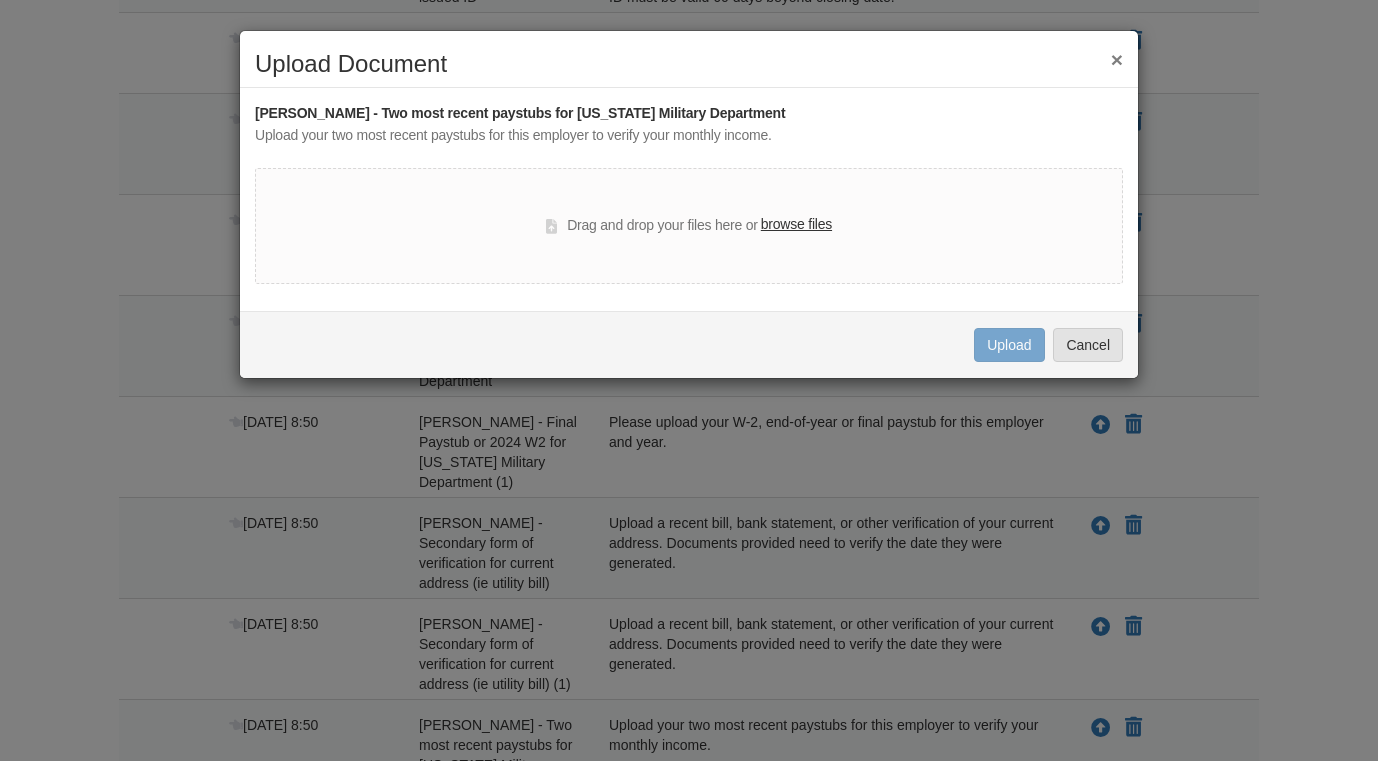 click on "browse files" at bounding box center [796, 225] 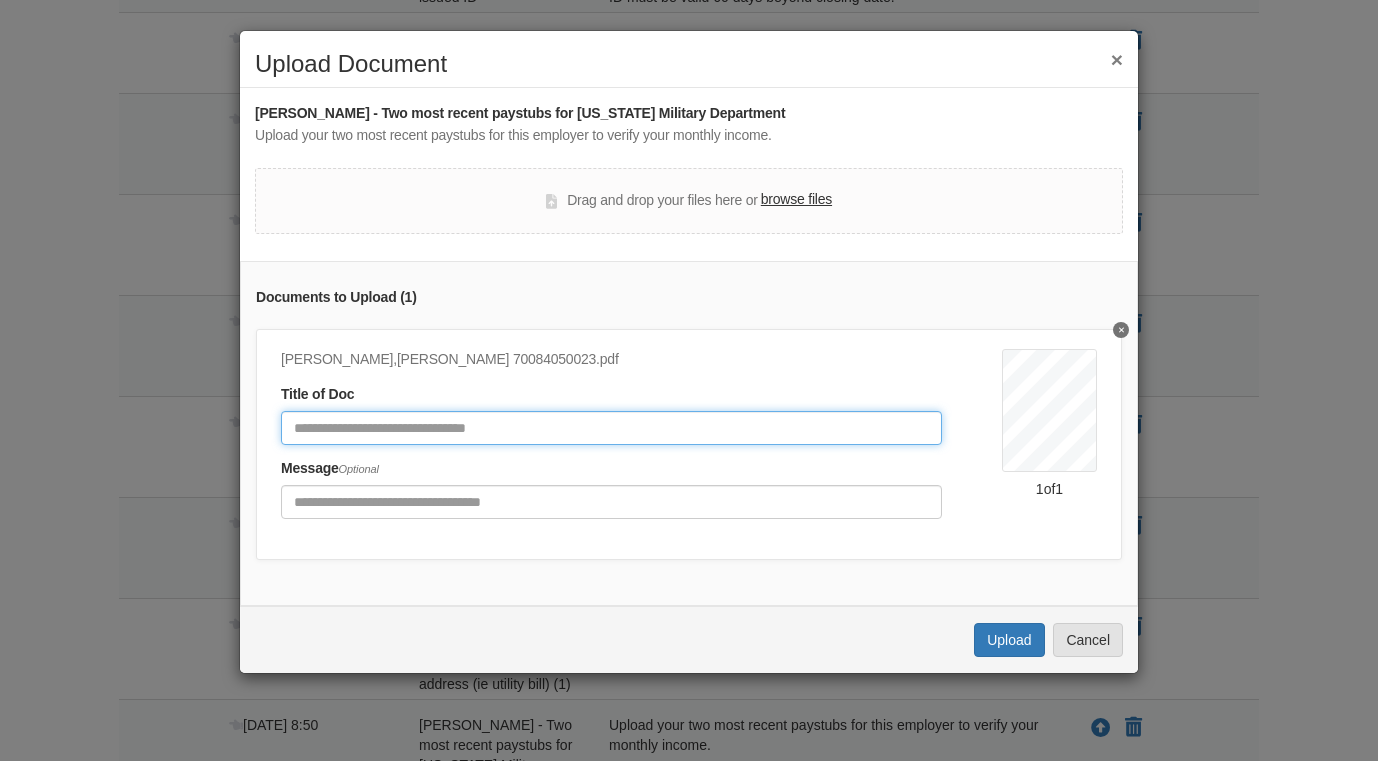click 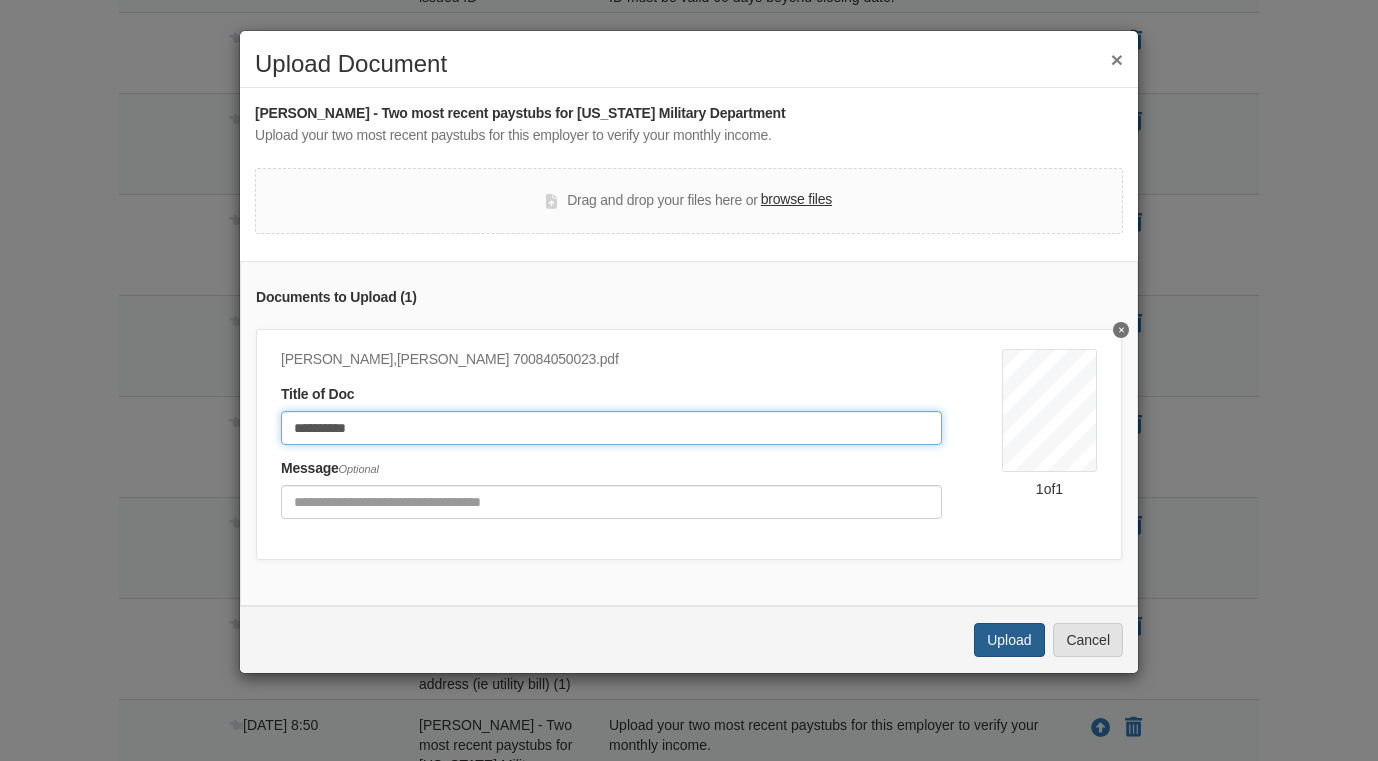 type on "**********" 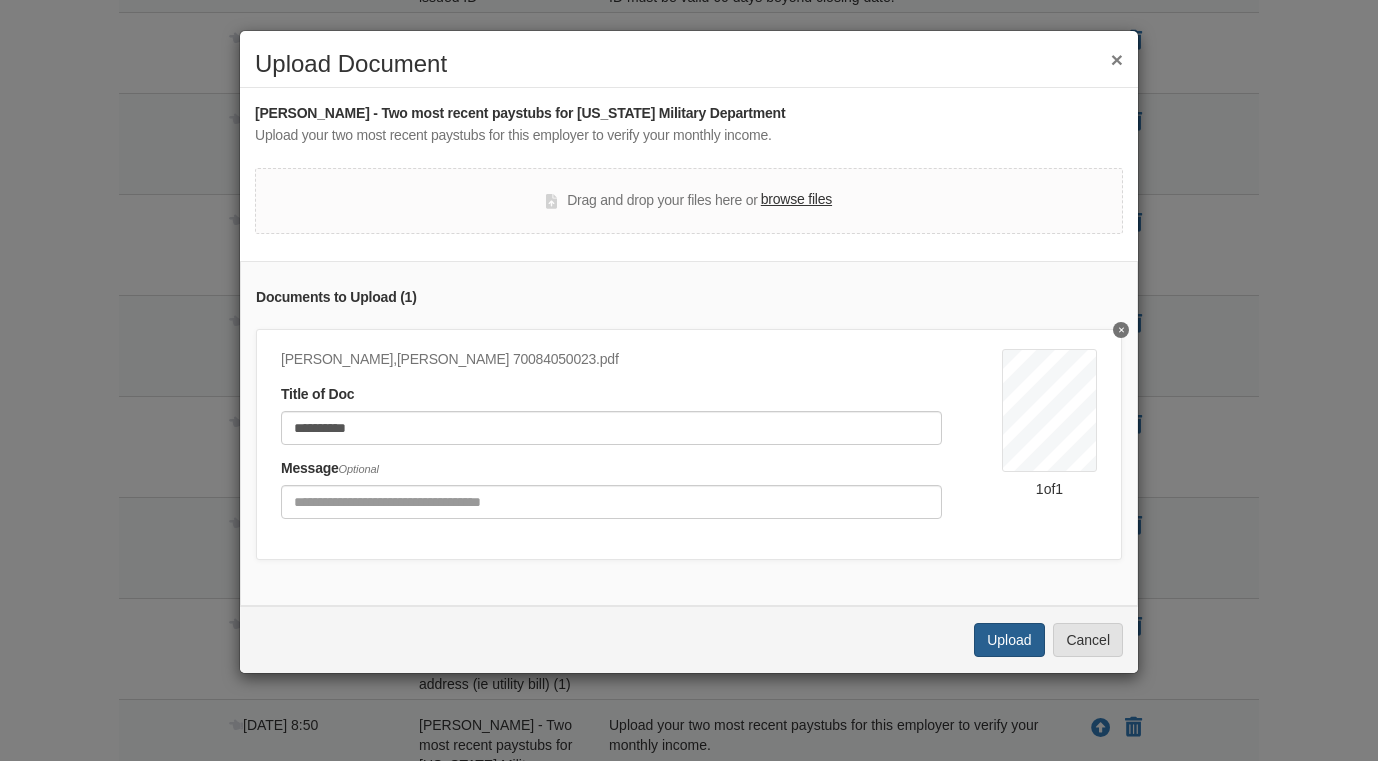 click on "Upload" at bounding box center [1009, 640] 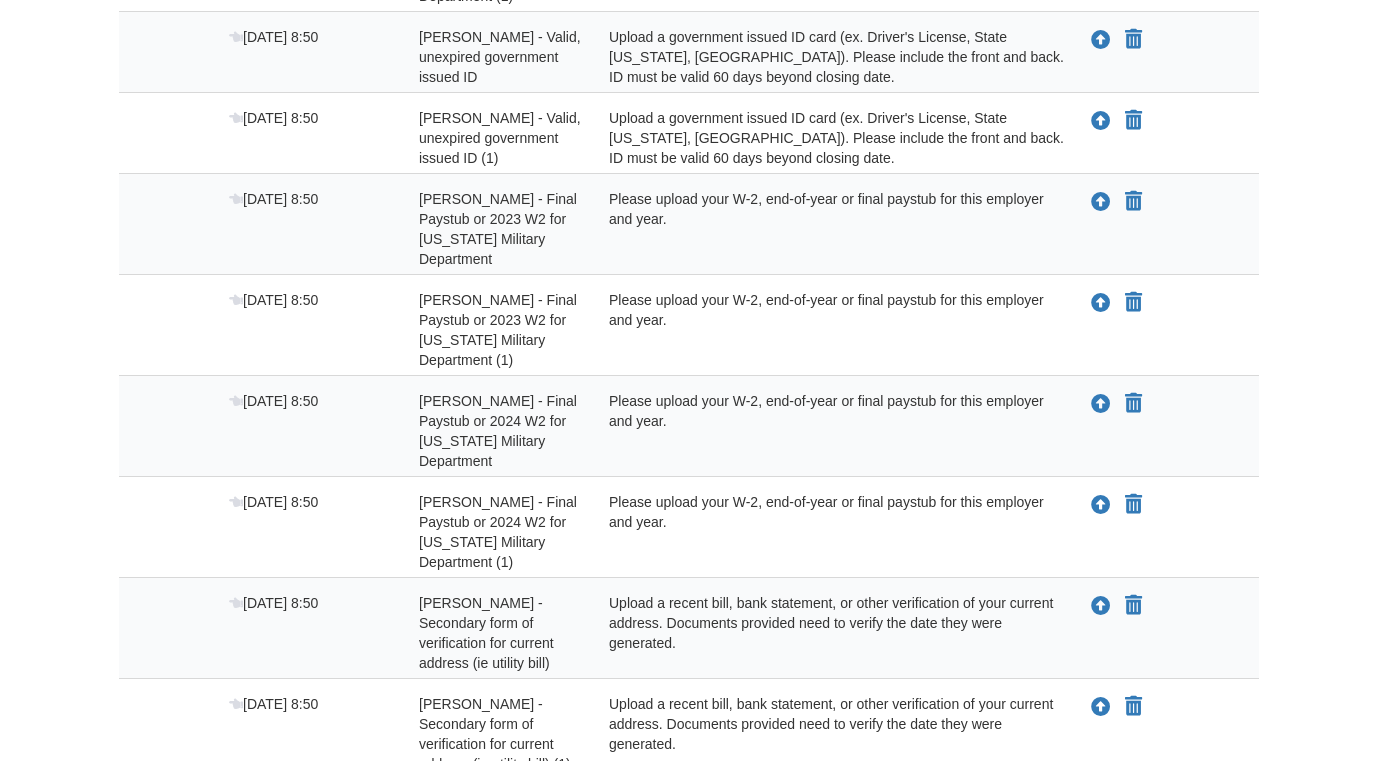 scroll, scrollTop: 1406, scrollLeft: 0, axis: vertical 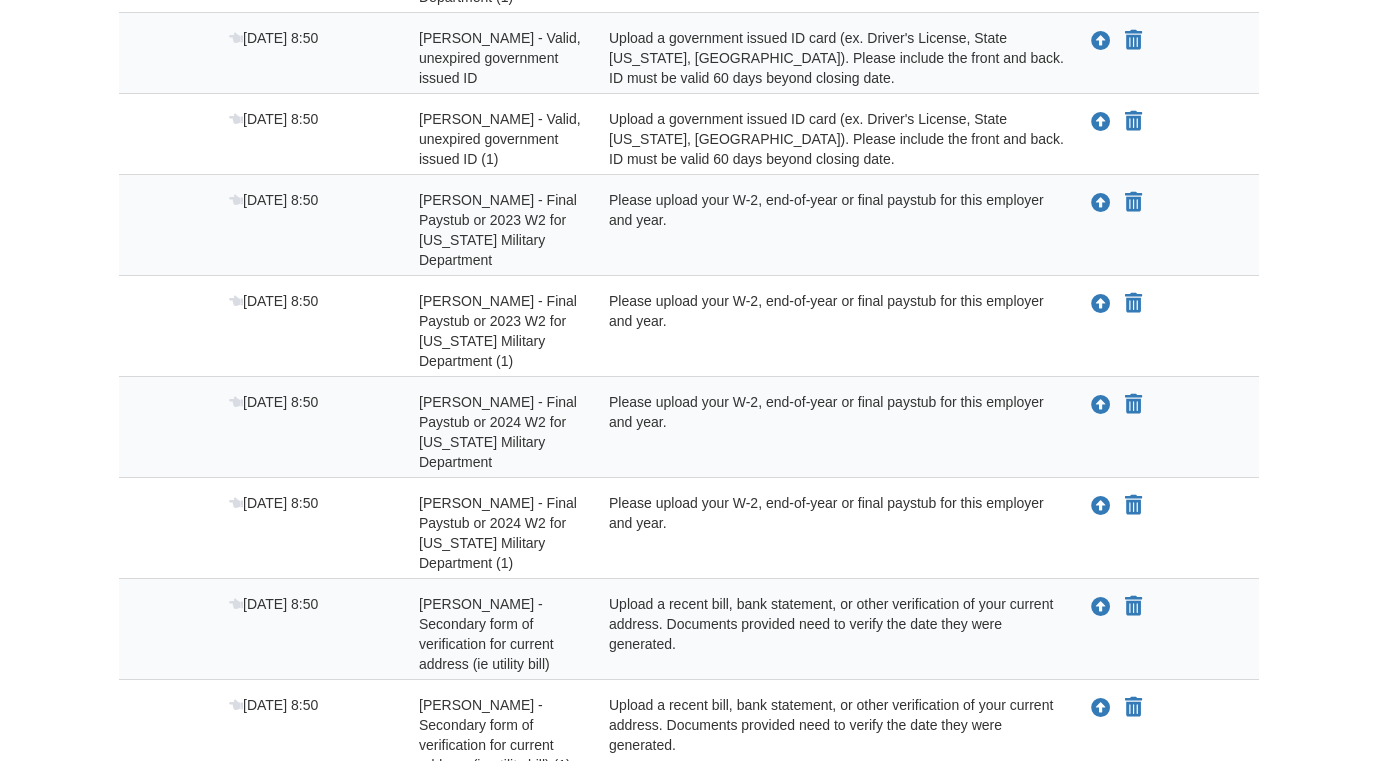 click on "×
×
×
Pending Add Document Notice
document  will be included in the email sent to
Personal Note in Email to
Email Notice
Cancel
Send notice of new request to
Stack & send accepted documents from
Add new document for
Click here  to edit this loan flow." at bounding box center (689, -197) 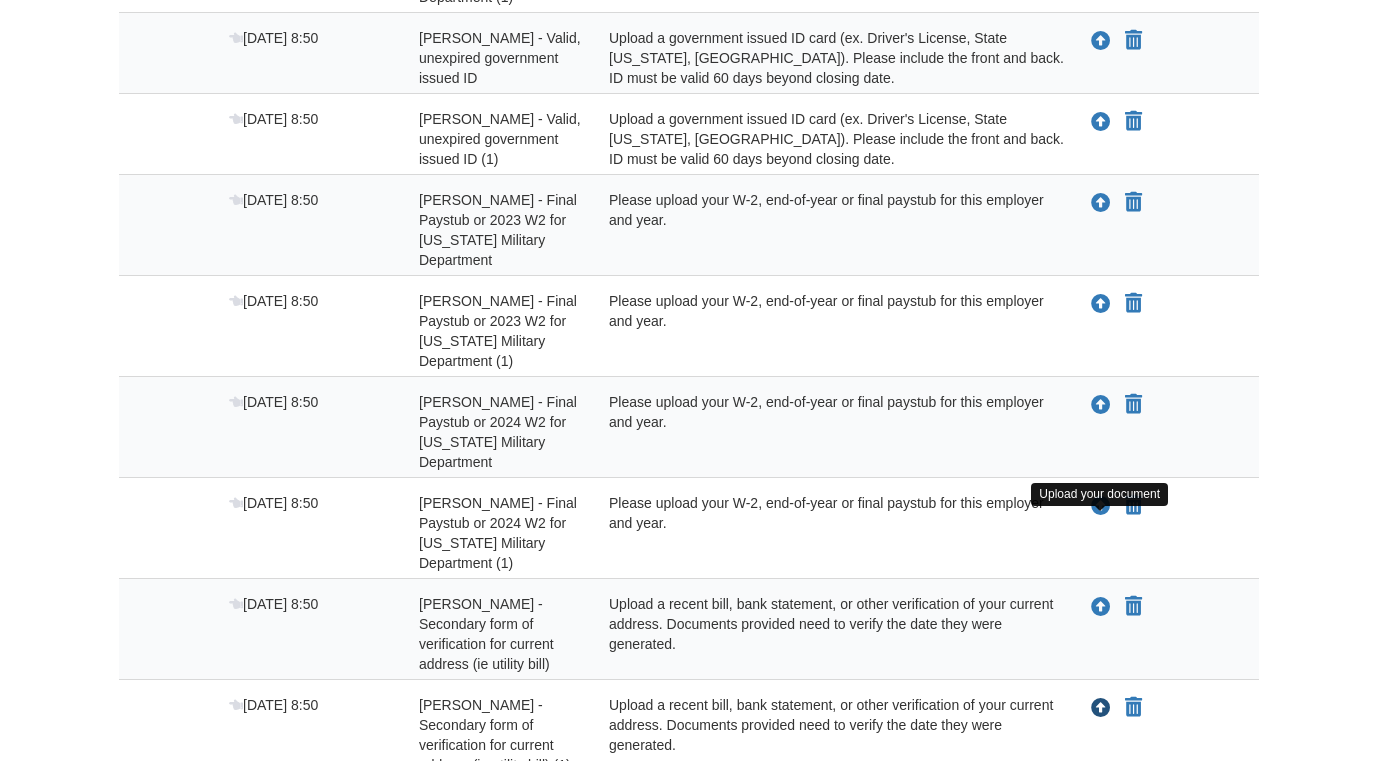 click at bounding box center [1101, 709] 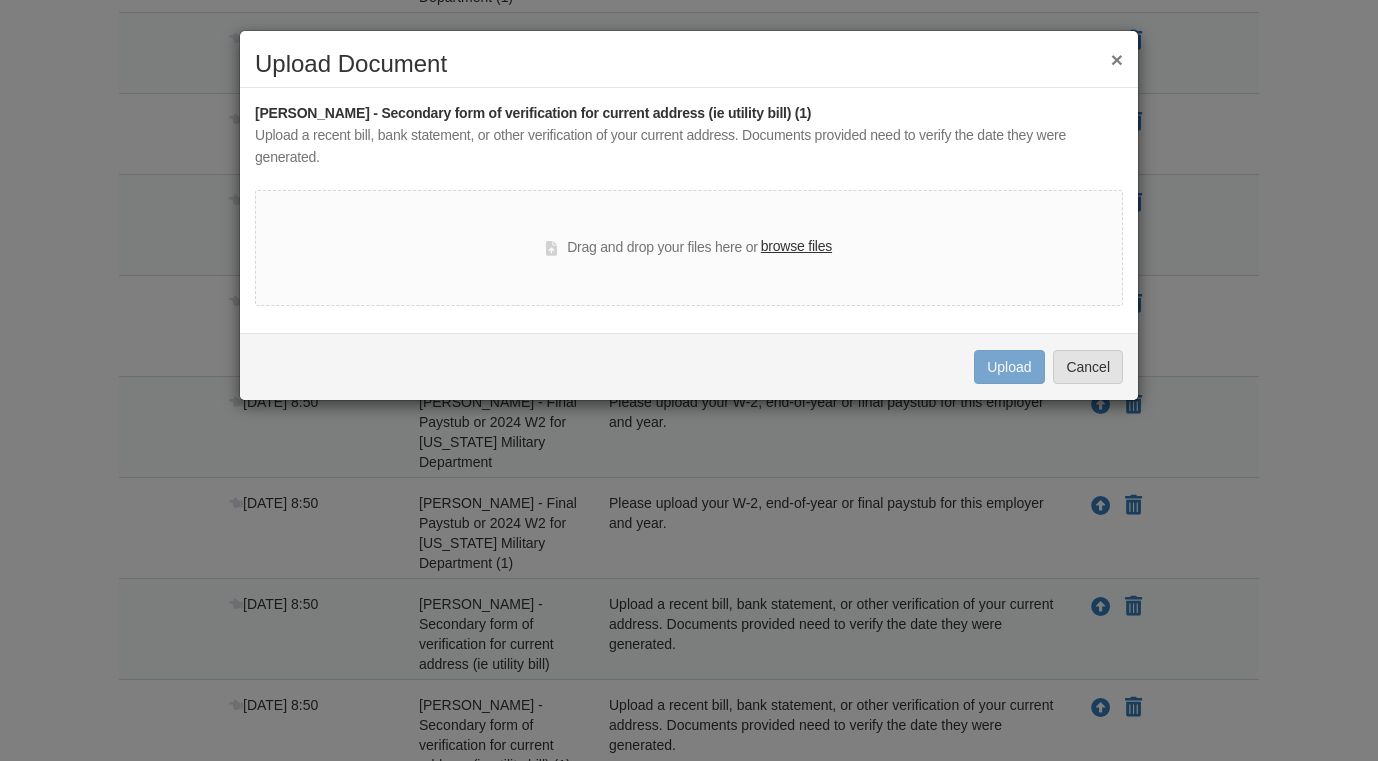 click on "browse files" at bounding box center (796, 247) 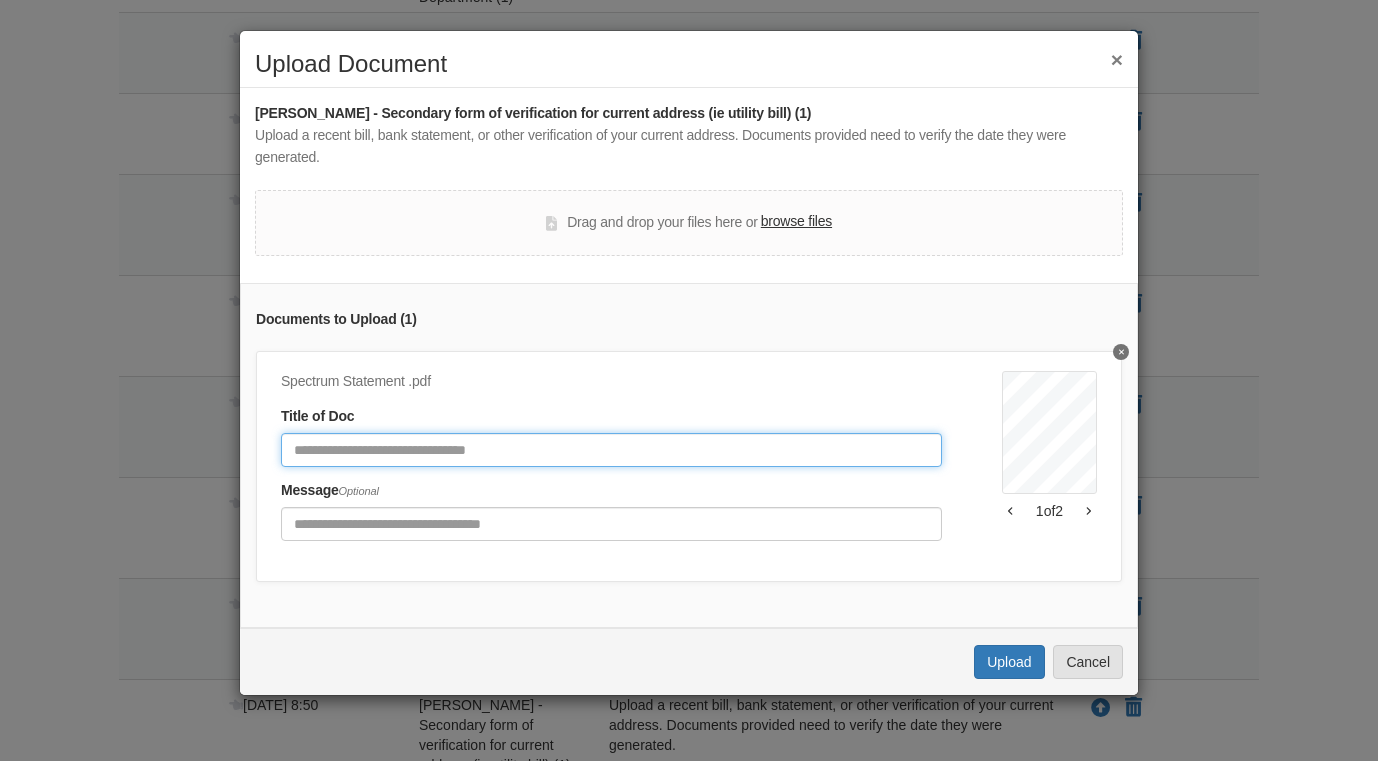 click 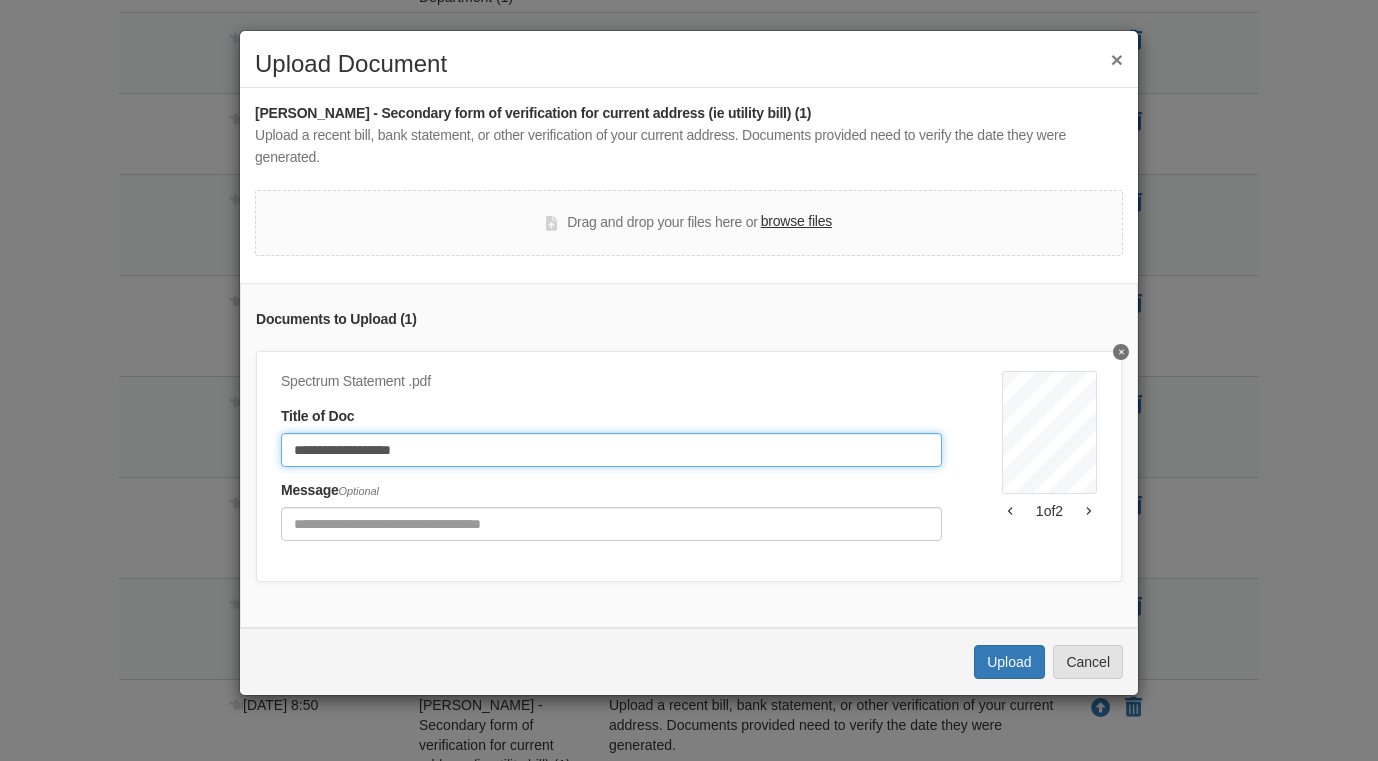 click on "**********" 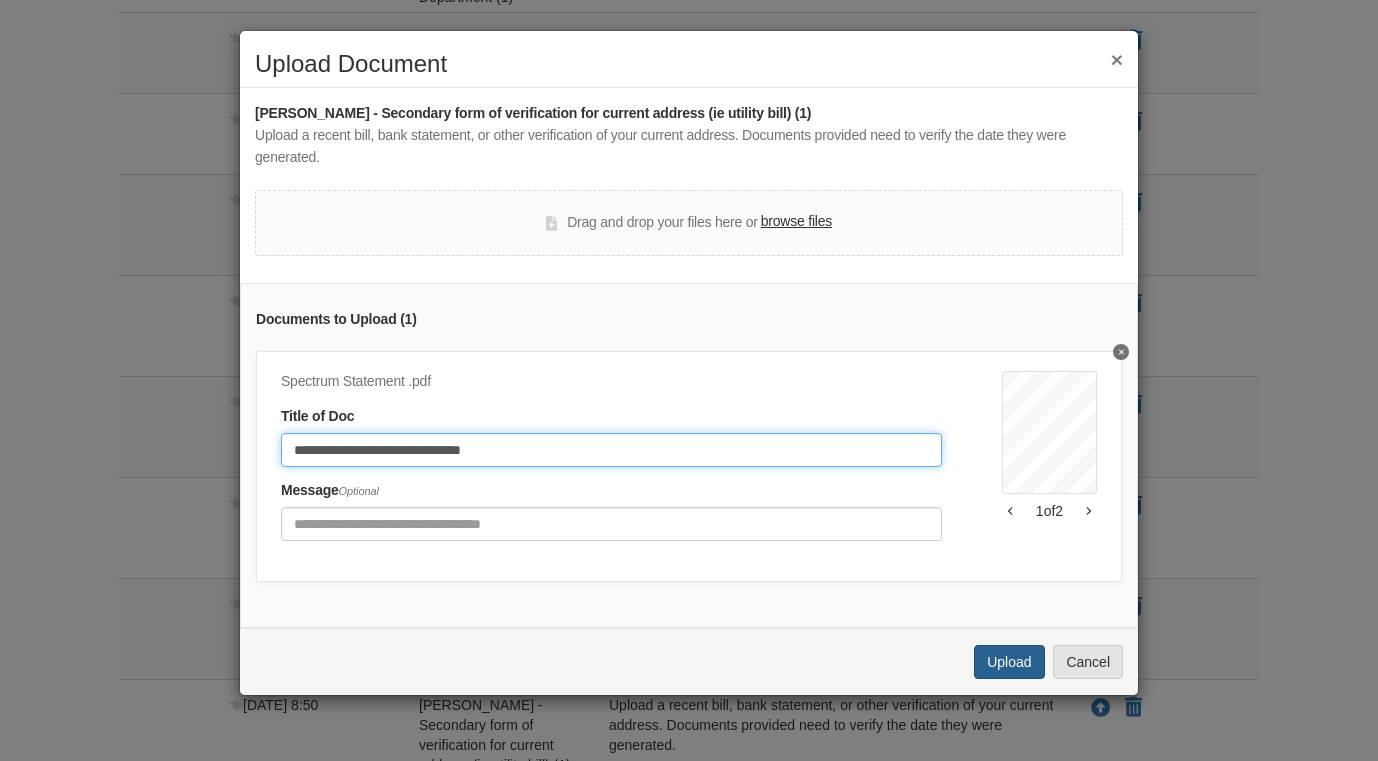 type on "**********" 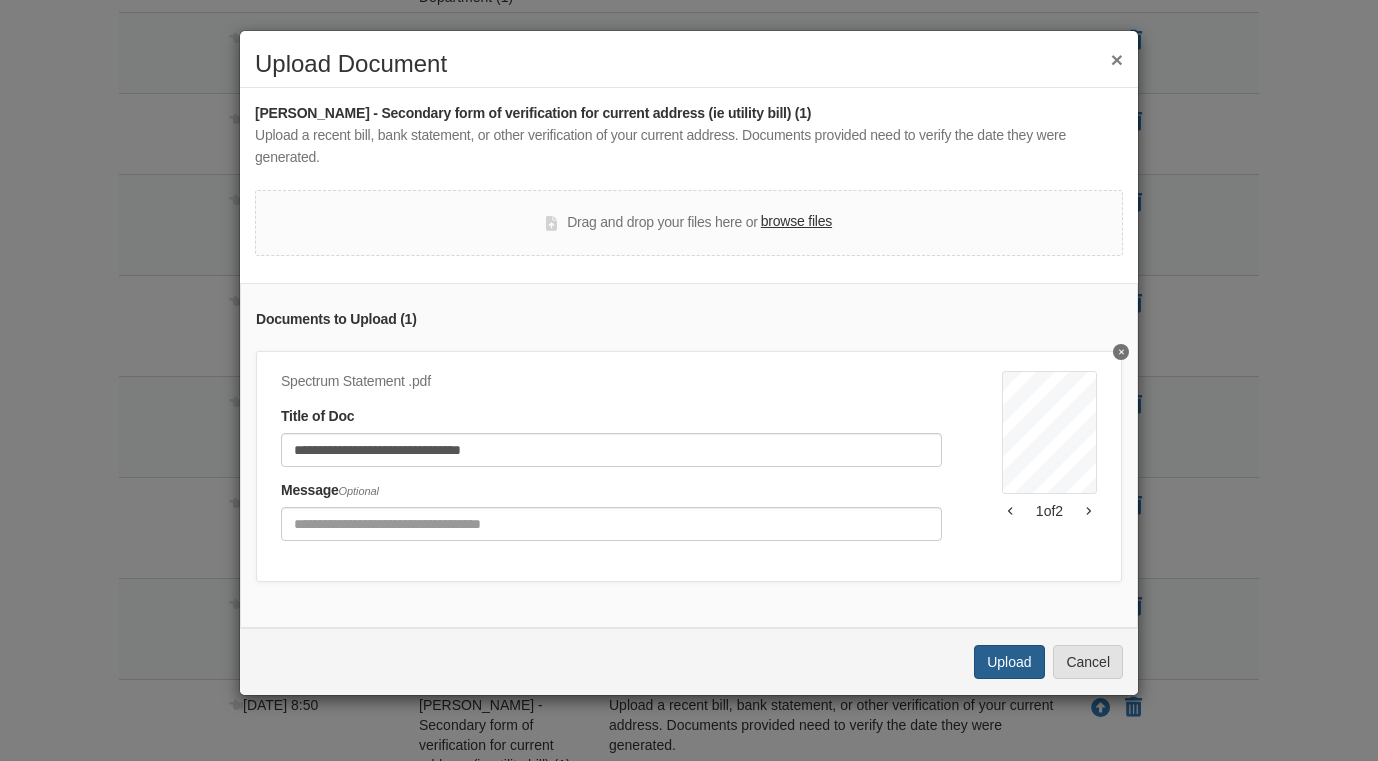 click on "Upload" at bounding box center (1009, 662) 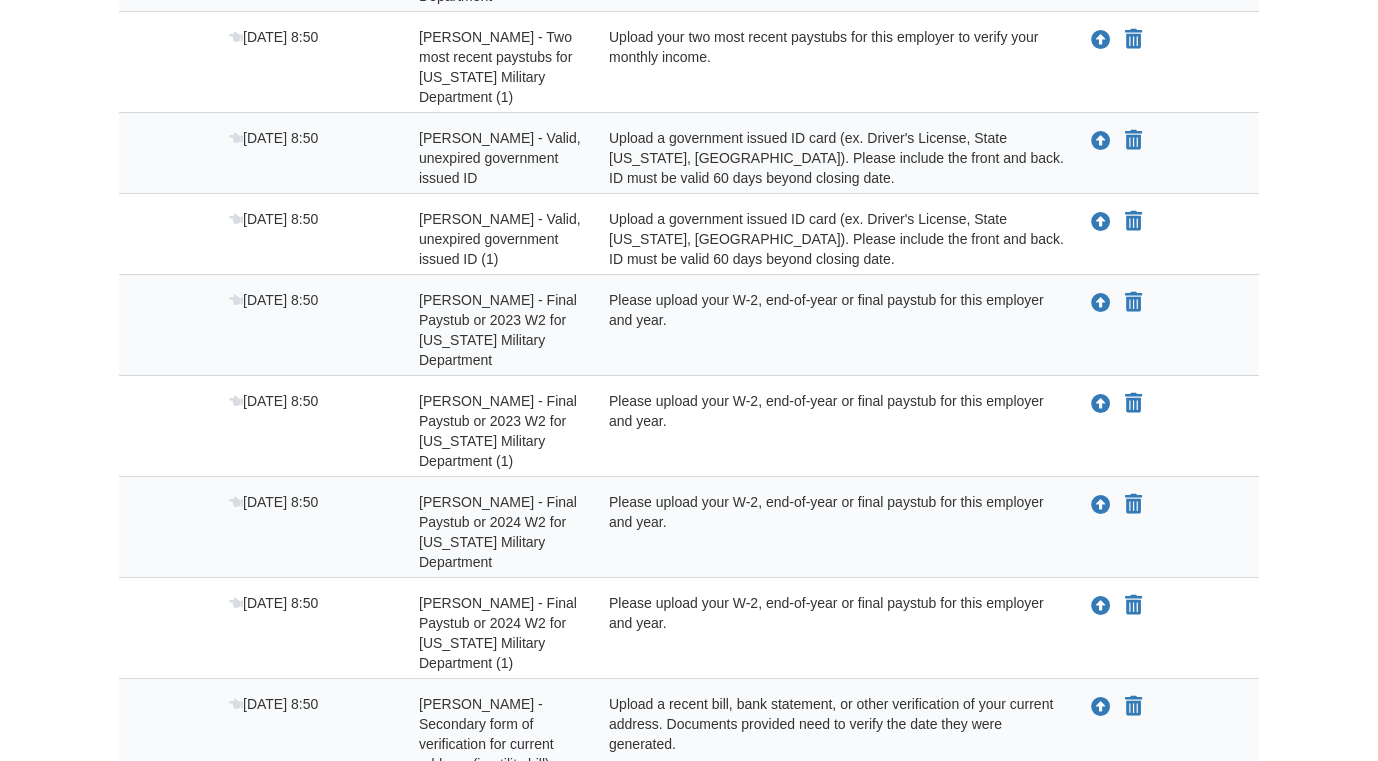 scroll, scrollTop: 1305, scrollLeft: 0, axis: vertical 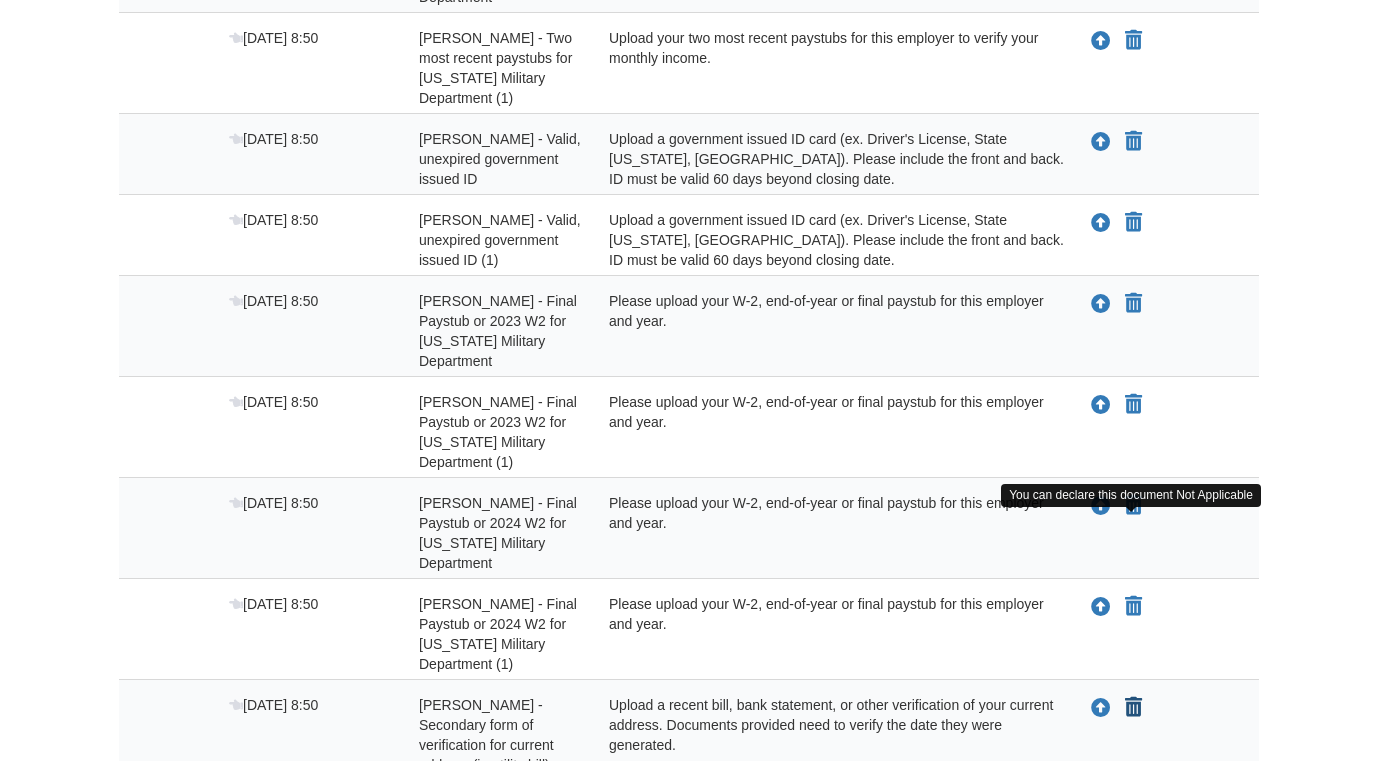 click at bounding box center [1133, 708] 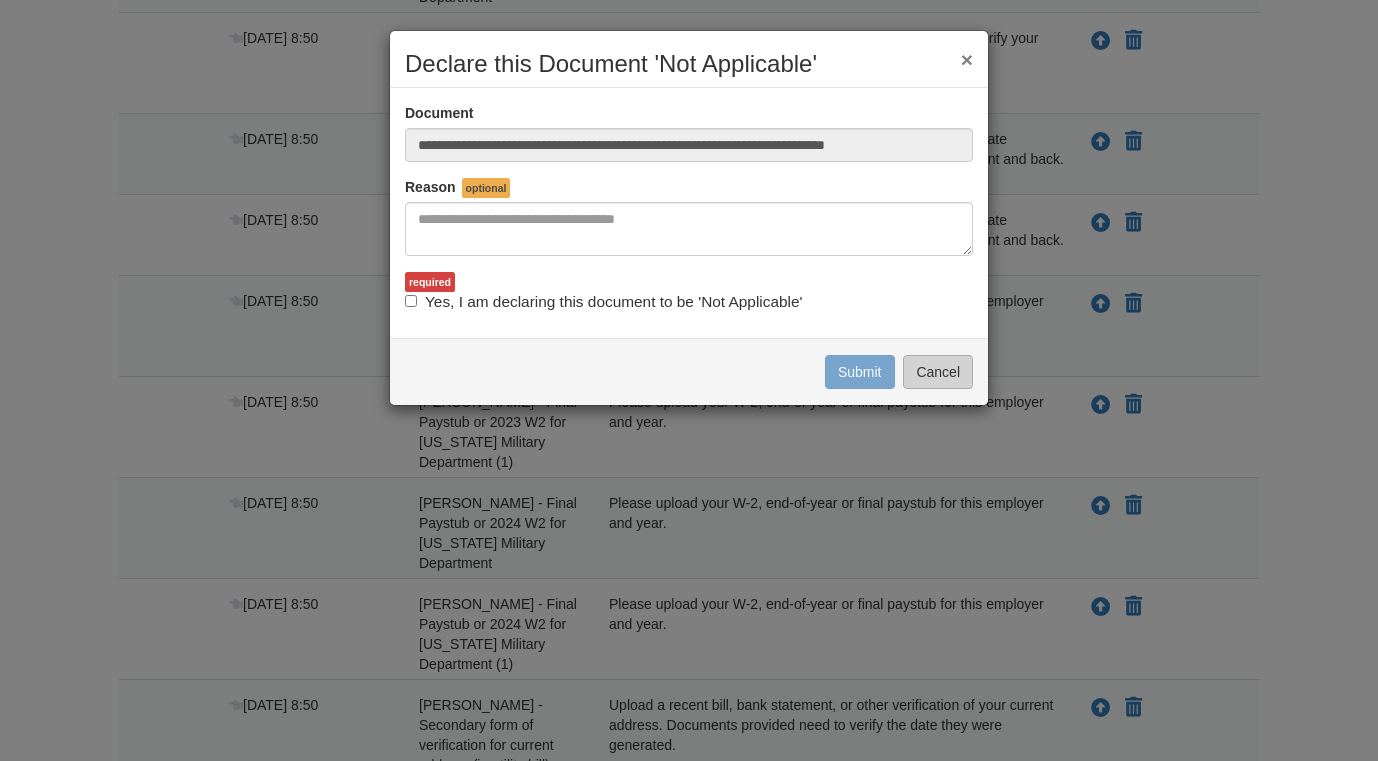 click on "Cancel" at bounding box center (938, 372) 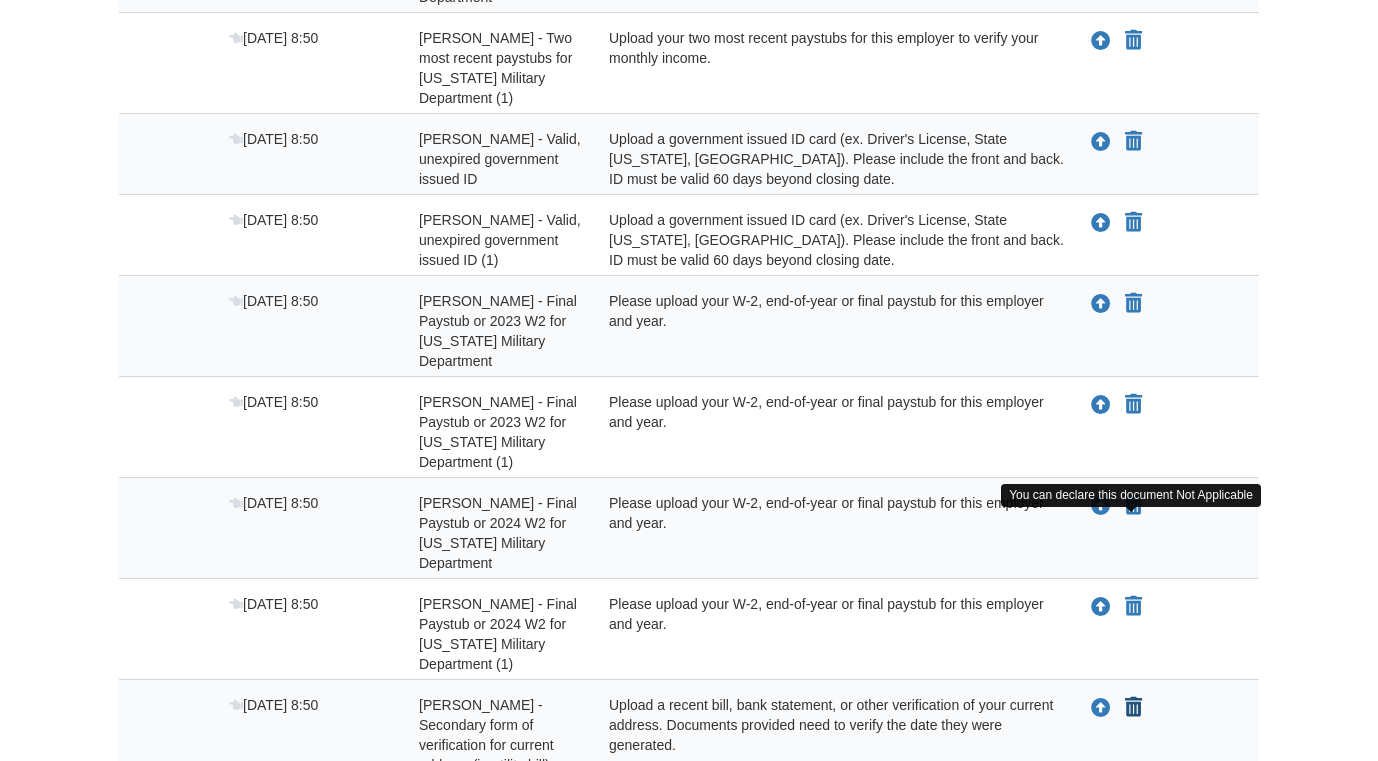 click at bounding box center (1133, 708) 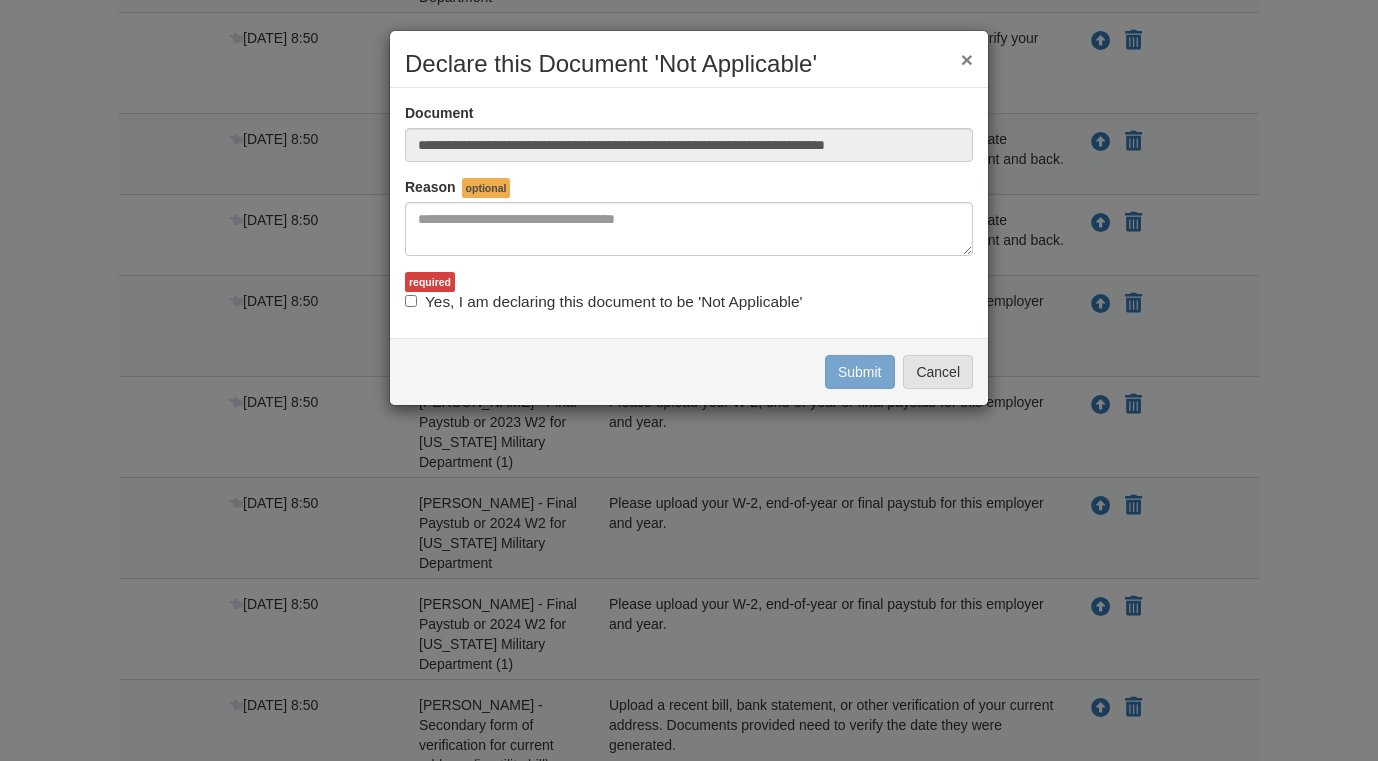 click on "Yes, I am declaring this document to be 'Not
Applicable'" at bounding box center (603, 302) 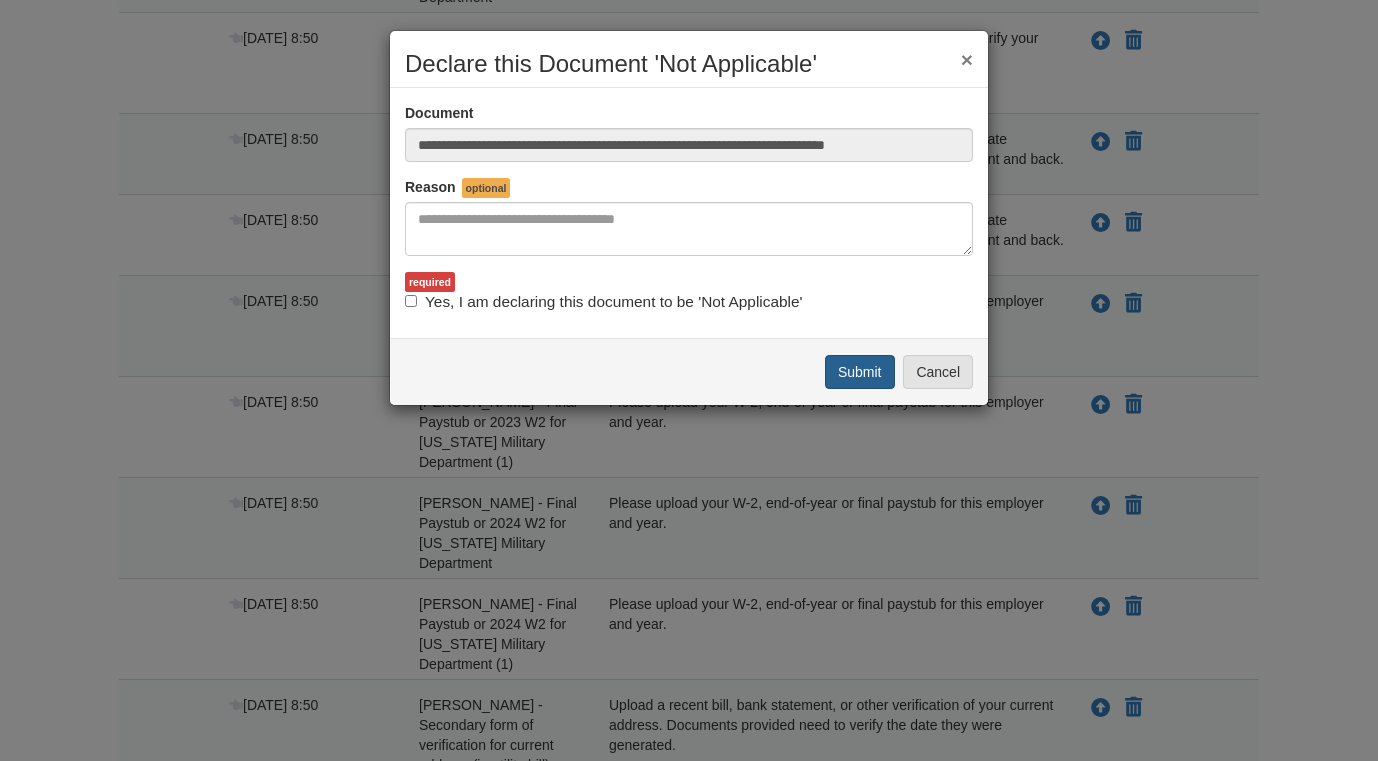 click on "Submit" at bounding box center [860, 372] 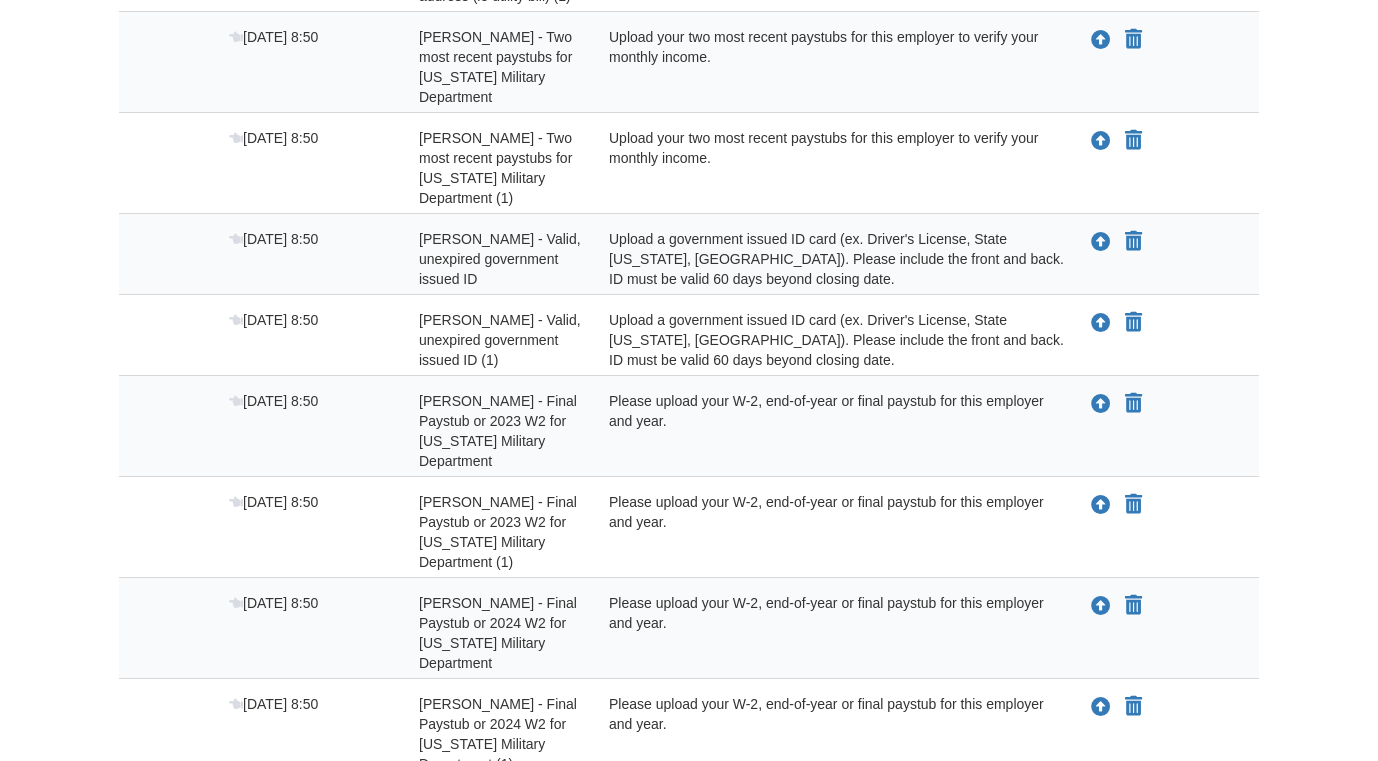 scroll, scrollTop: 1204, scrollLeft: 0, axis: vertical 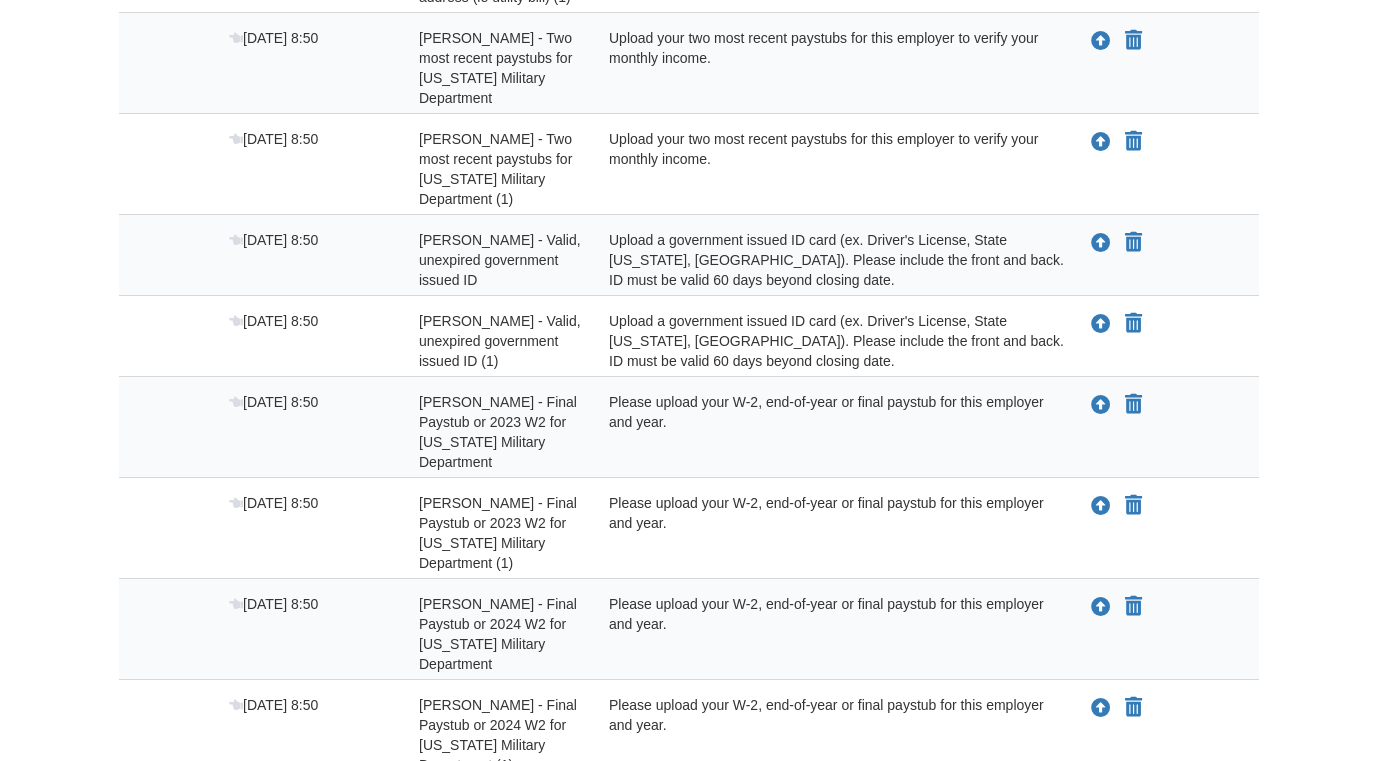 click on "Back to My Flows
josessj100@gmail.com Logout" at bounding box center [689, -131] 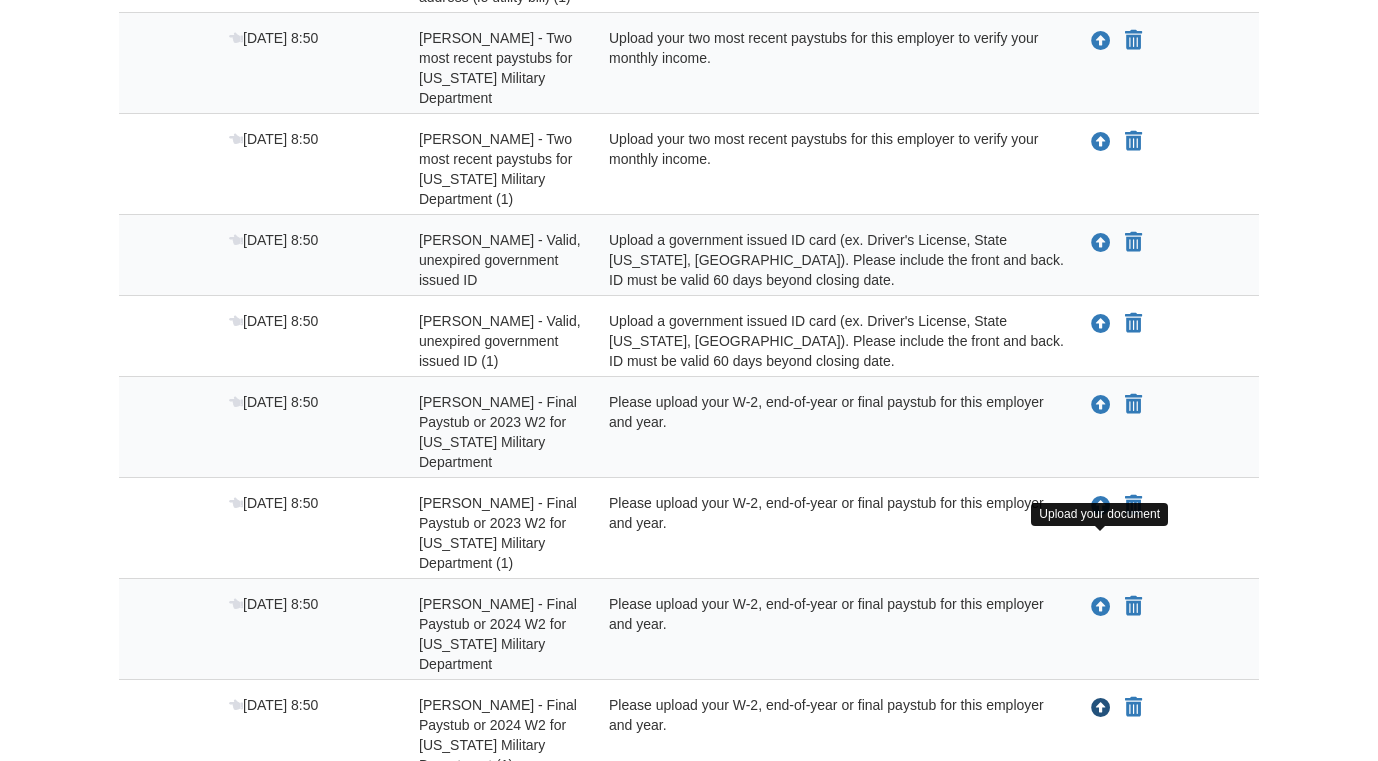 click at bounding box center (1101, 709) 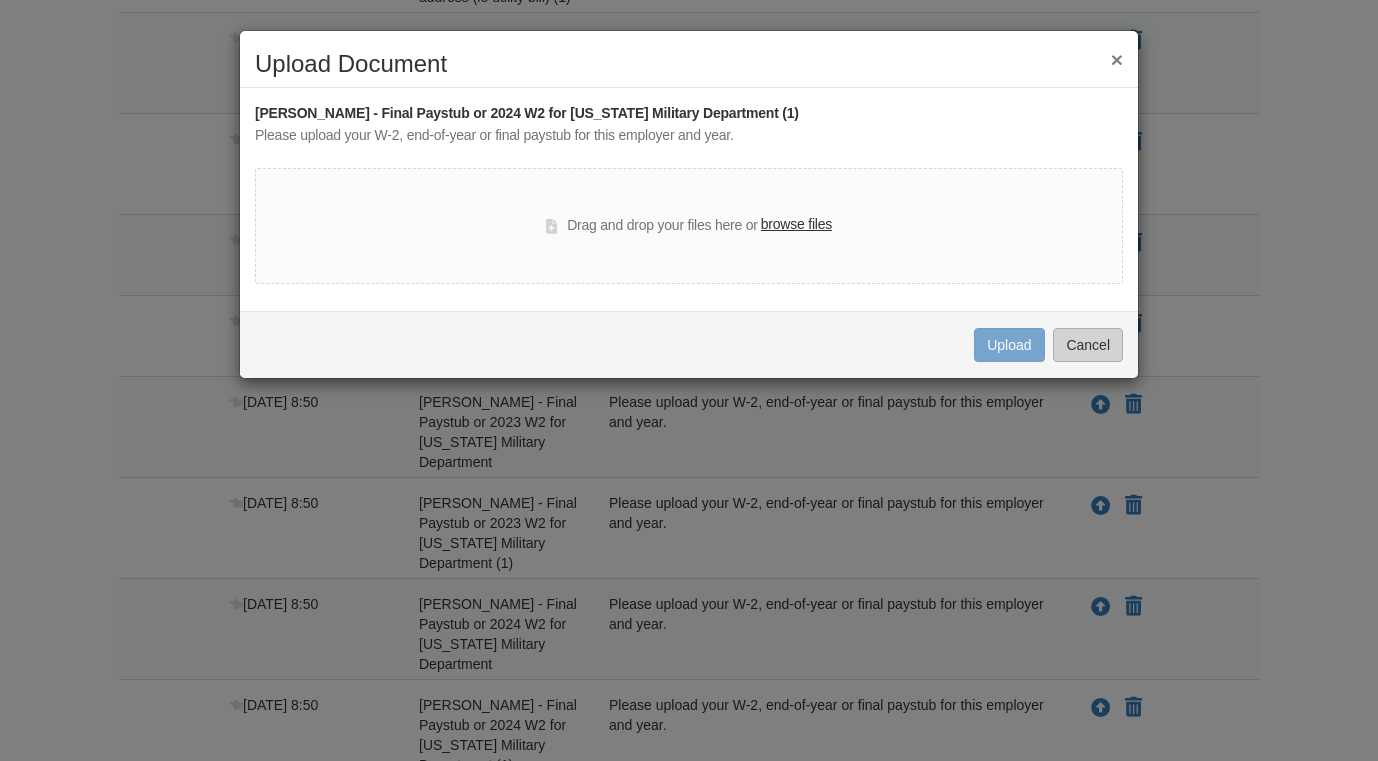 click on "Cancel" at bounding box center (1088, 345) 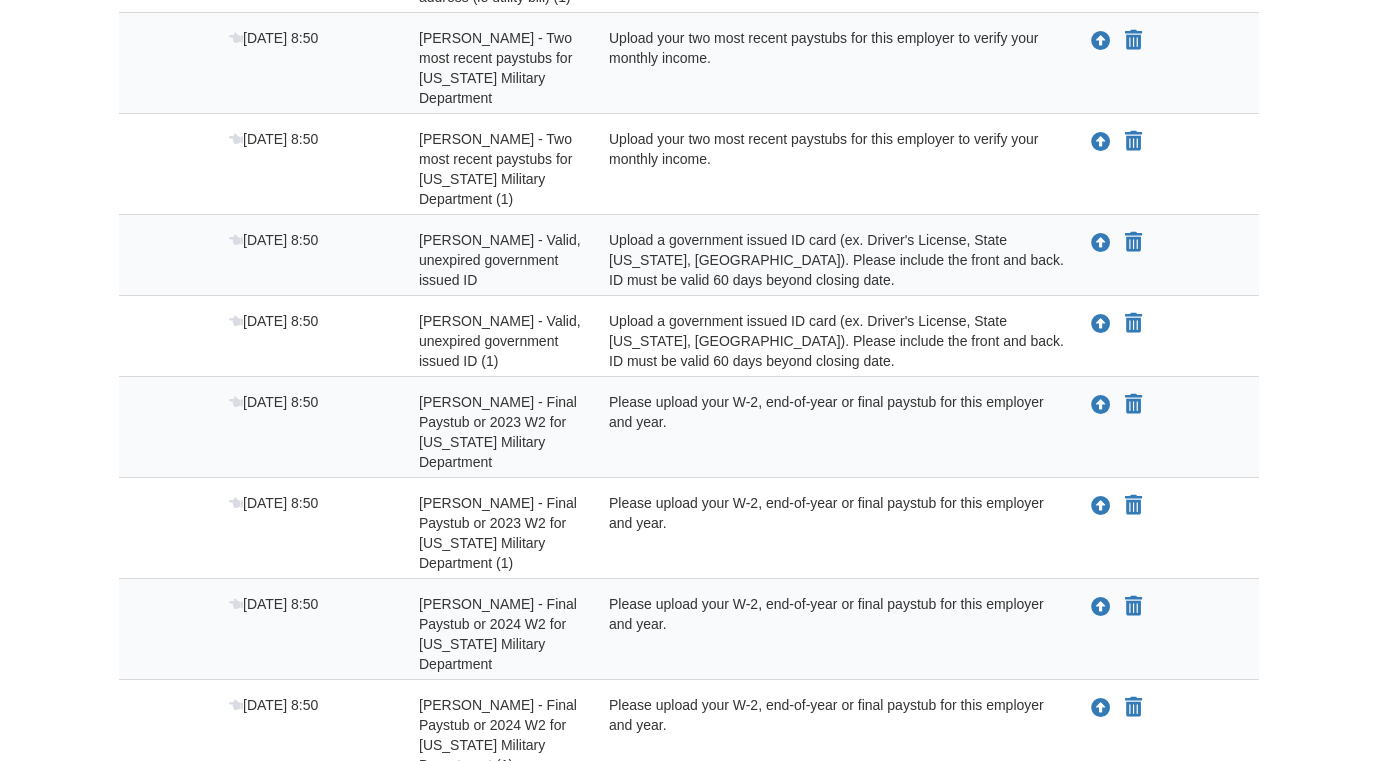 click on "×
×
×
Pending Add Document Notice
document  will be included in the email sent to
Personal Note in Email to
Email Notice
Cancel
Send notice of new request to
Stack & send accepted documents from
Add new document for
Click here  to edit this loan flow." at bounding box center (689, -96) 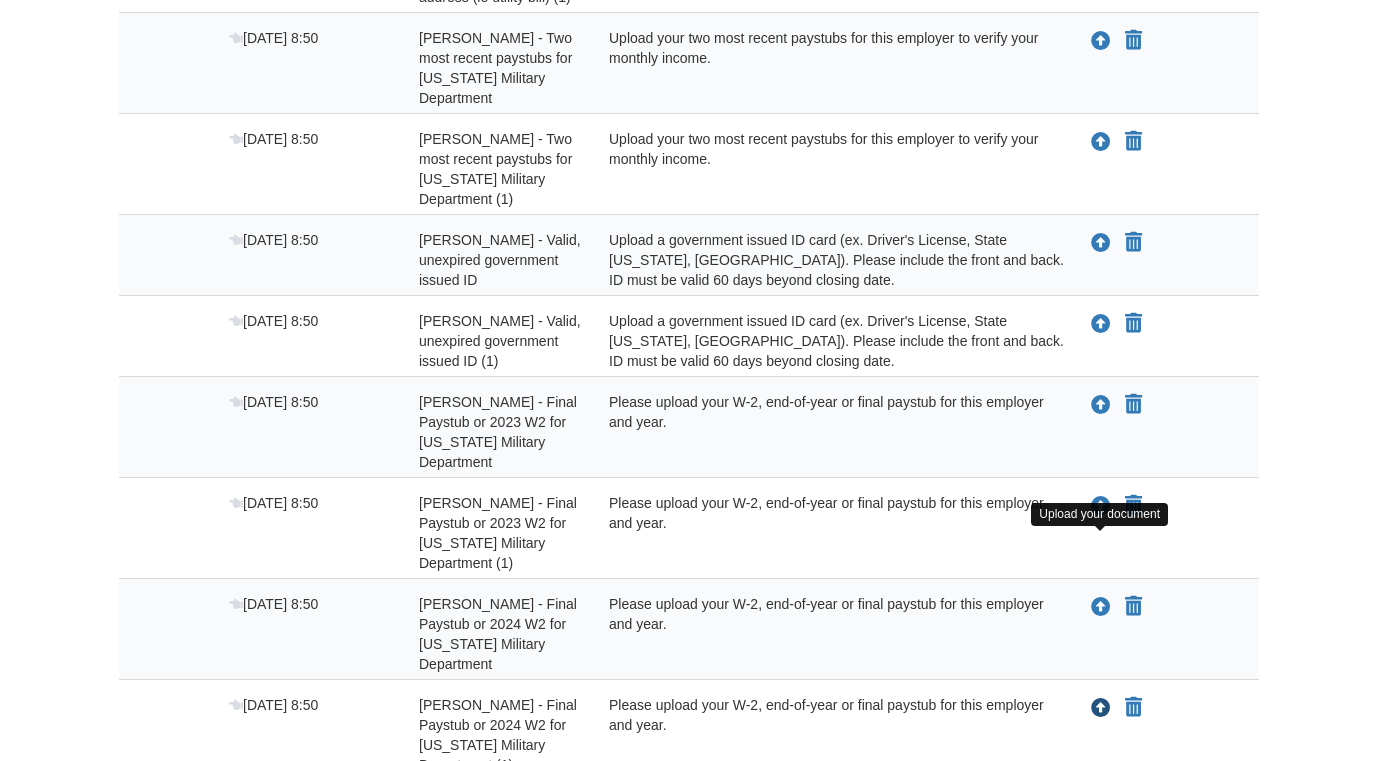 click at bounding box center [1101, 709] 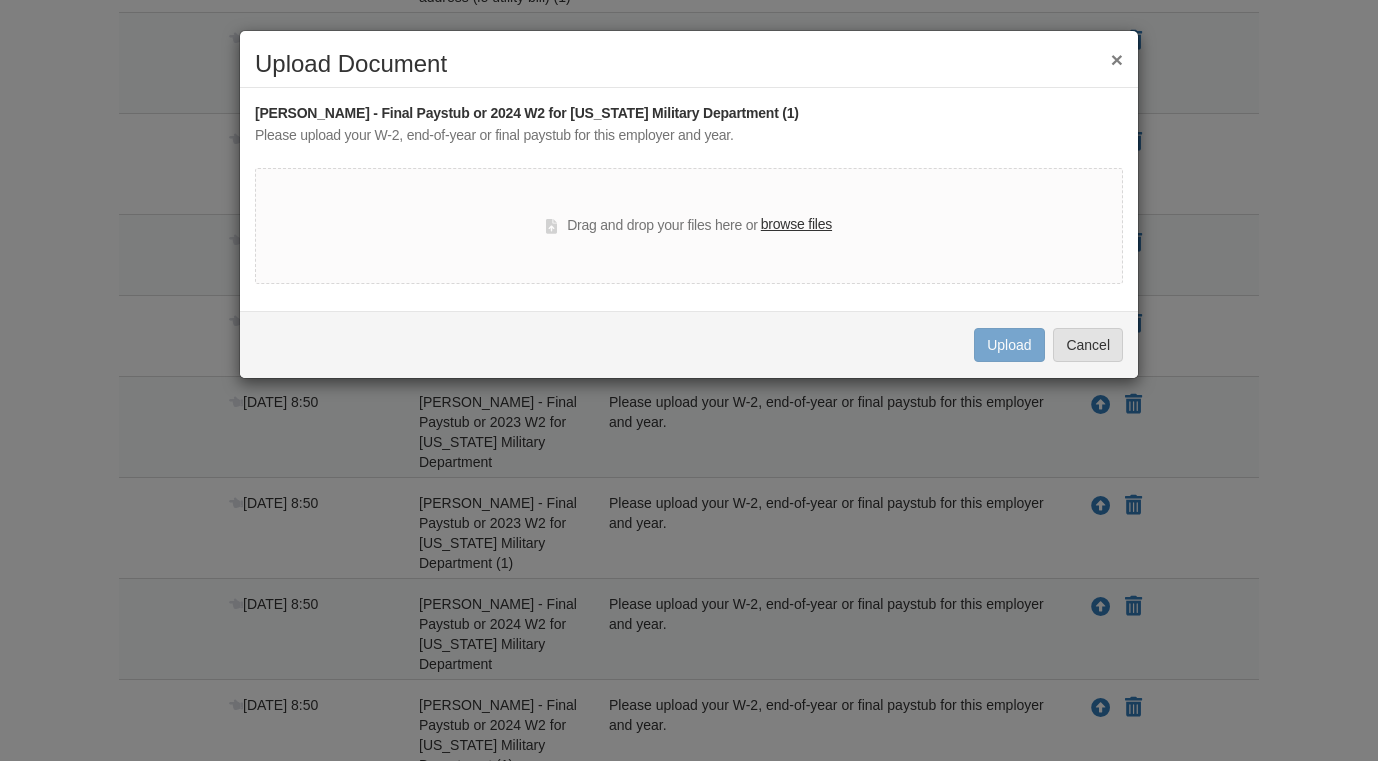 click on "browse files" at bounding box center (796, 225) 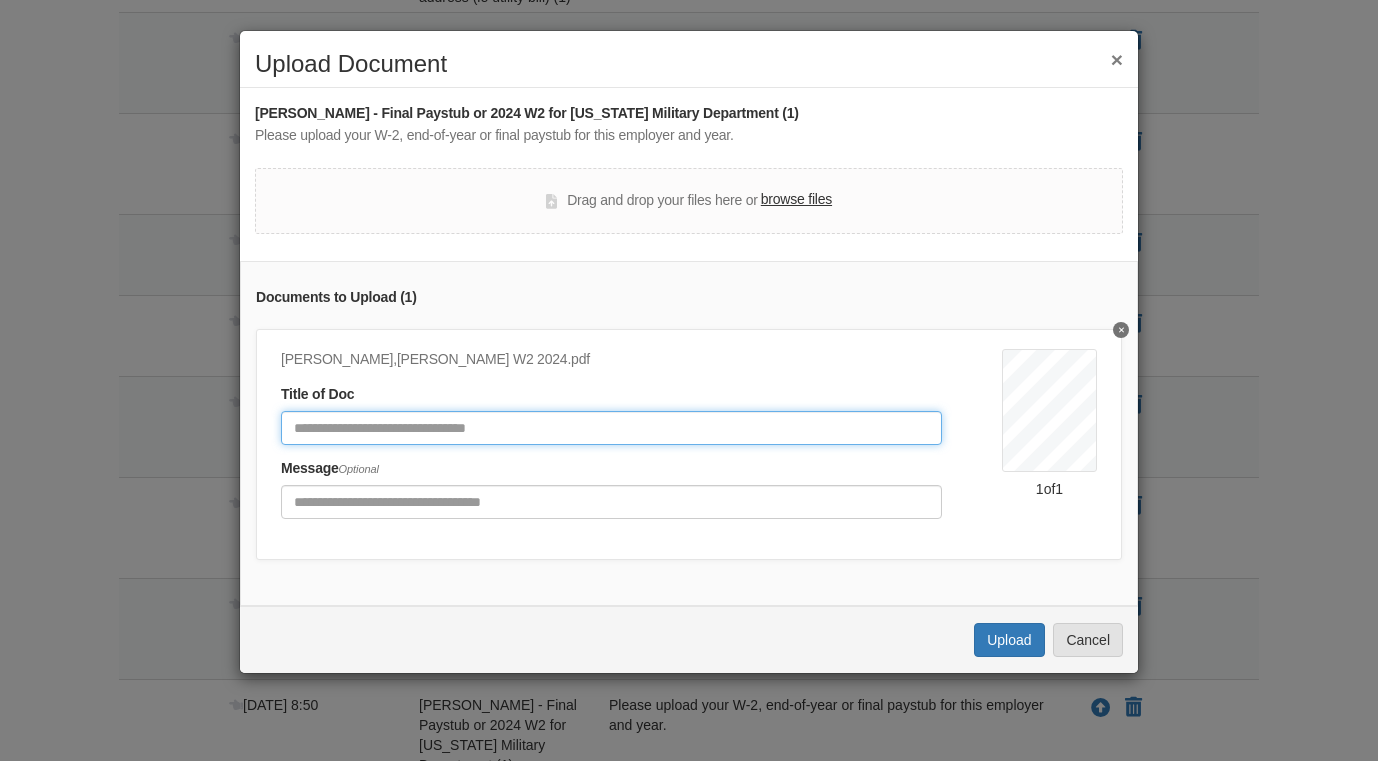 click 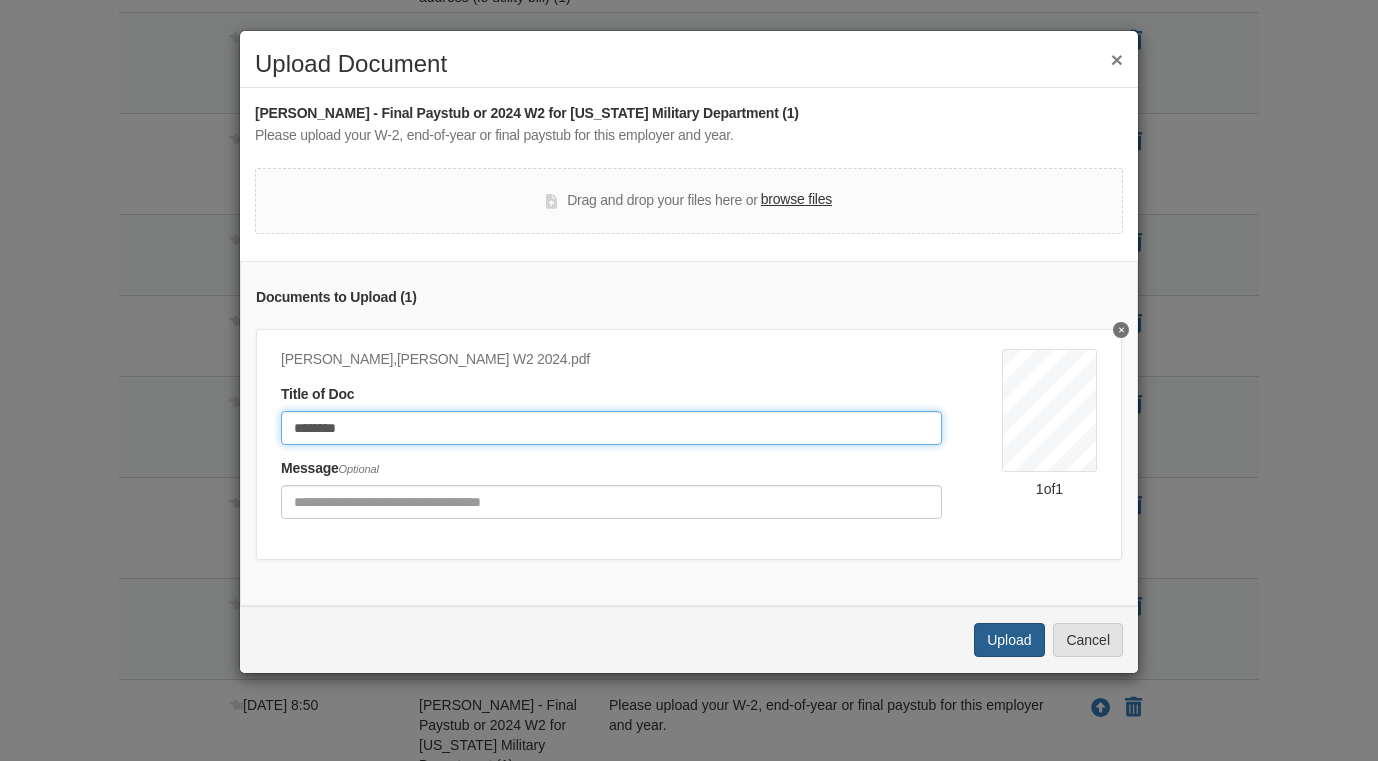 type on "********" 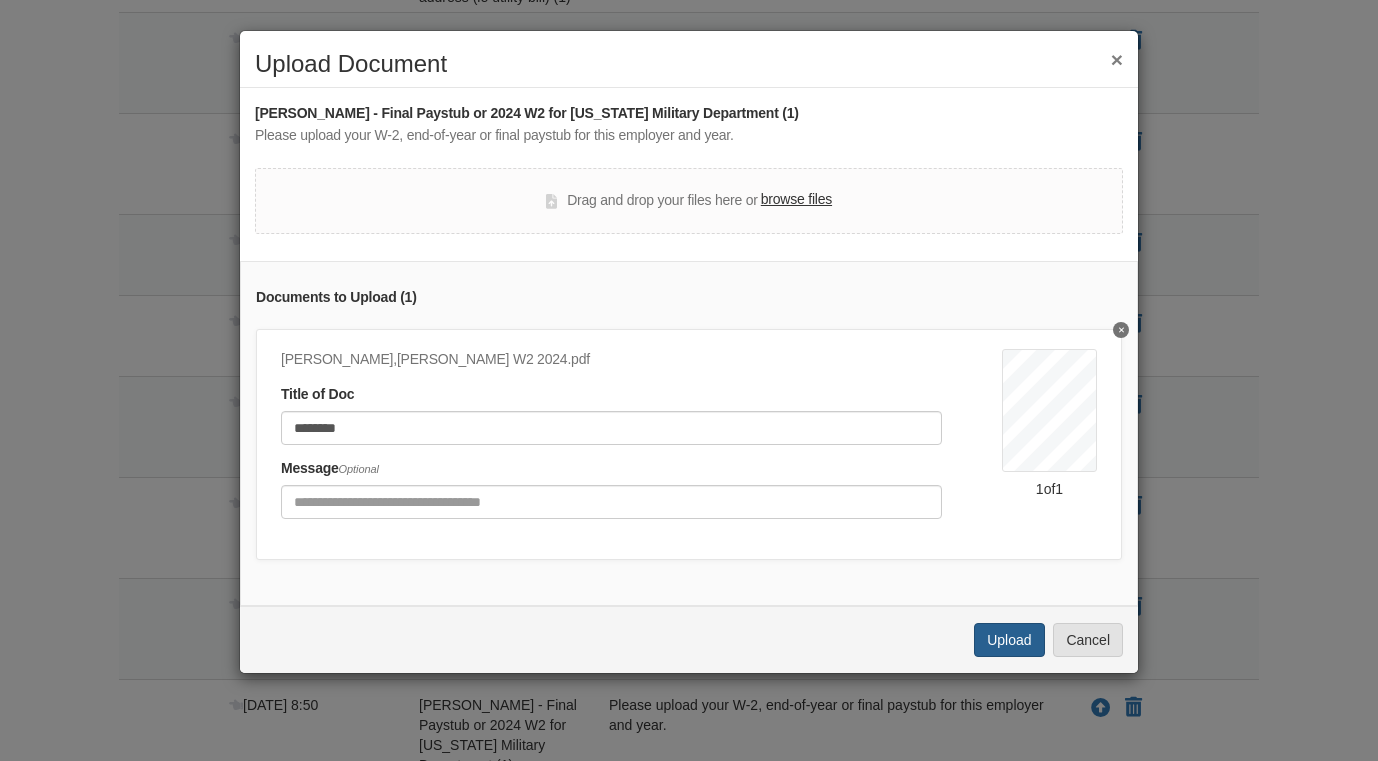 click on "Upload" at bounding box center [1009, 640] 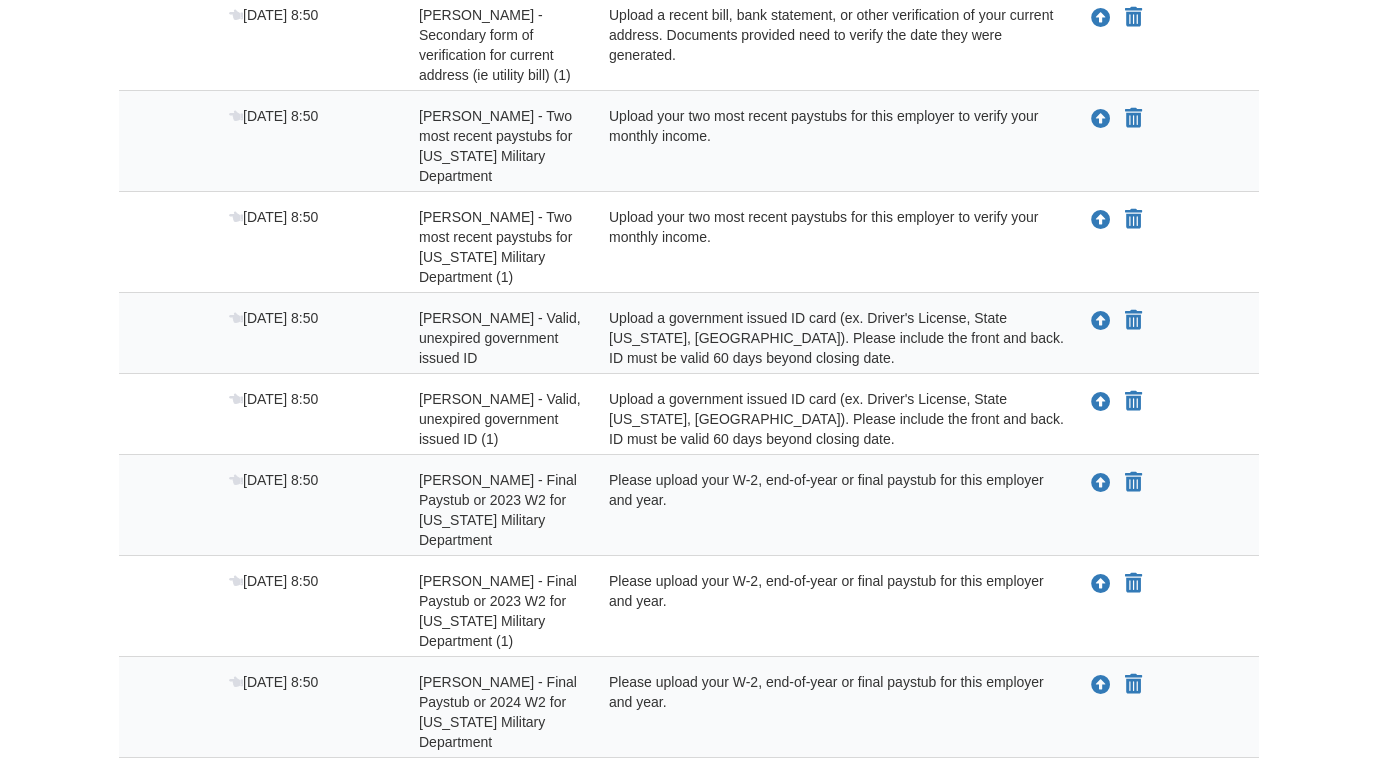 scroll, scrollTop: 1123, scrollLeft: 0, axis: vertical 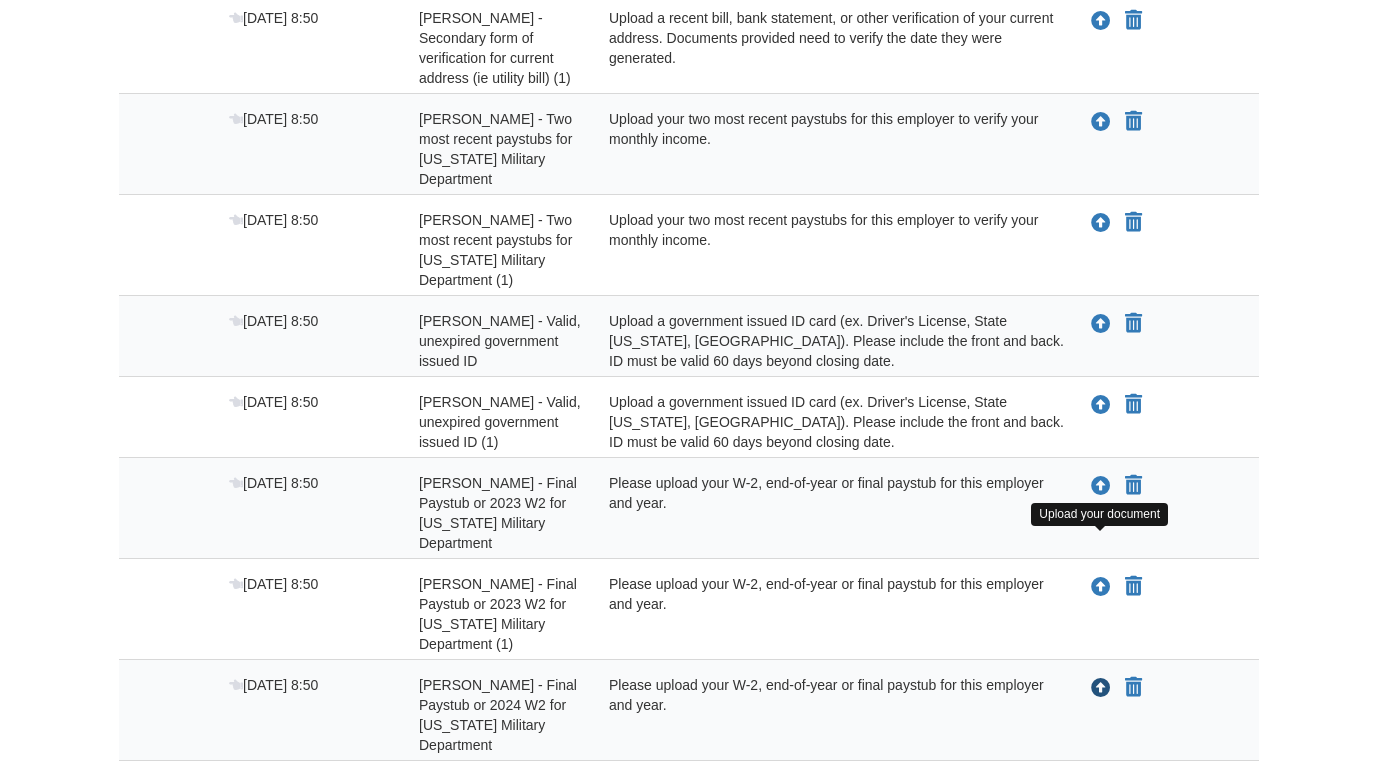 click at bounding box center [1101, 689] 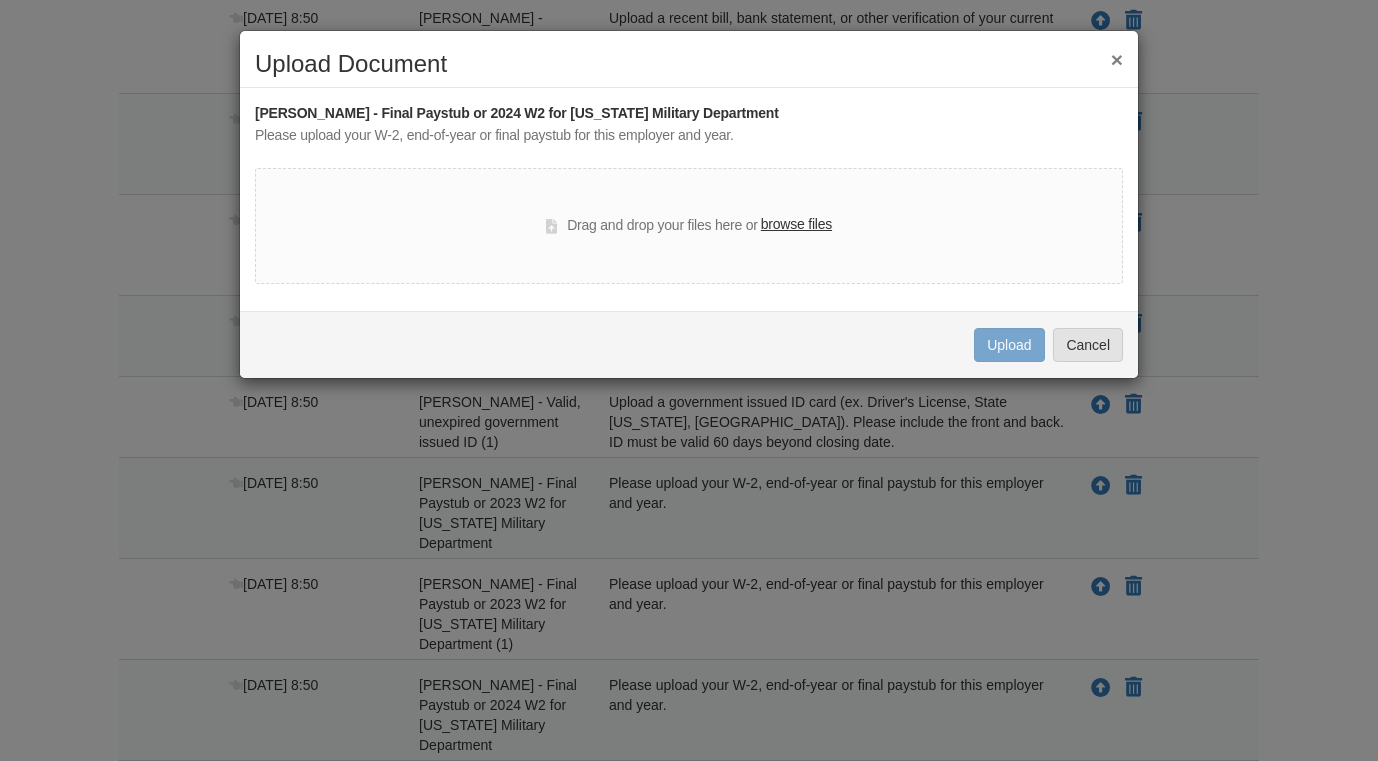 click on "browse files" at bounding box center [796, 225] 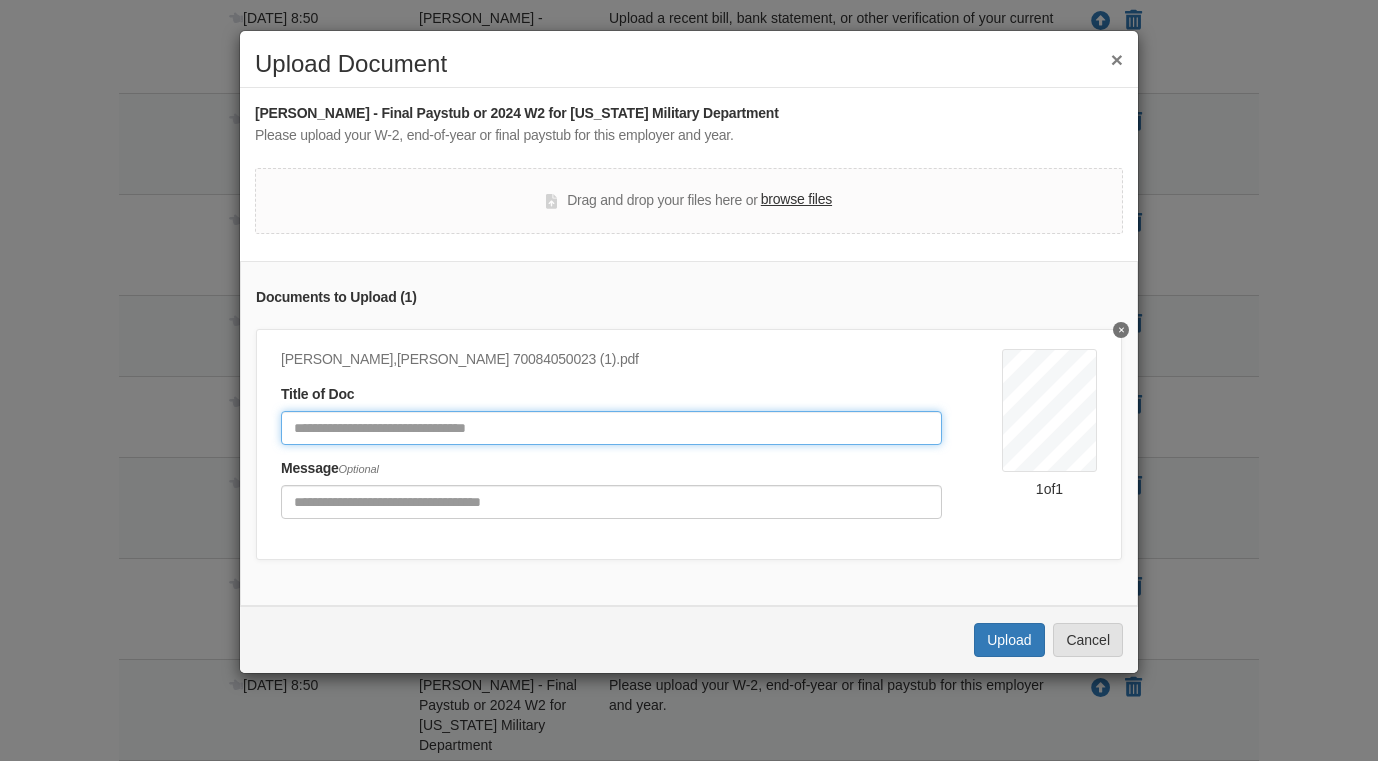 click 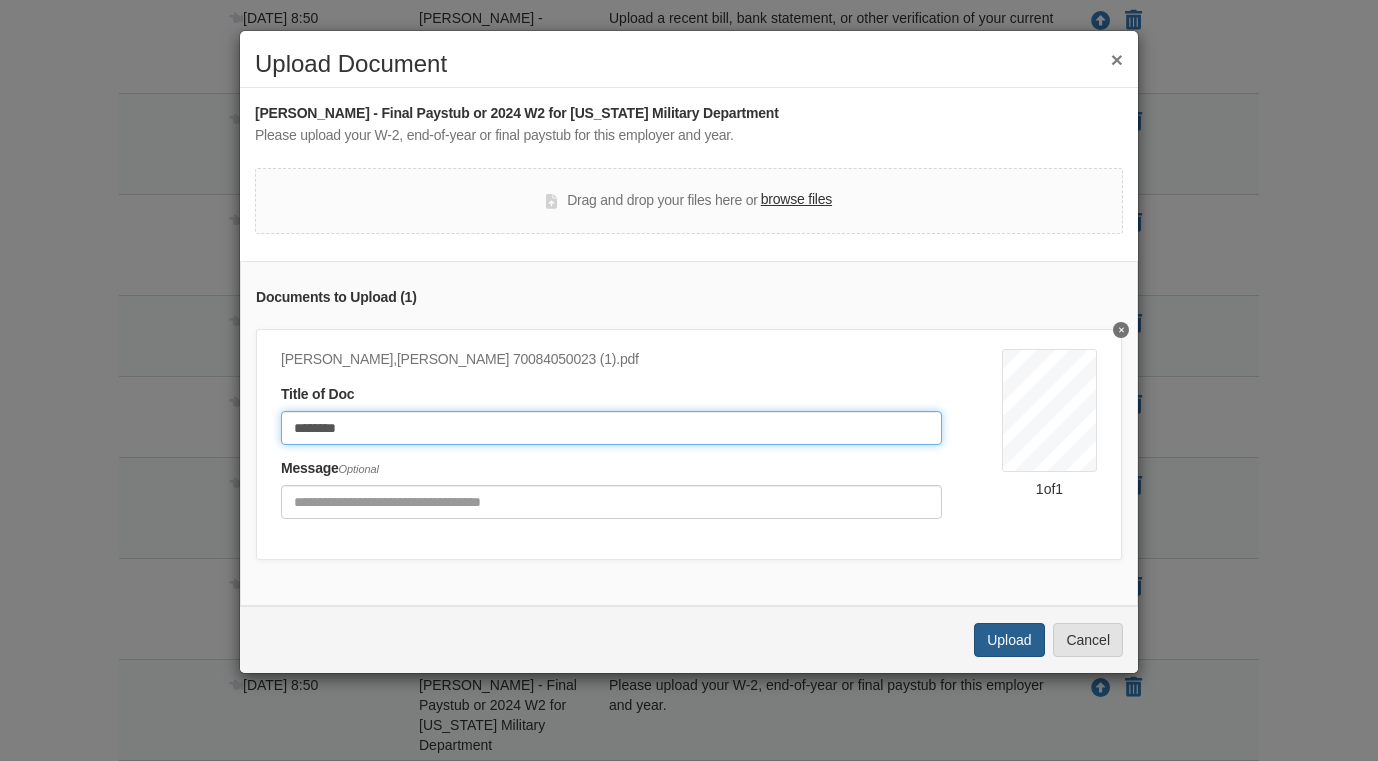 type on "********" 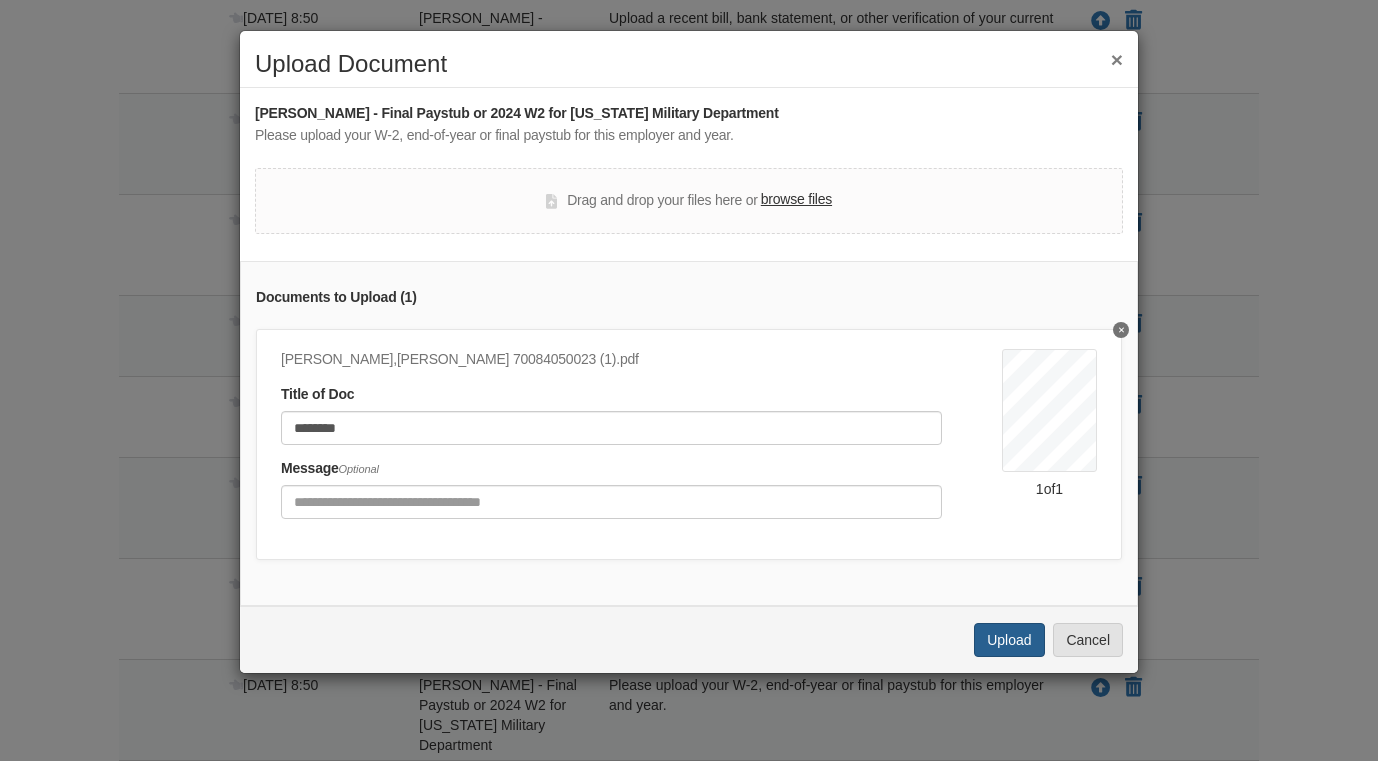 click on "Upload" at bounding box center (1009, 640) 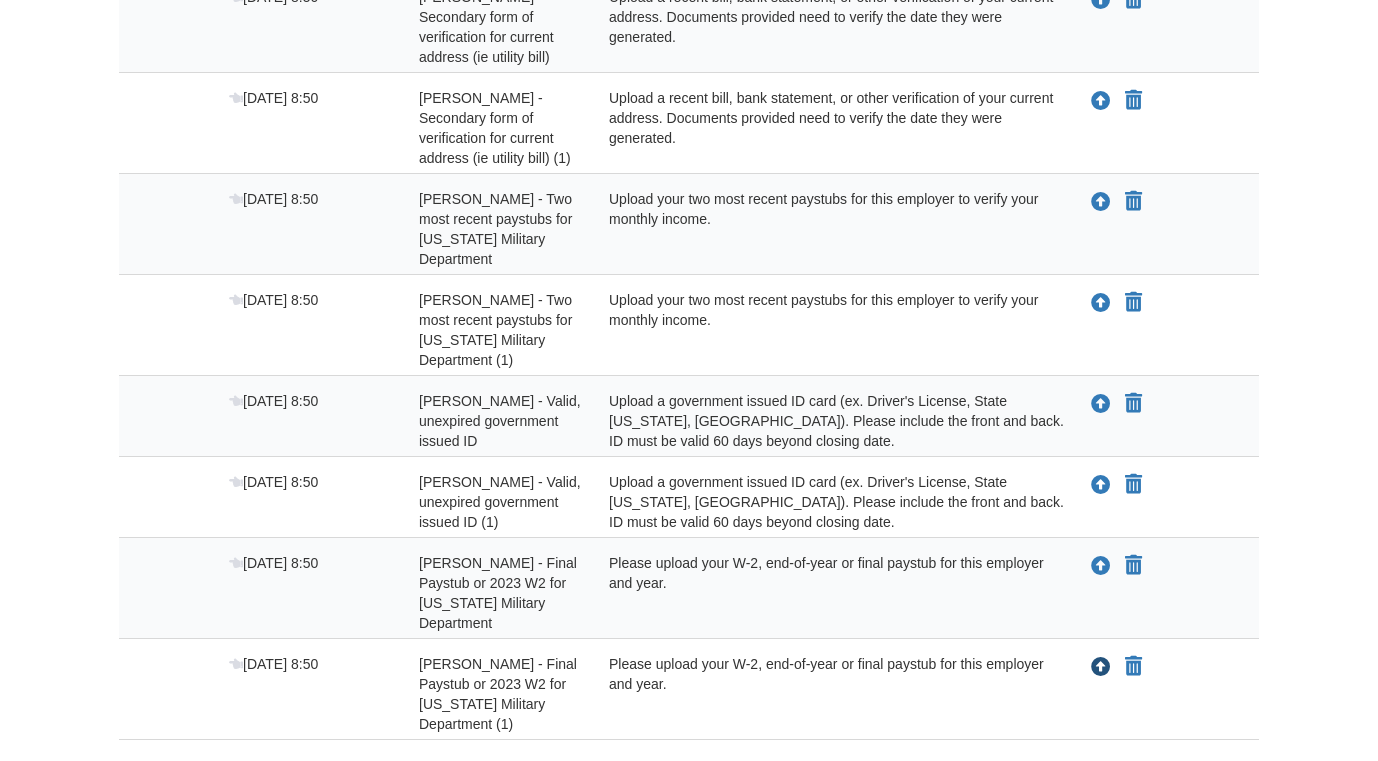 scroll, scrollTop: 1042, scrollLeft: 0, axis: vertical 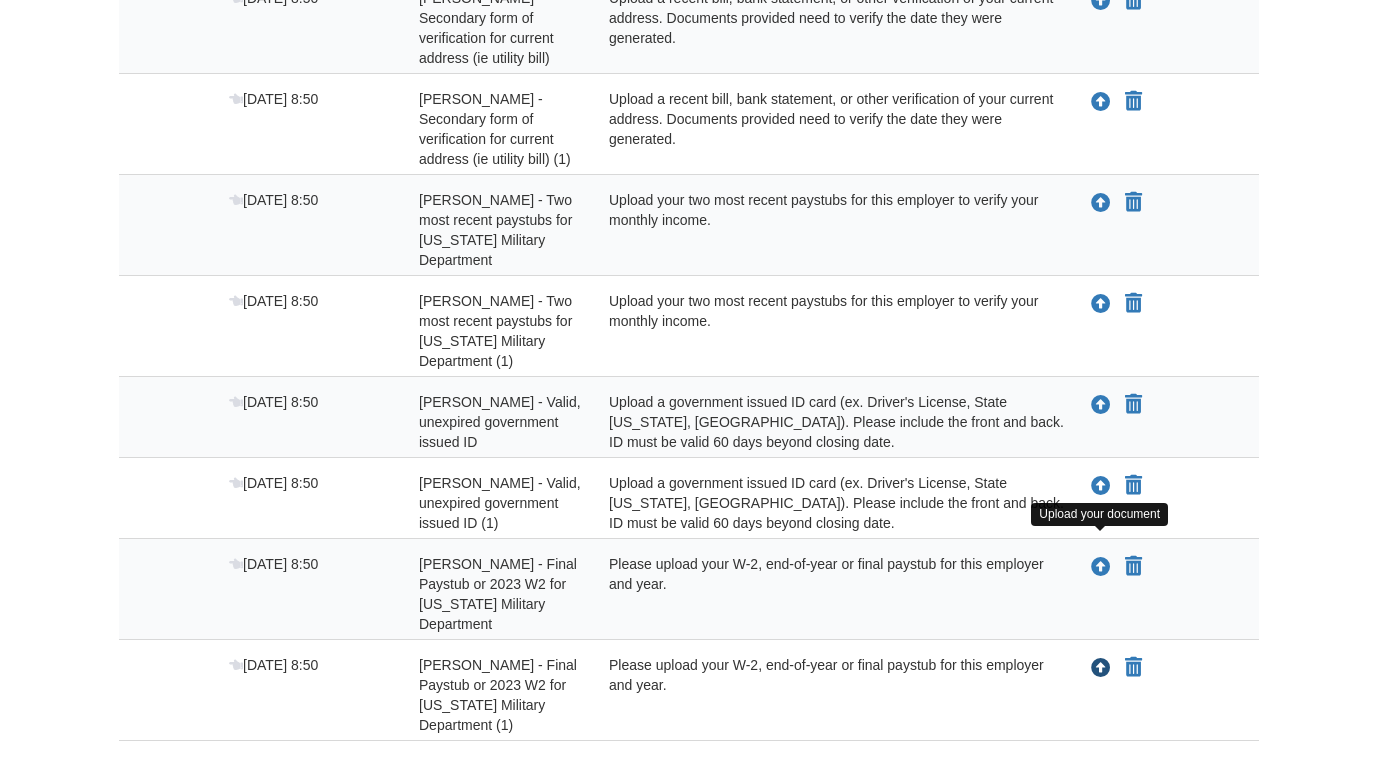 click at bounding box center [1101, 669] 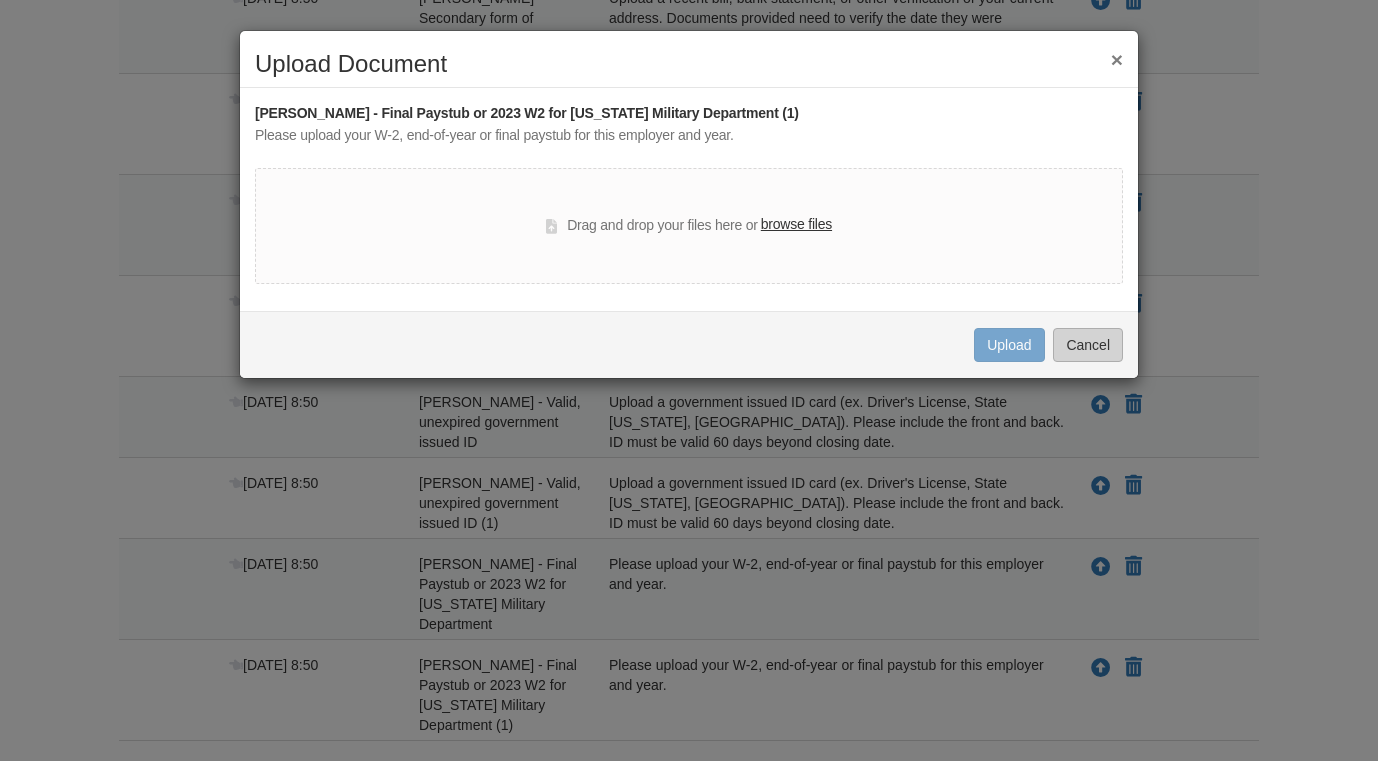 click on "Cancel" at bounding box center (1088, 345) 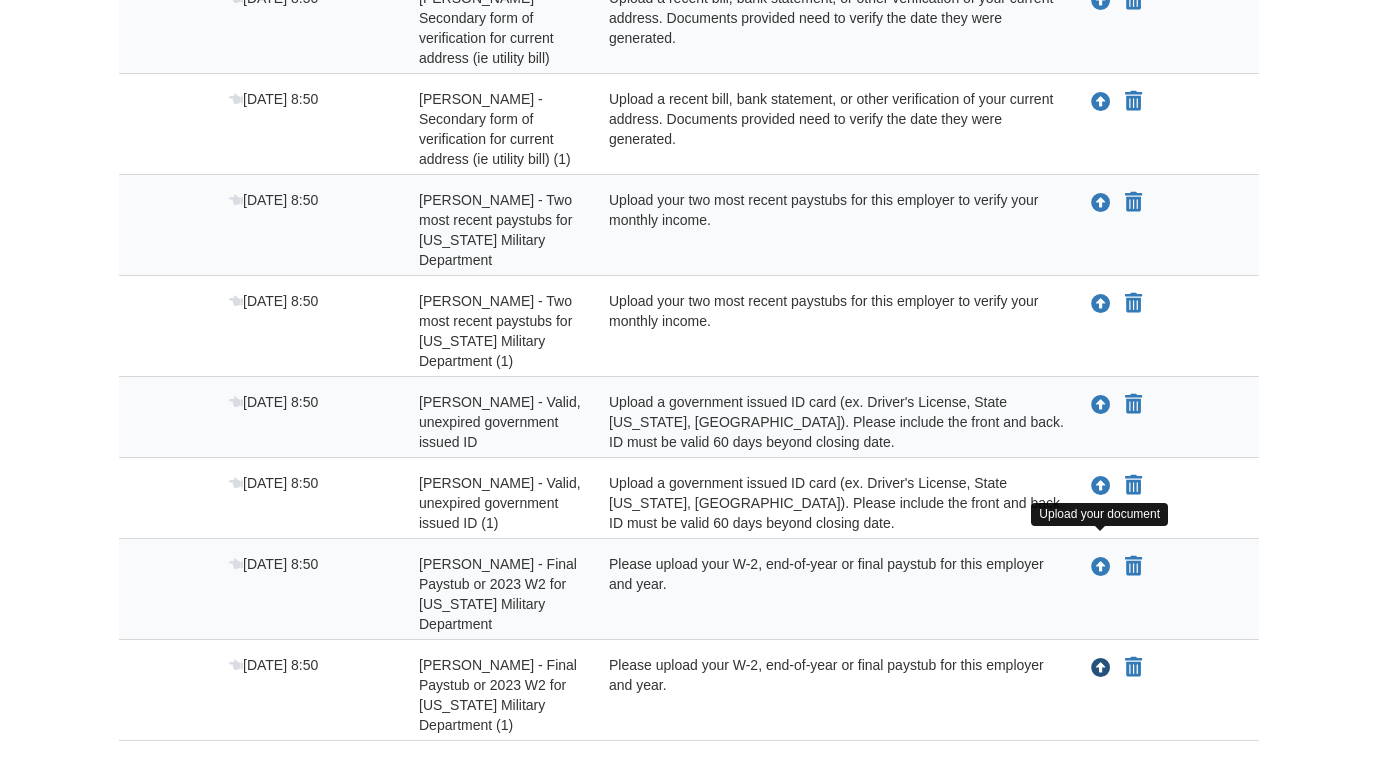 click at bounding box center (1101, 669) 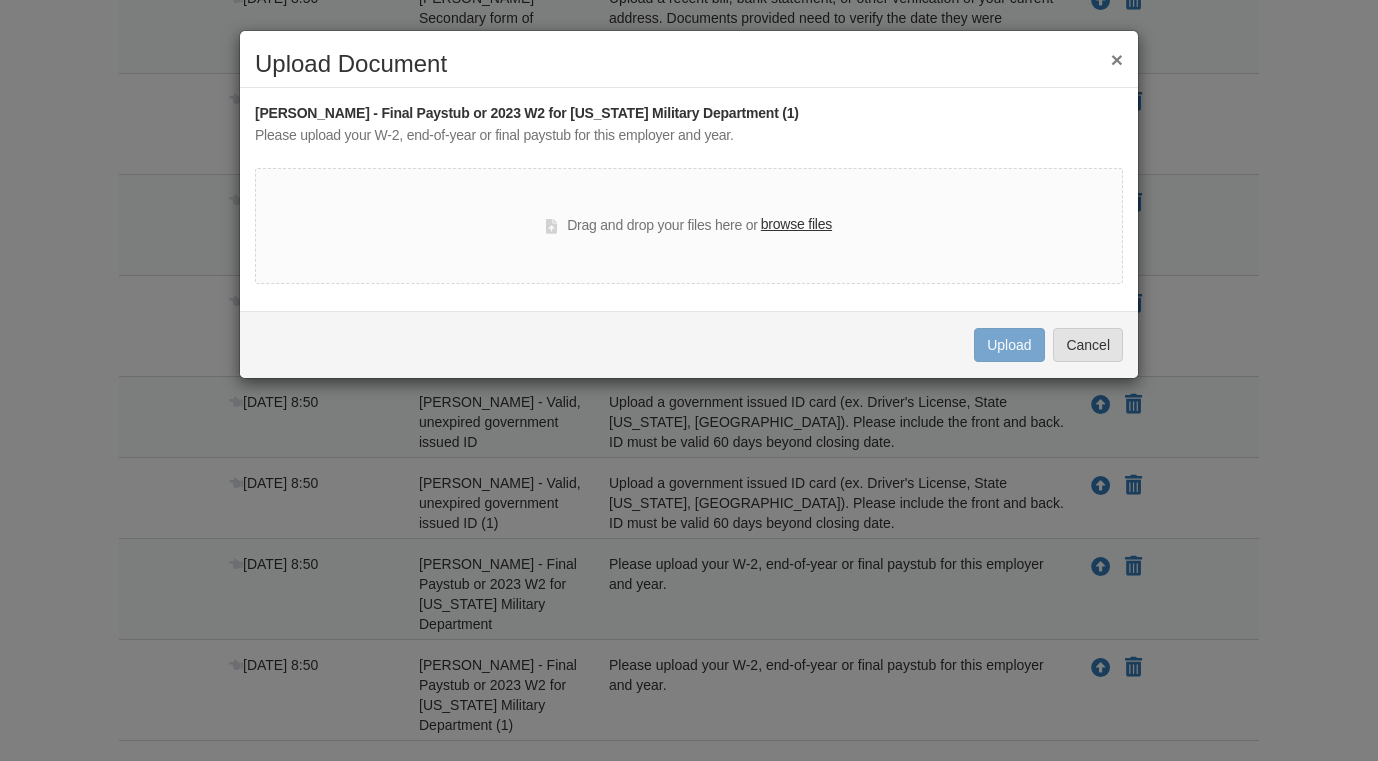 click on "Drag and drop your files here or   browse files" at bounding box center (689, 226) 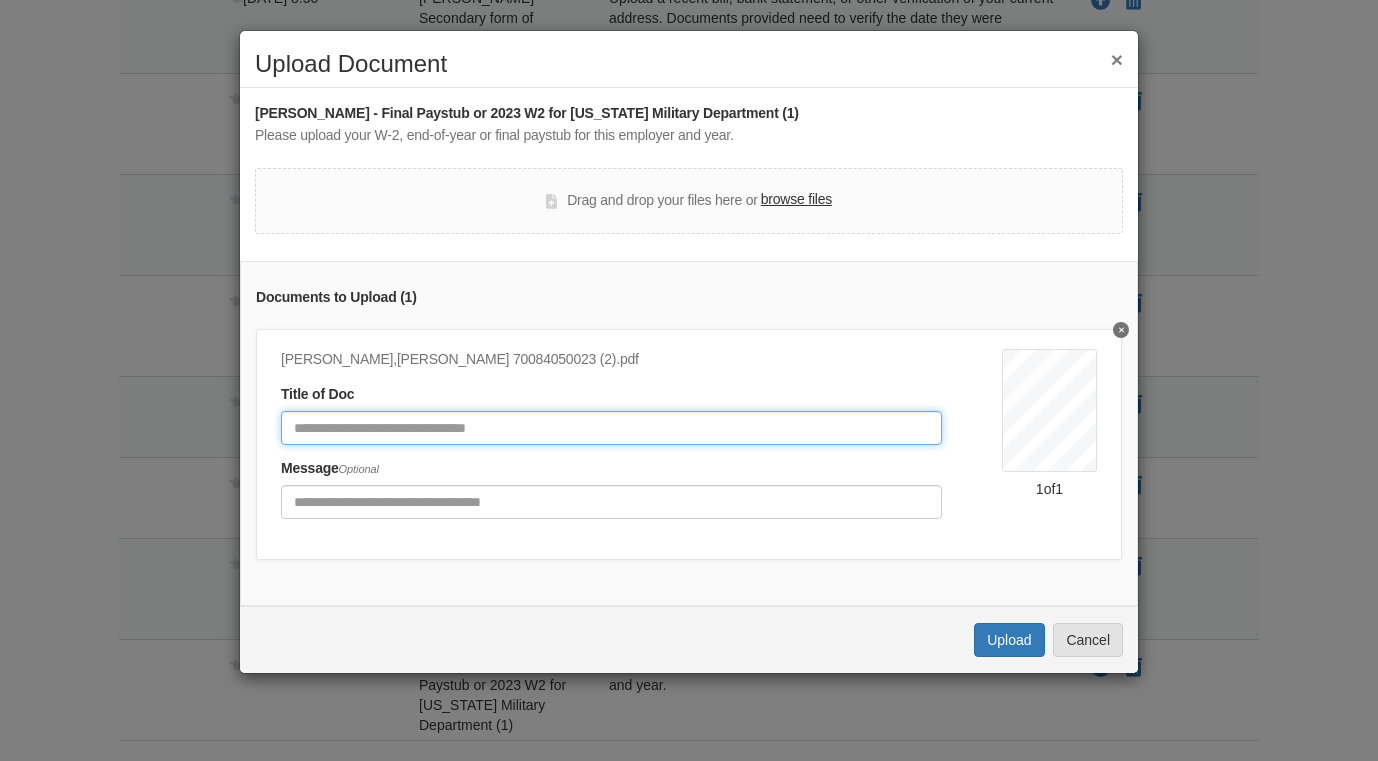 click 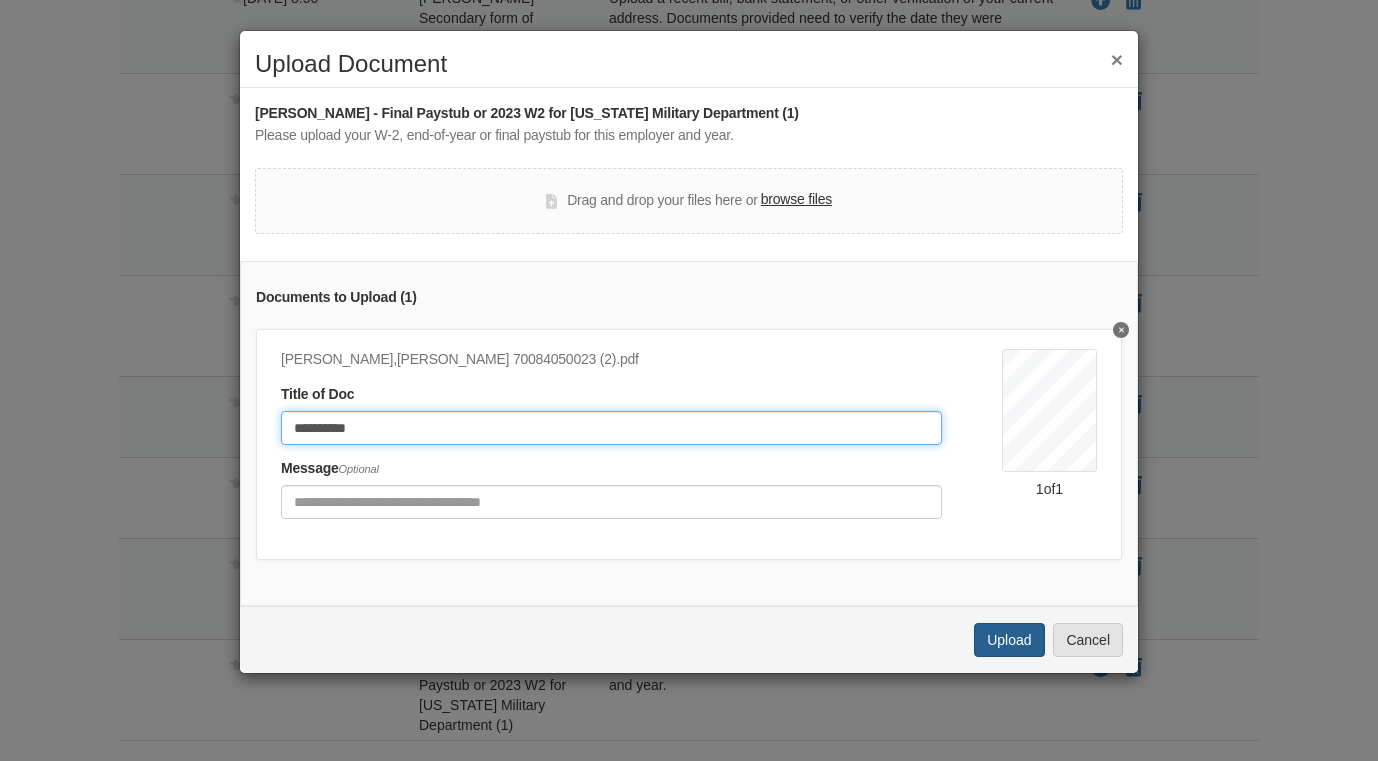 type on "**********" 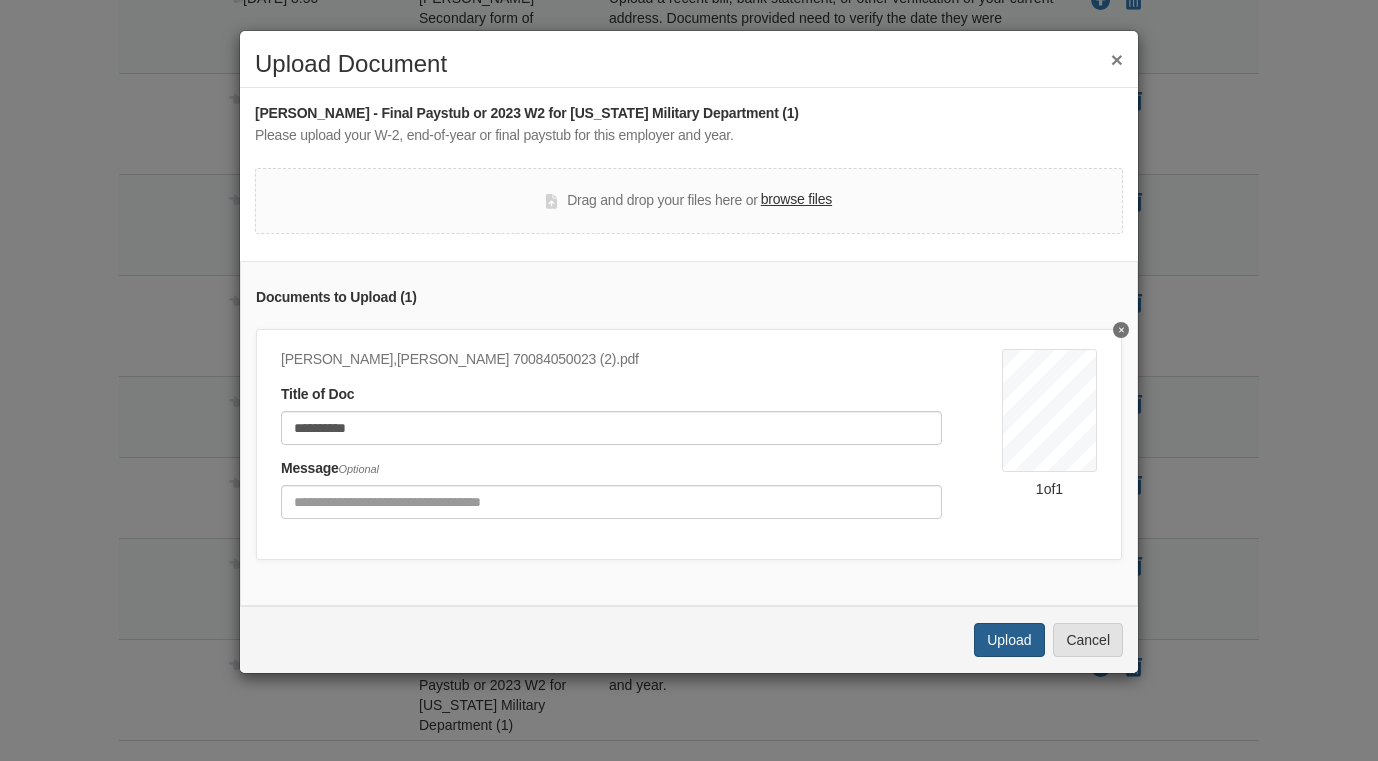 click on "Upload" at bounding box center (1009, 640) 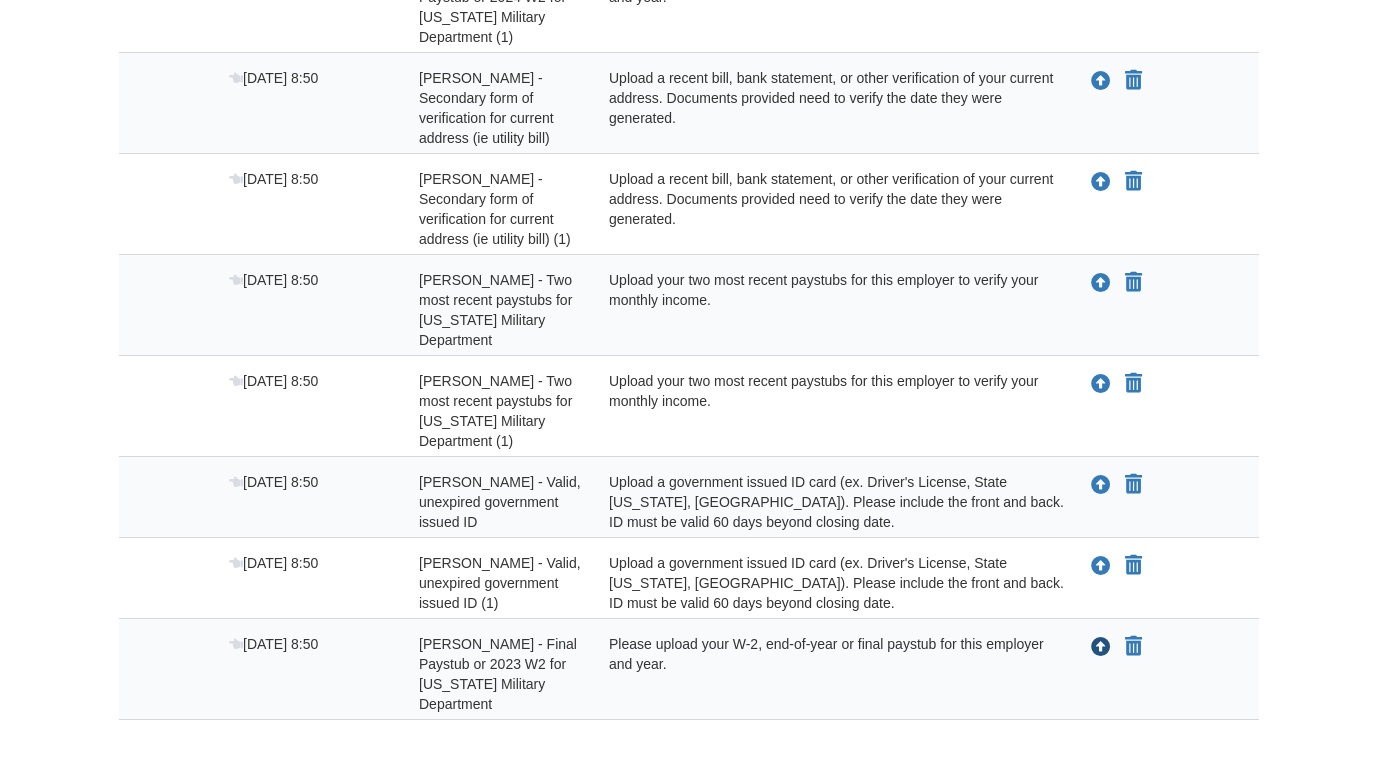 scroll, scrollTop: 961, scrollLeft: 0, axis: vertical 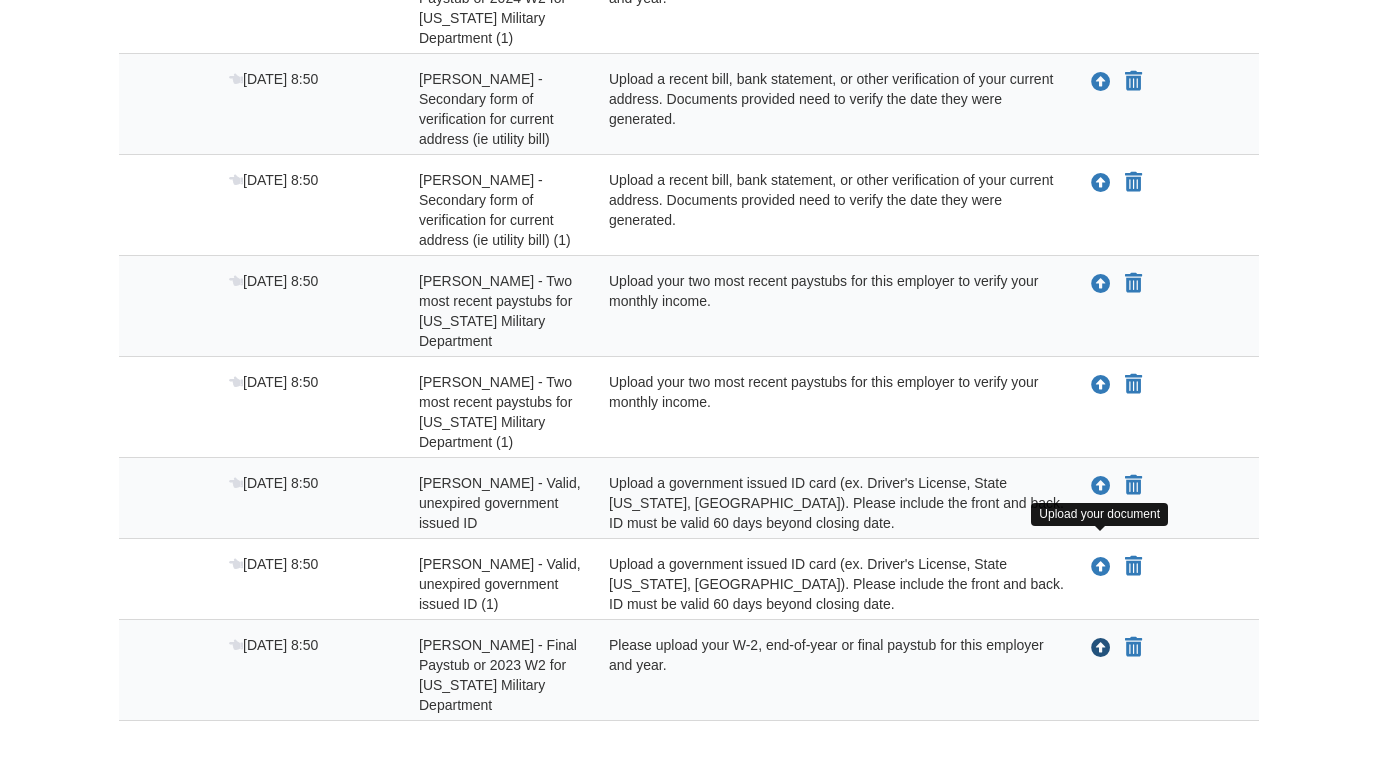 click at bounding box center [1101, 649] 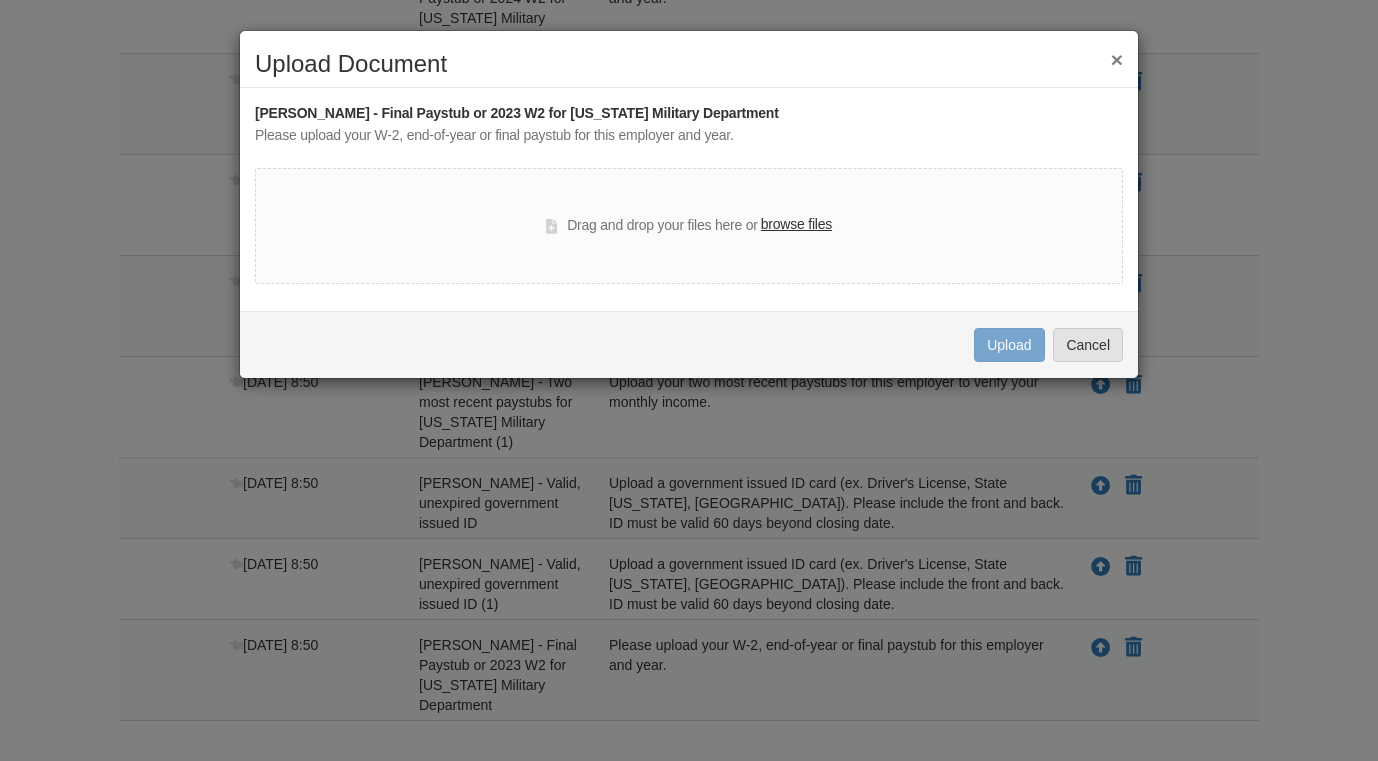 click on "browse files" at bounding box center (796, 225) 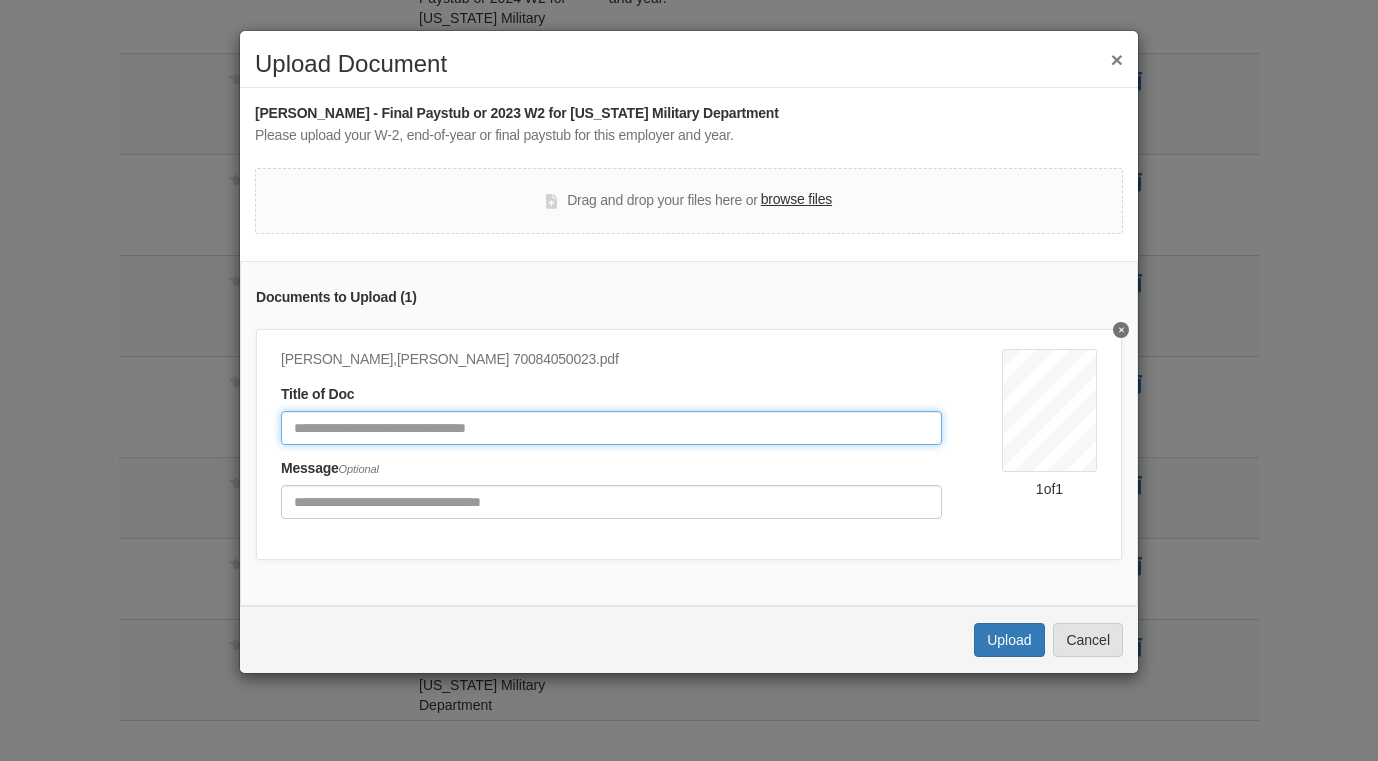 click 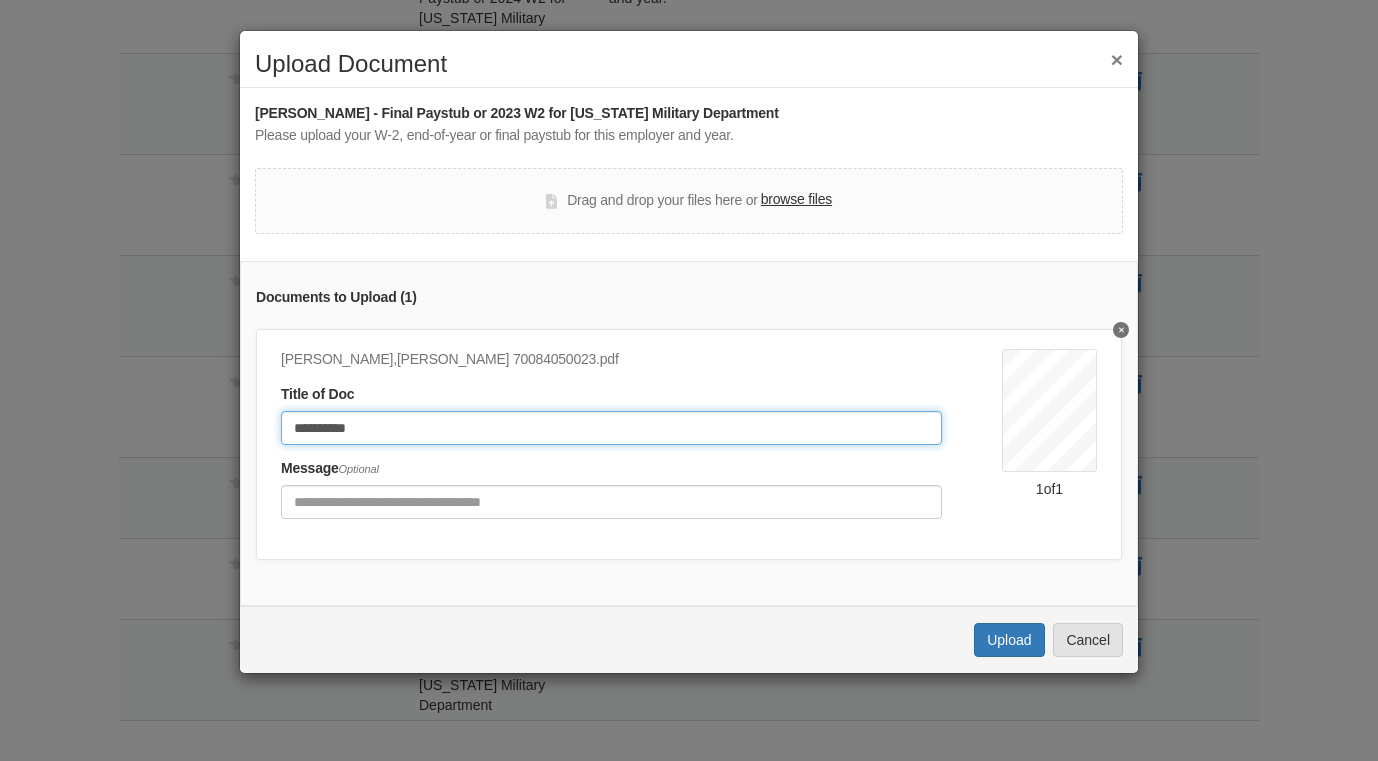 type on "**********" 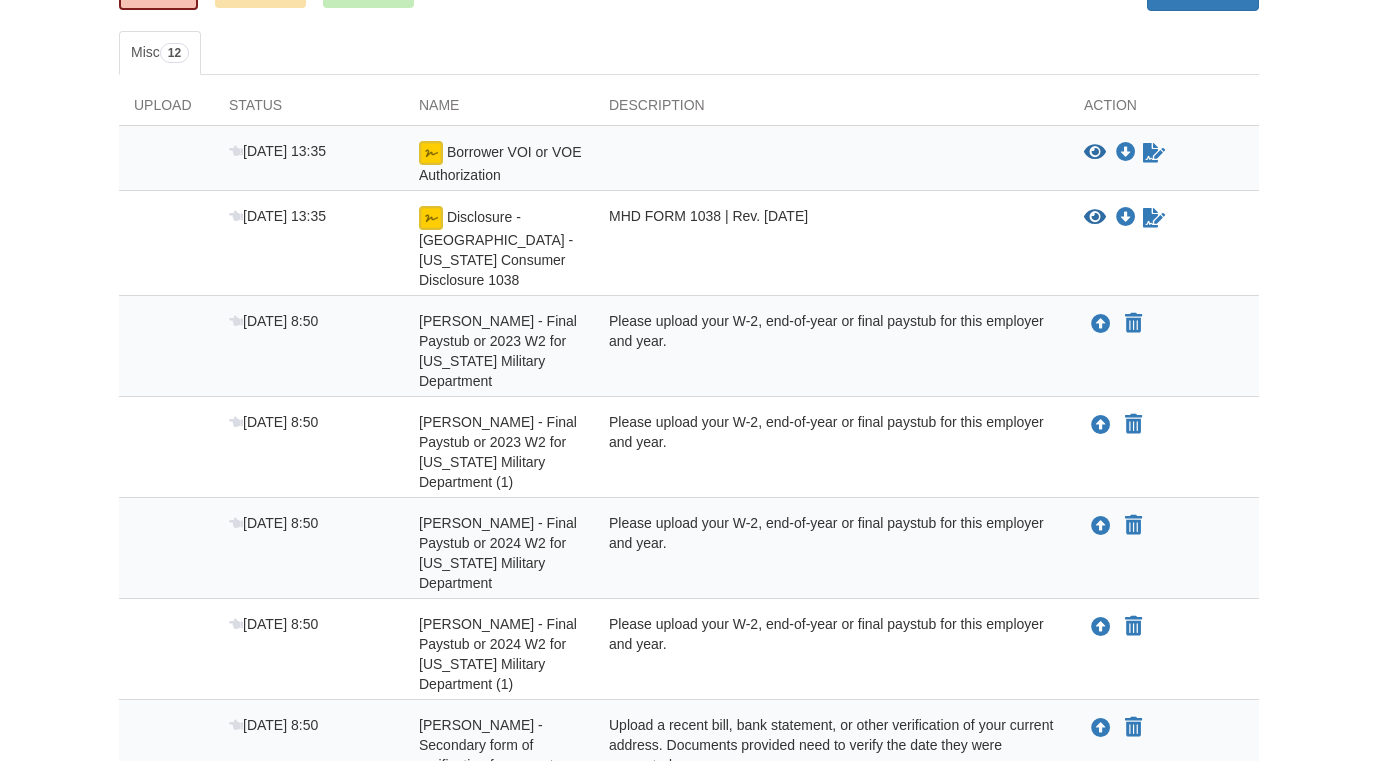 scroll, scrollTop: 317, scrollLeft: 0, axis: vertical 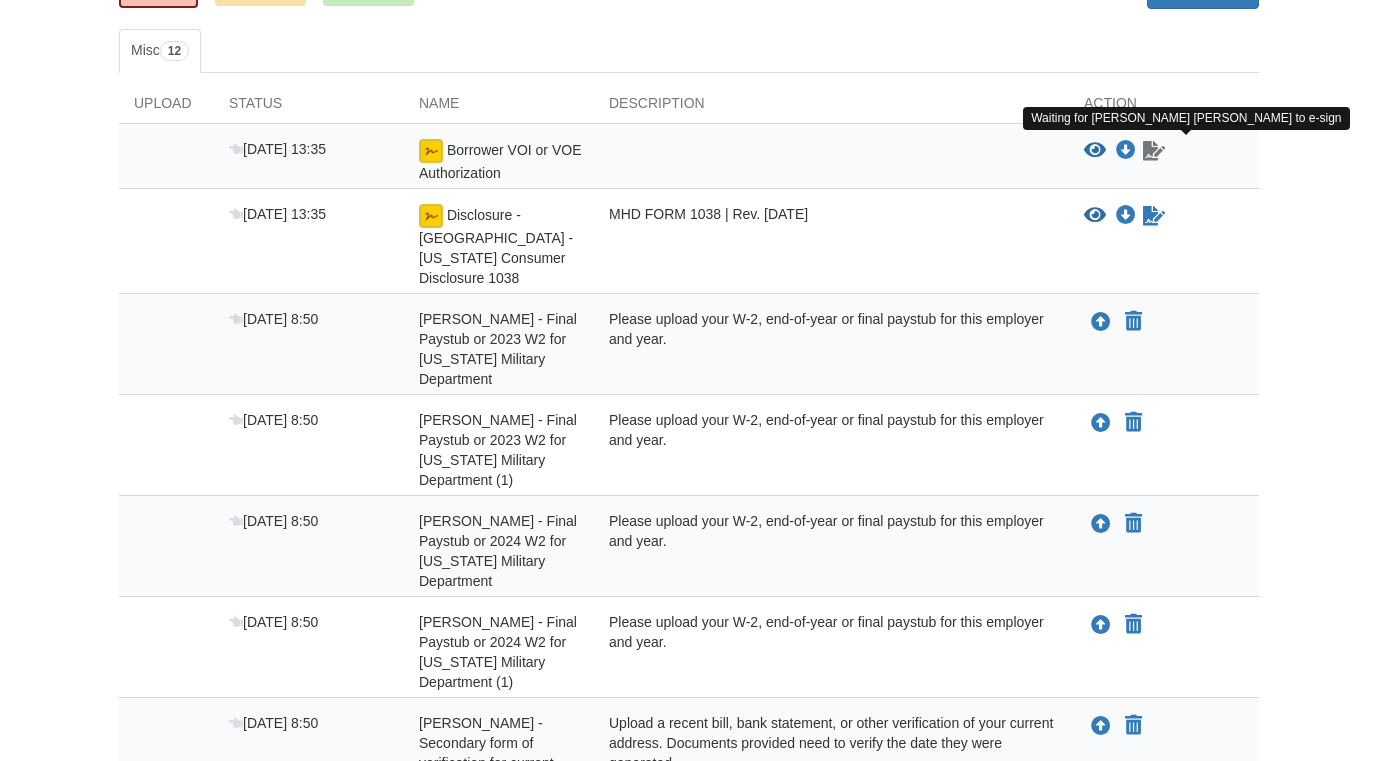 click at bounding box center (1154, 151) 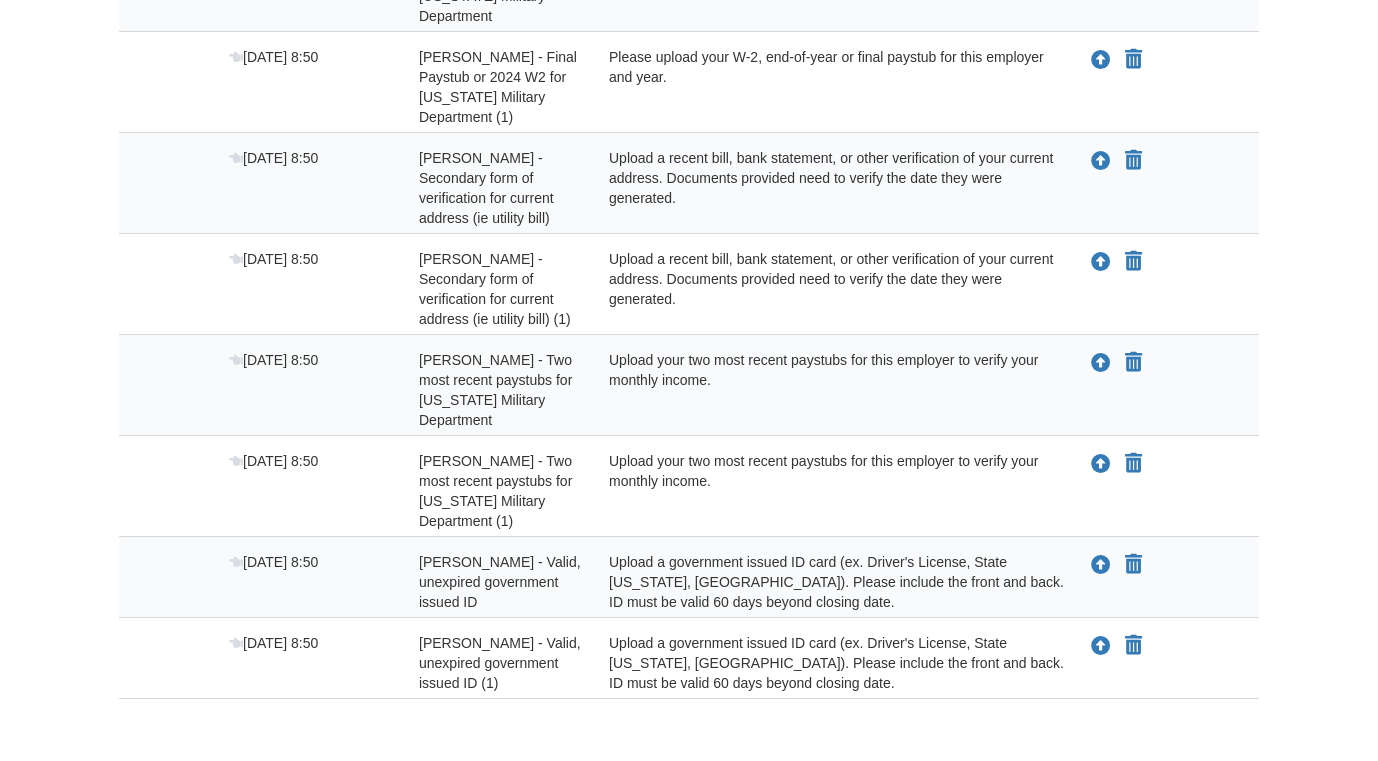 scroll, scrollTop: 880, scrollLeft: 0, axis: vertical 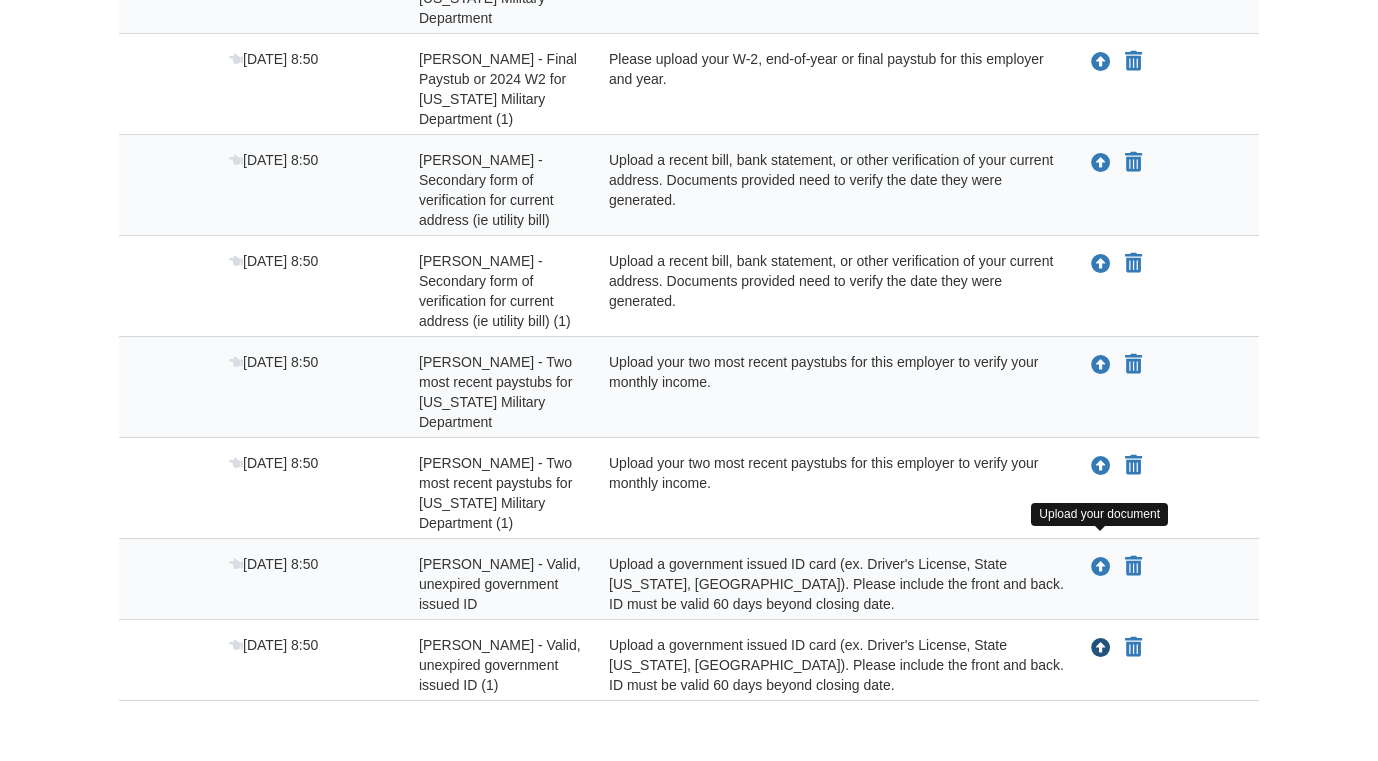 click at bounding box center [1101, 649] 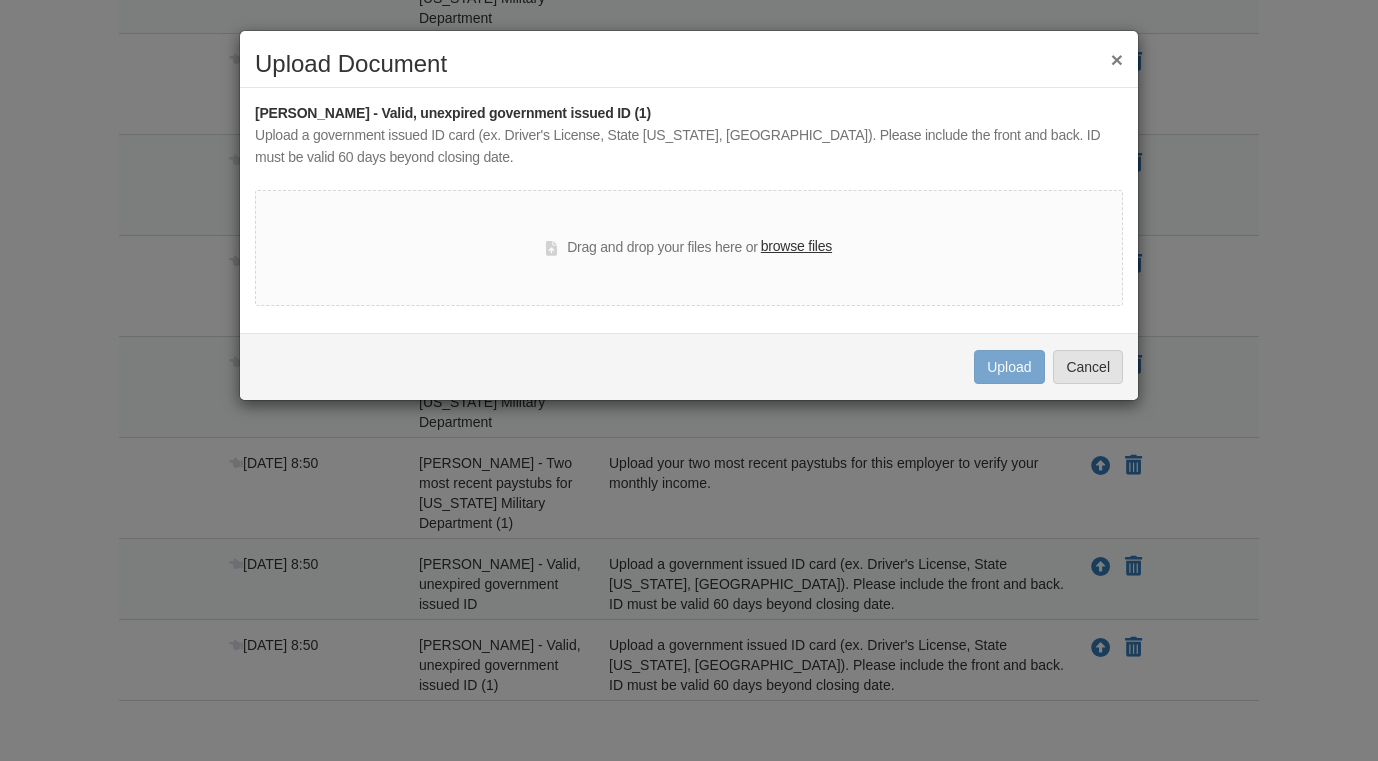 click on "browse files" at bounding box center (796, 247) 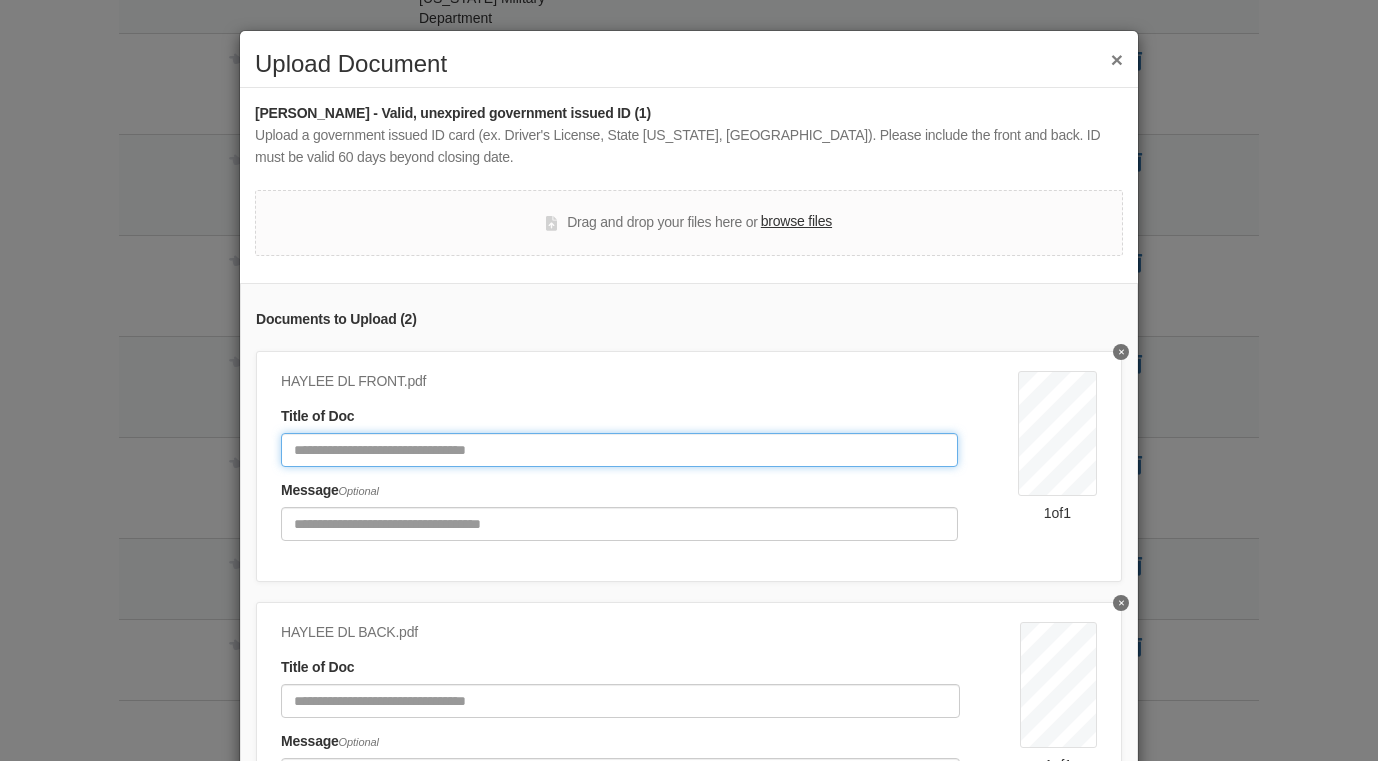 click 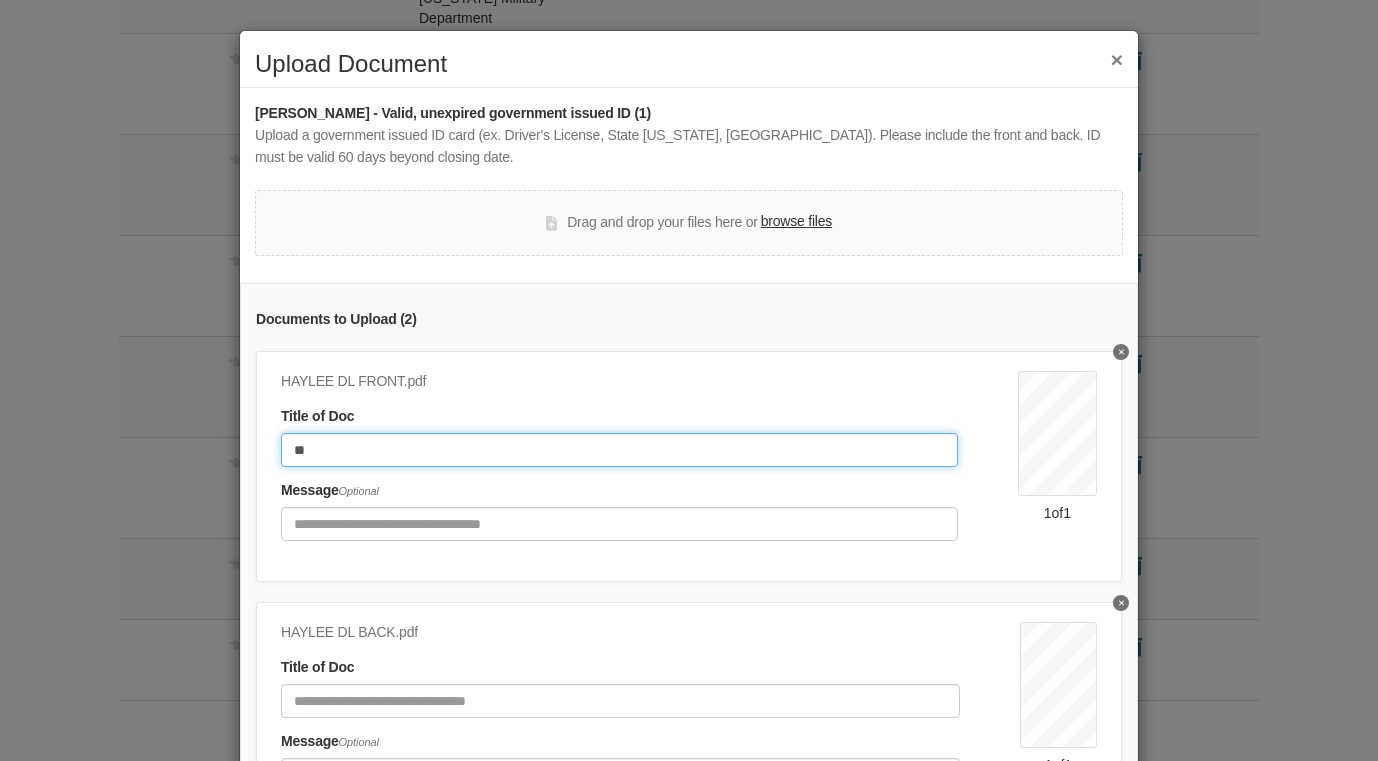 type on "*" 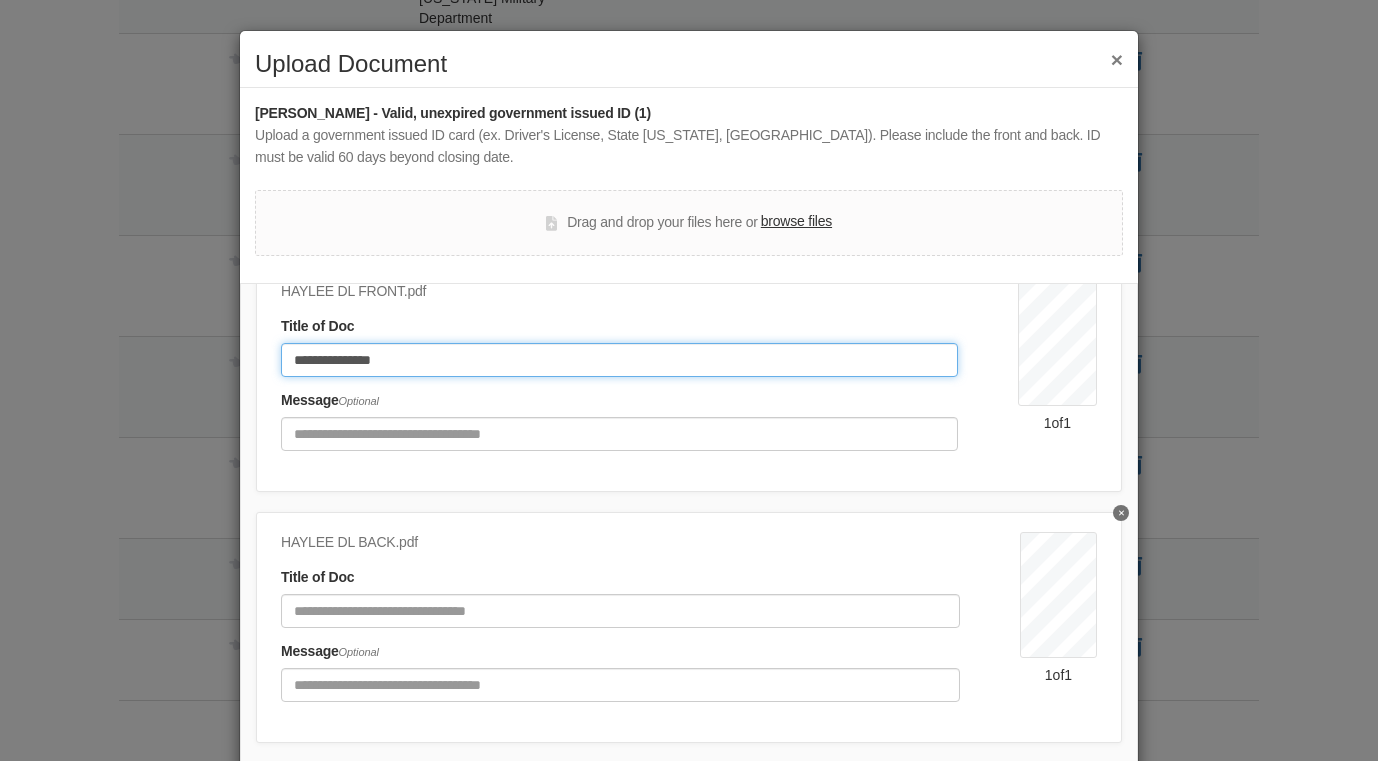 scroll, scrollTop: 89, scrollLeft: 0, axis: vertical 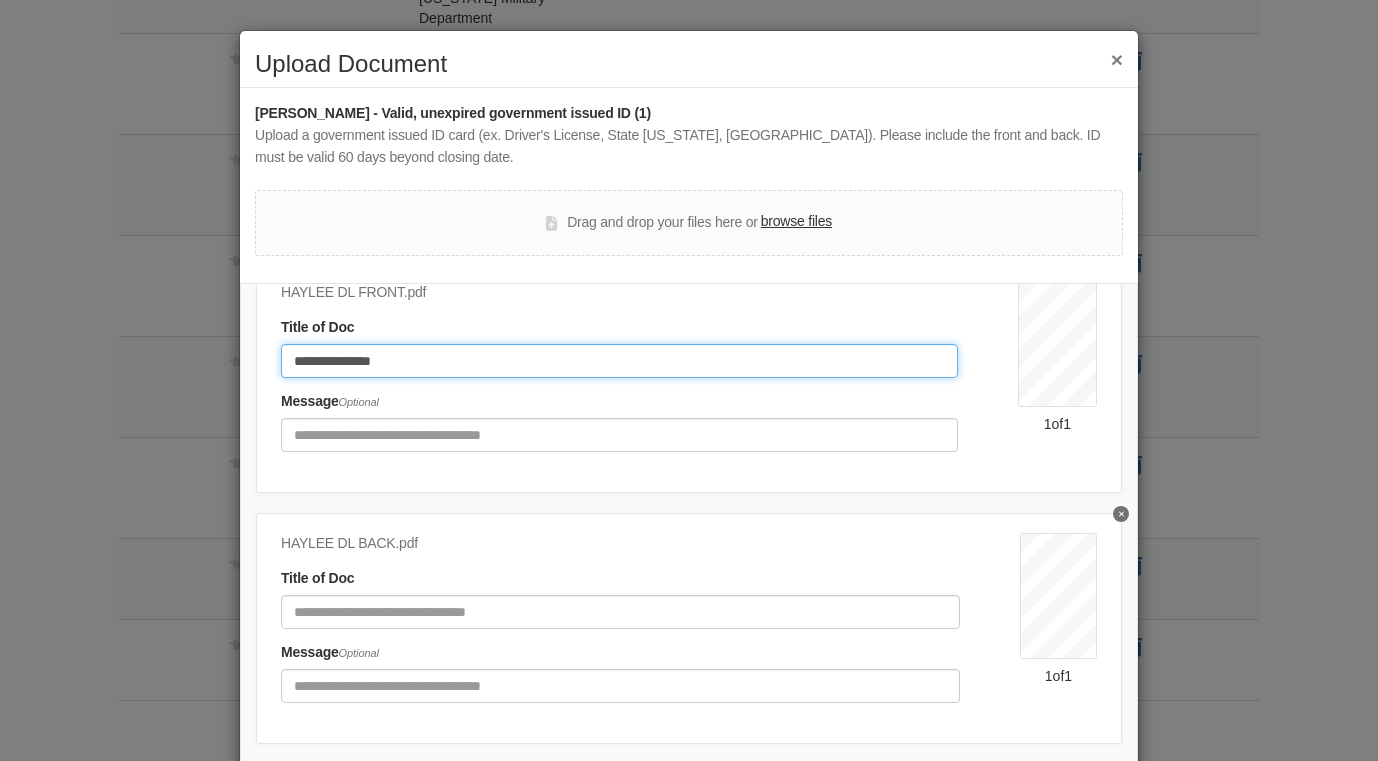 click on "**********" 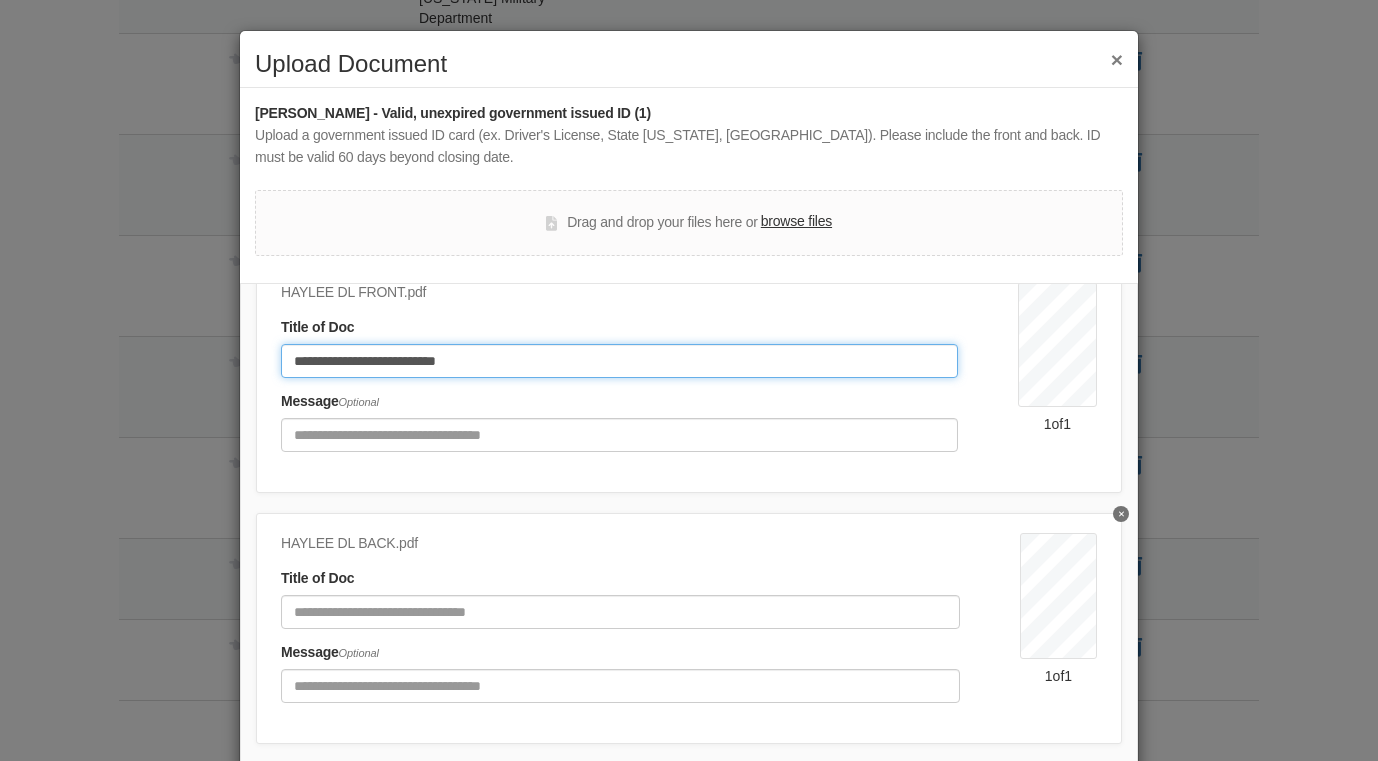 type on "**********" 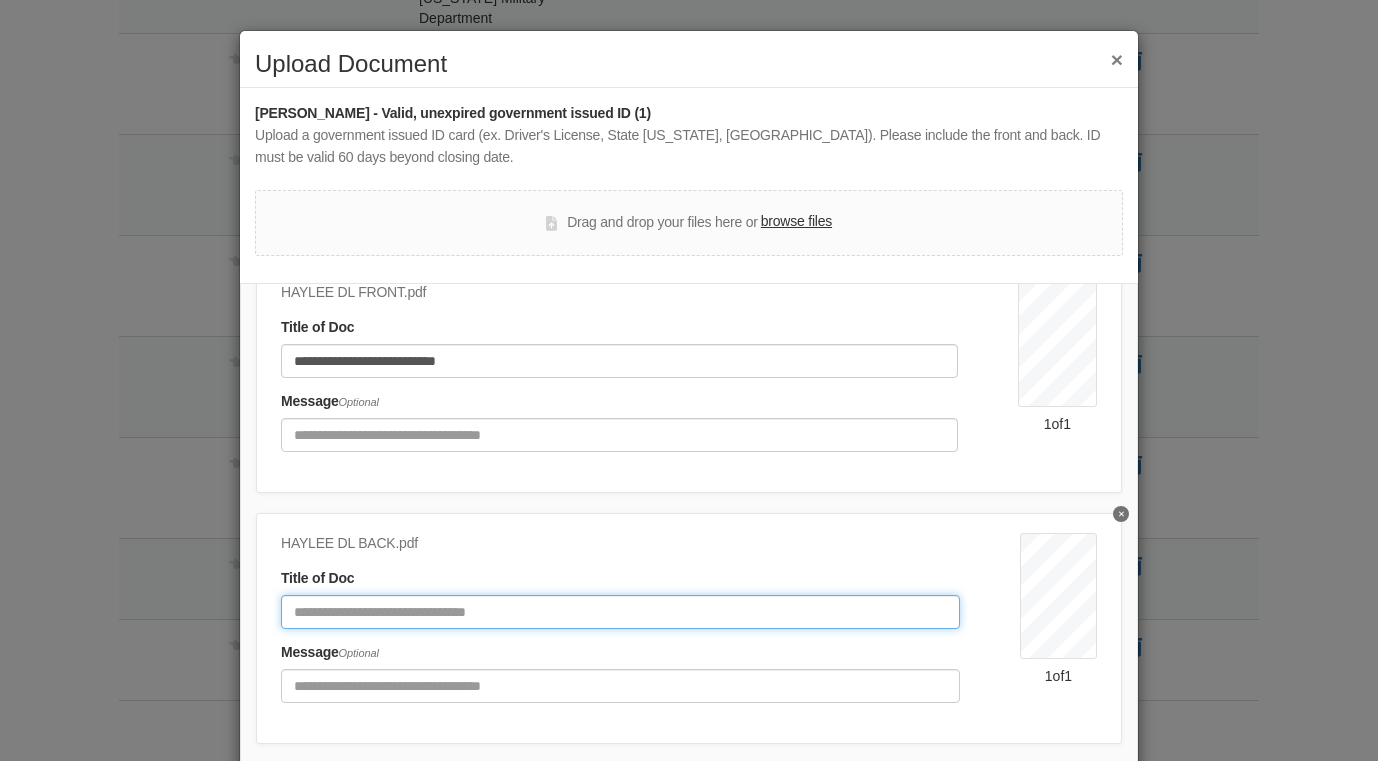 click 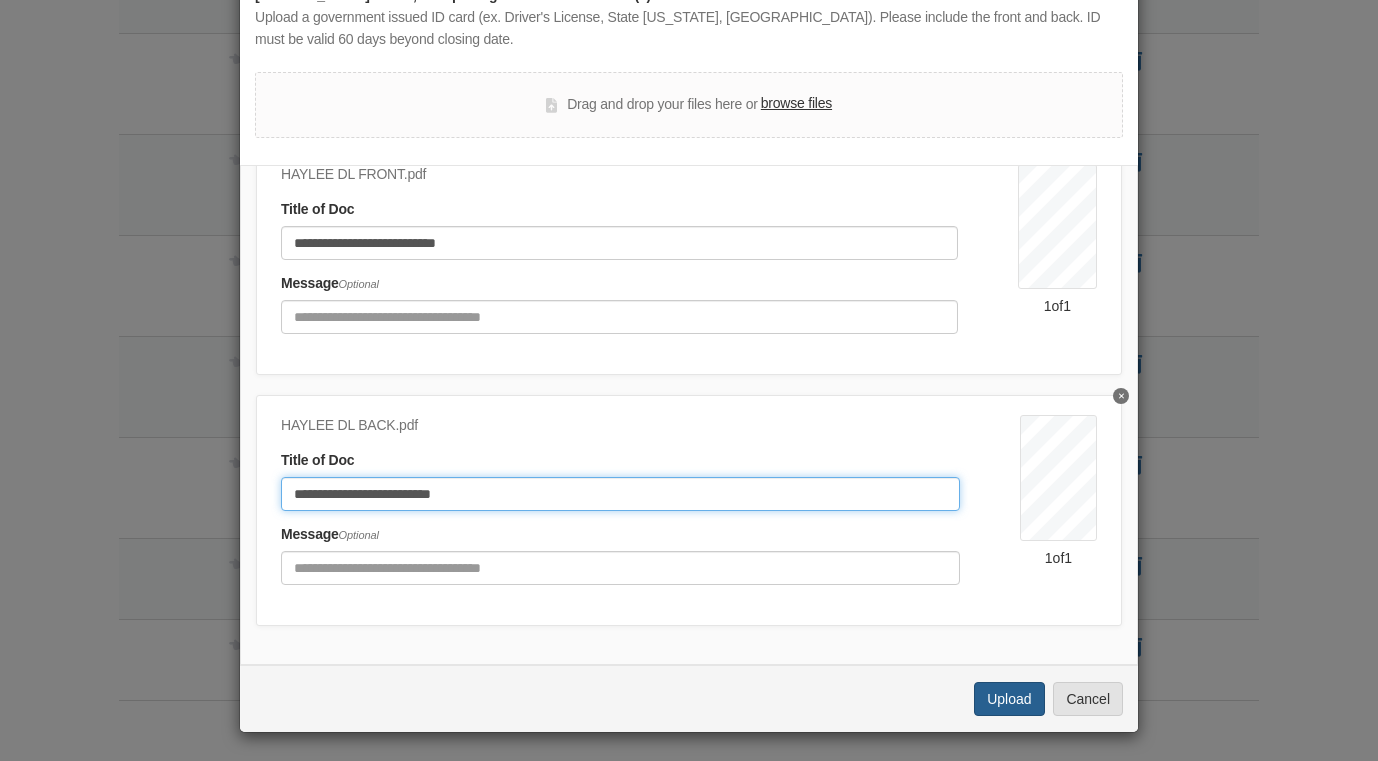 scroll, scrollTop: 117, scrollLeft: 0, axis: vertical 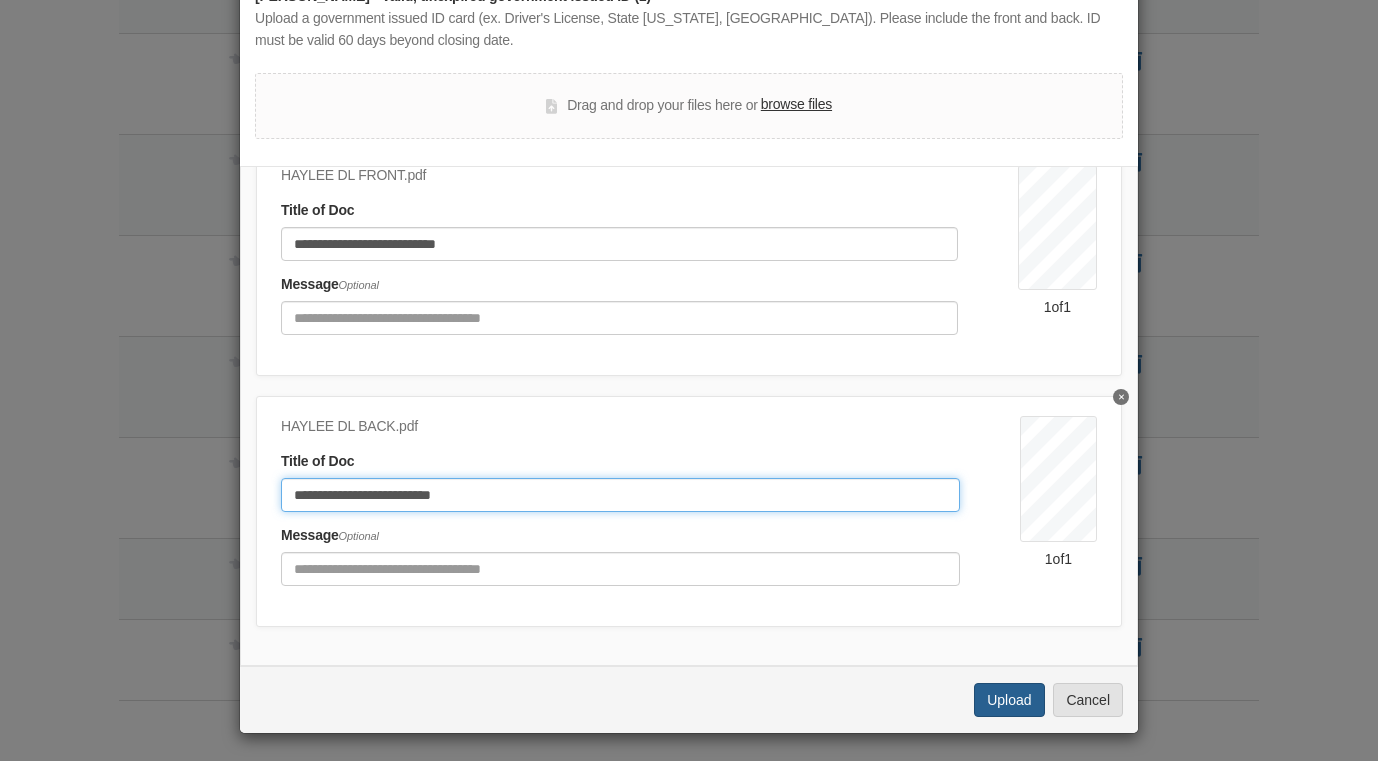 type on "**********" 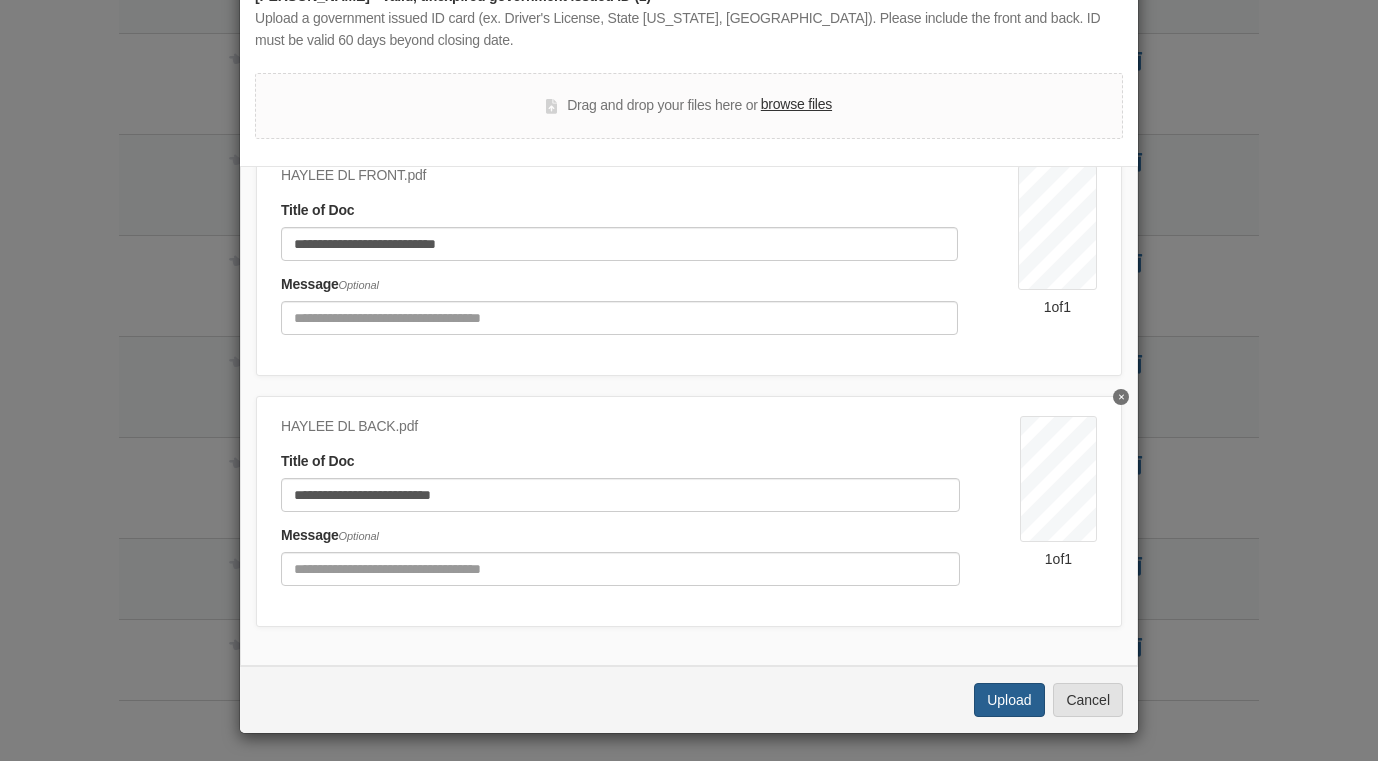 click on "Upload" at bounding box center (1009, 700) 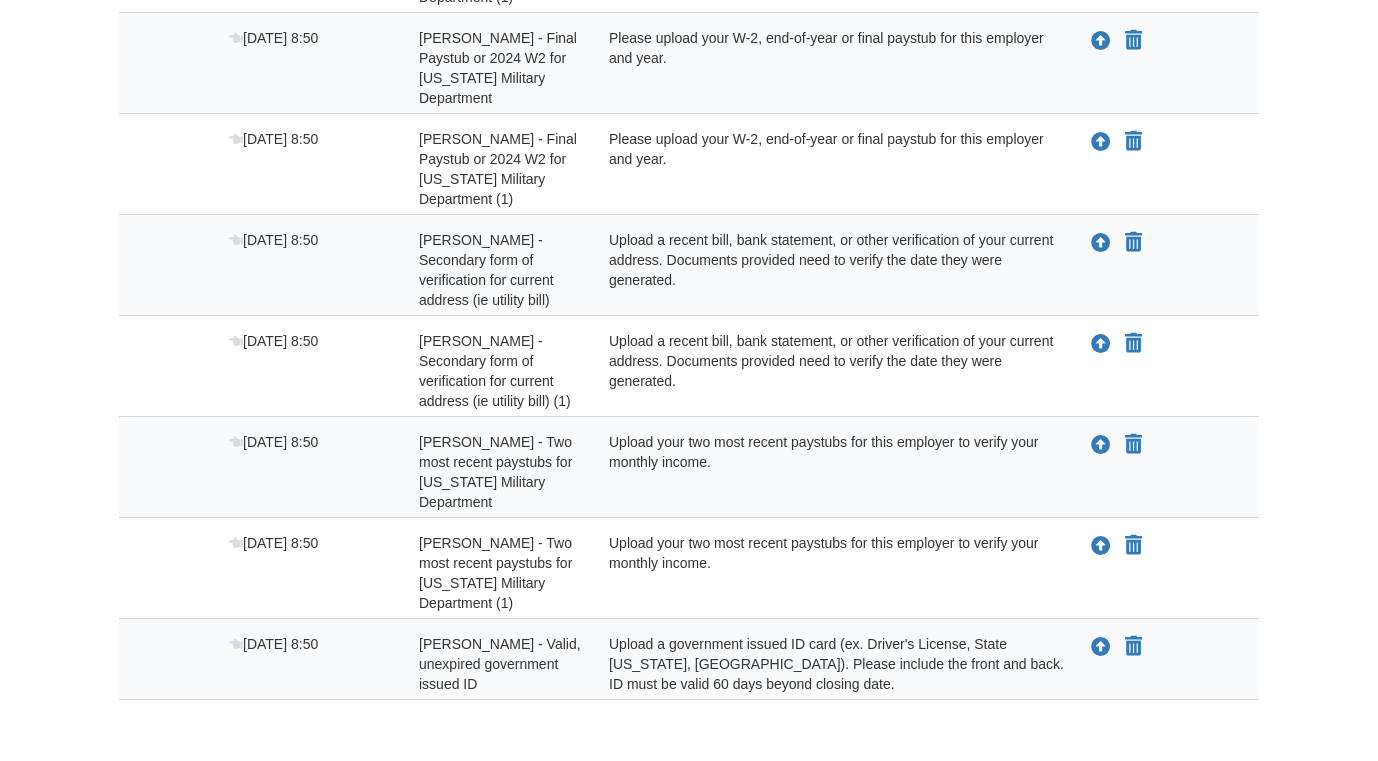 scroll, scrollTop: 799, scrollLeft: 0, axis: vertical 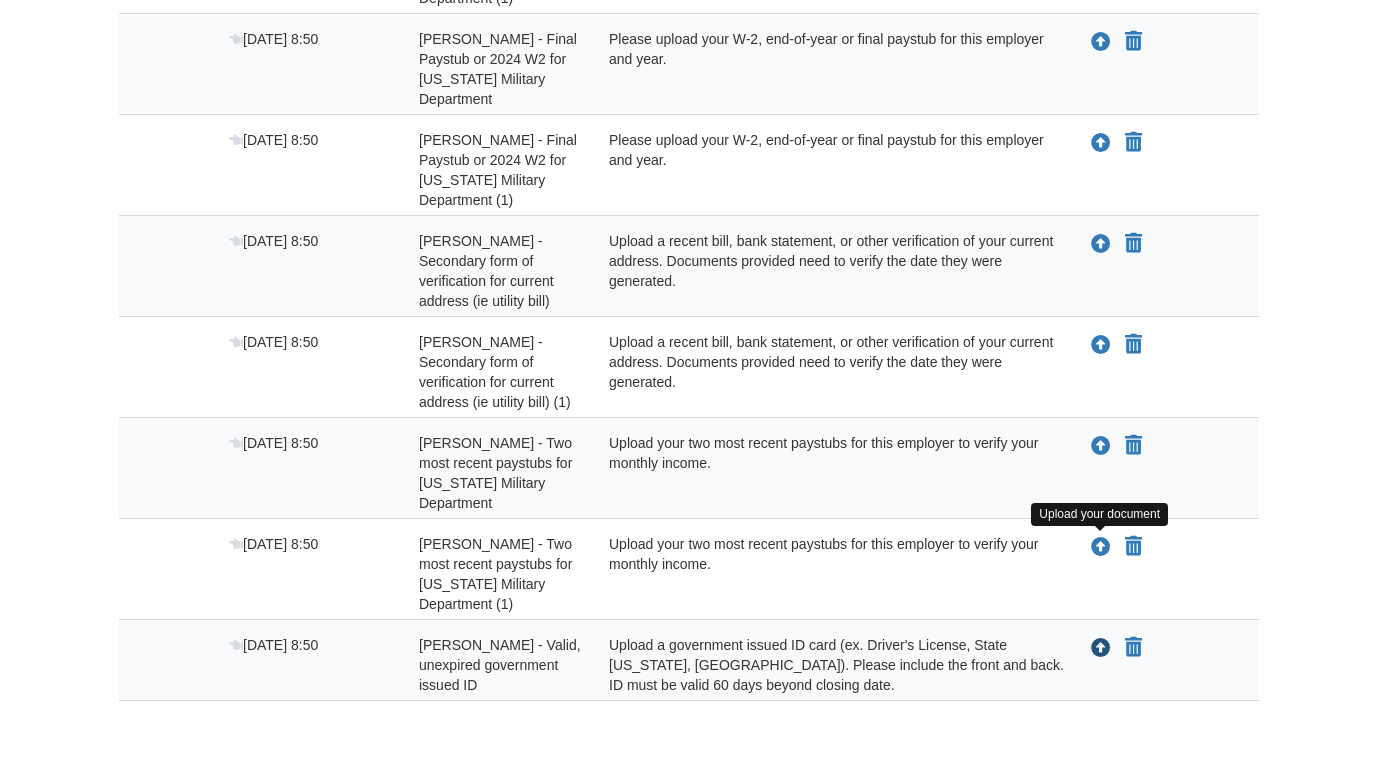 click at bounding box center [1101, 649] 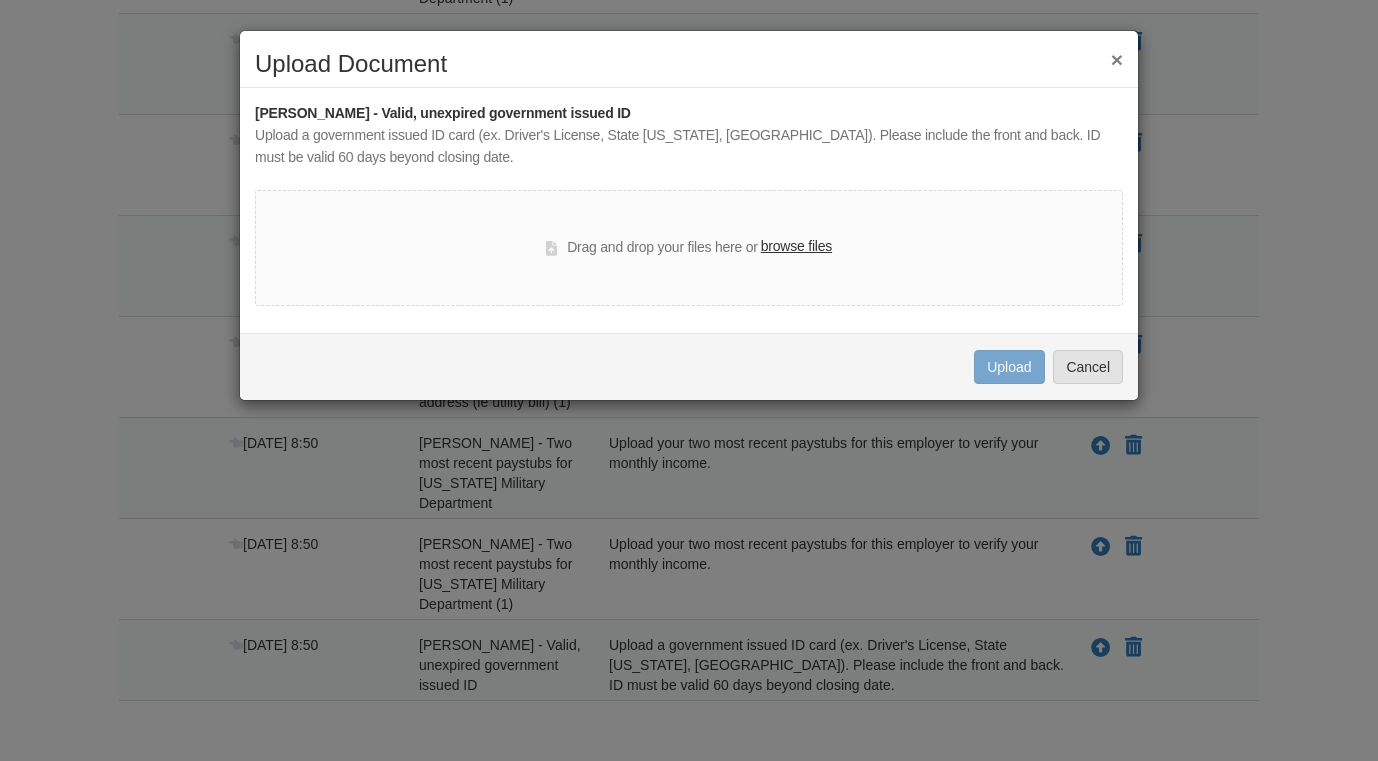 click on "browse files" at bounding box center [796, 247] 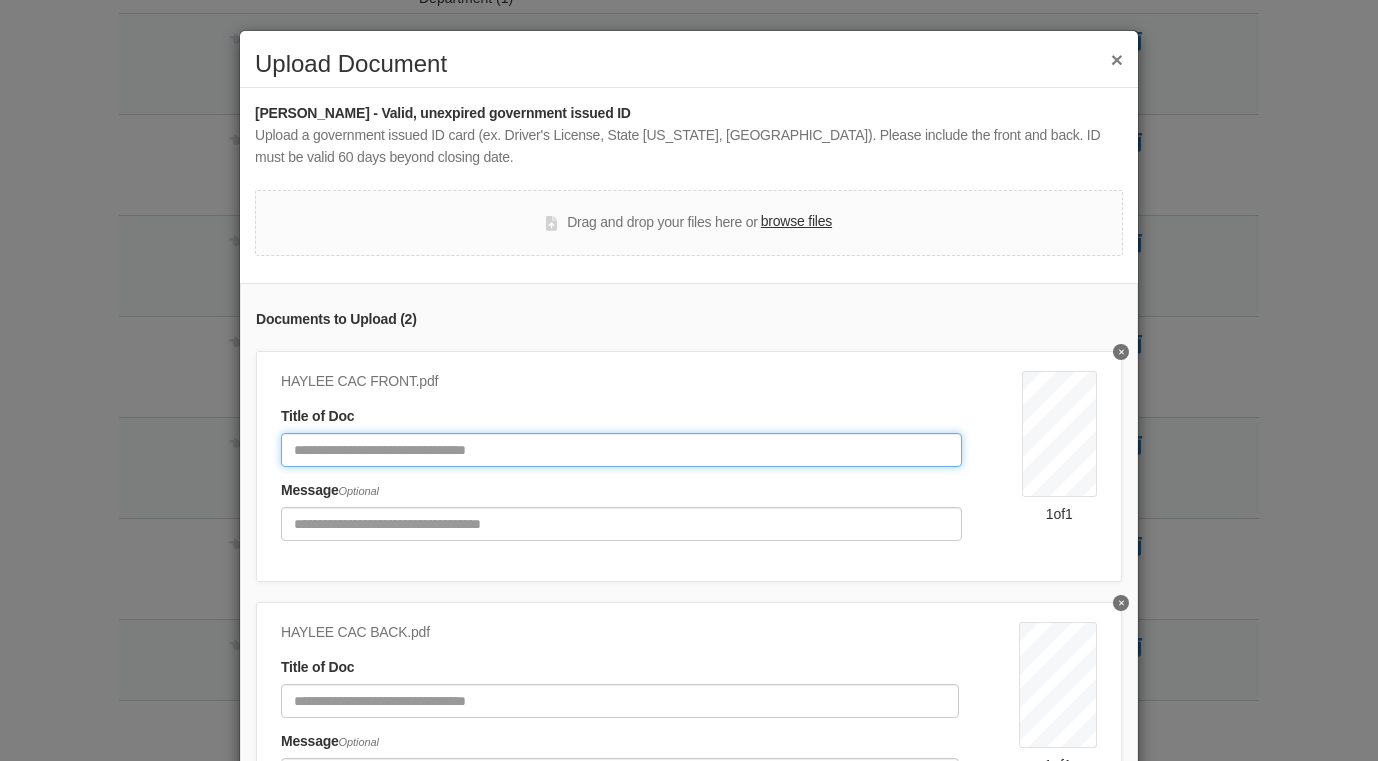 click 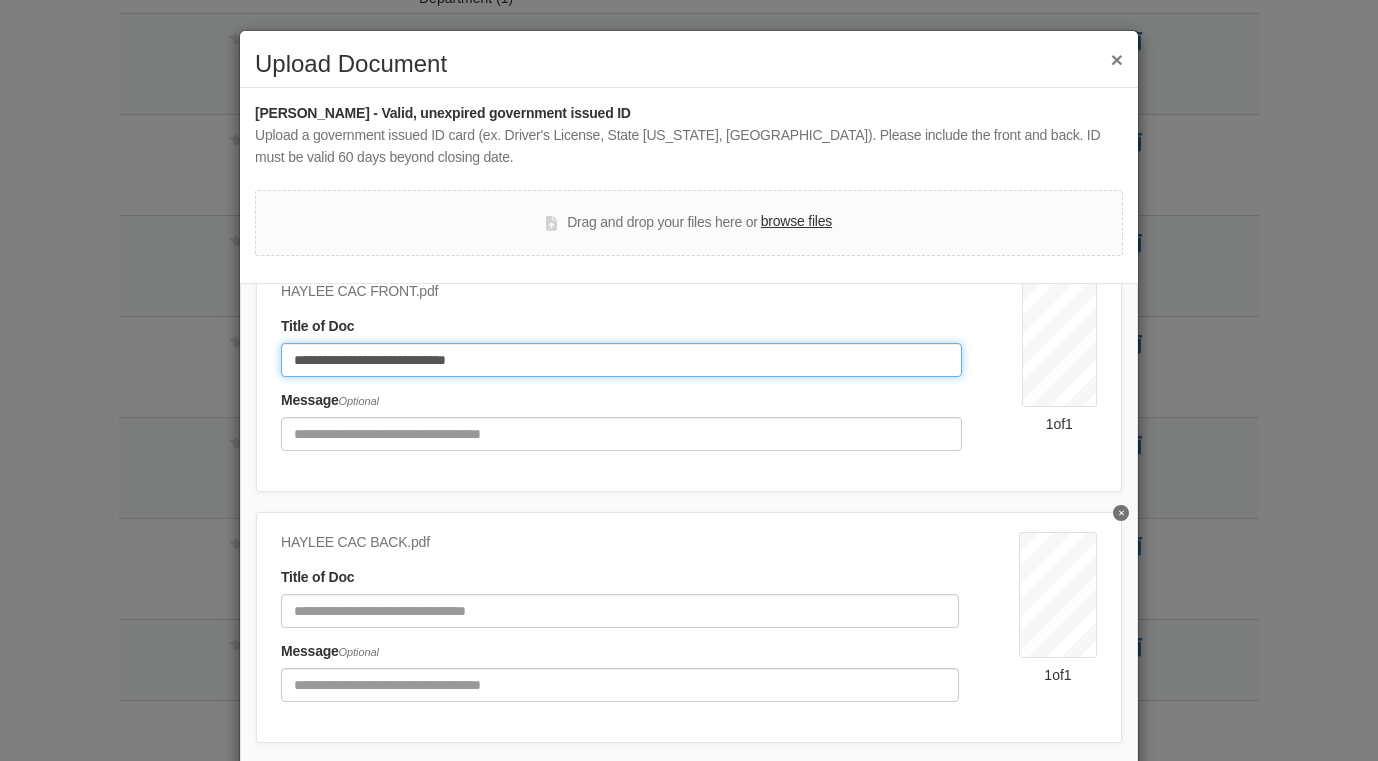 scroll, scrollTop: 89, scrollLeft: 0, axis: vertical 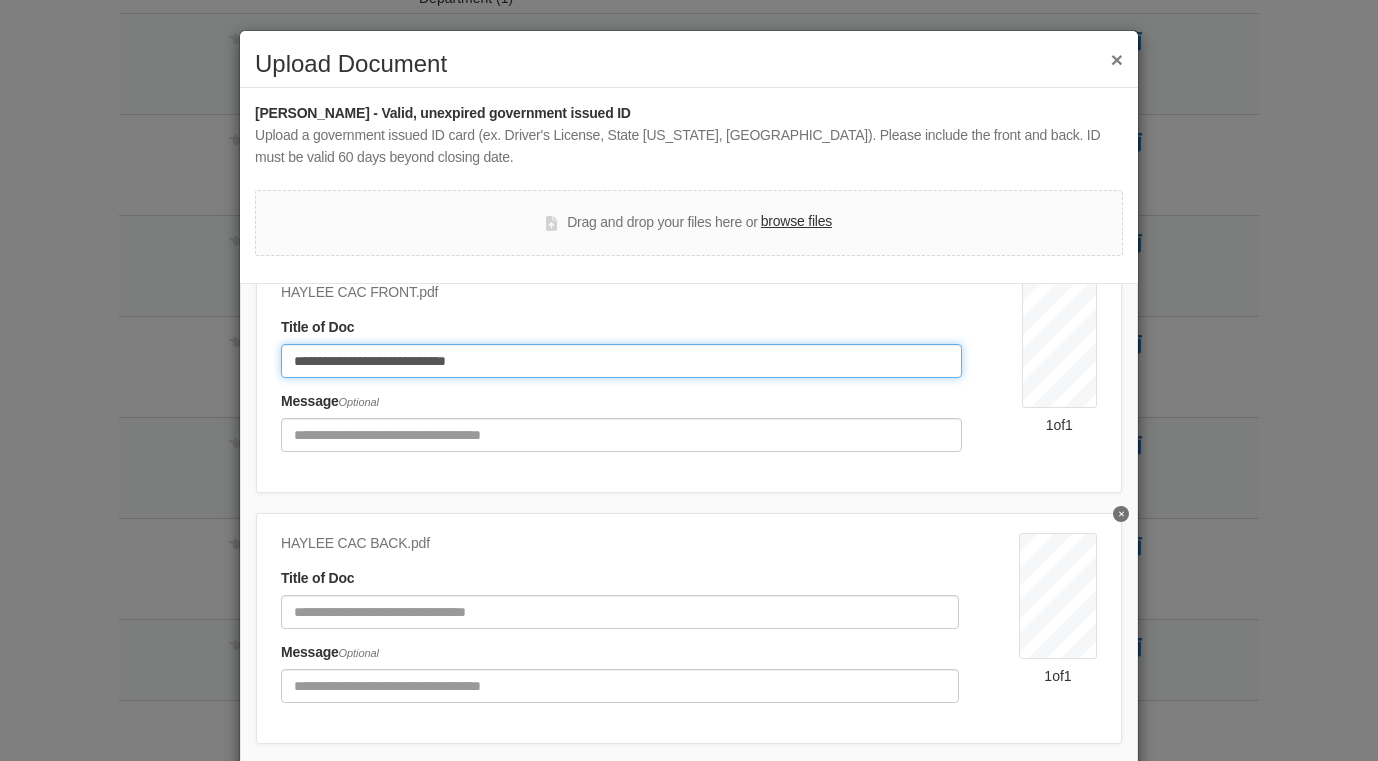 type on "**********" 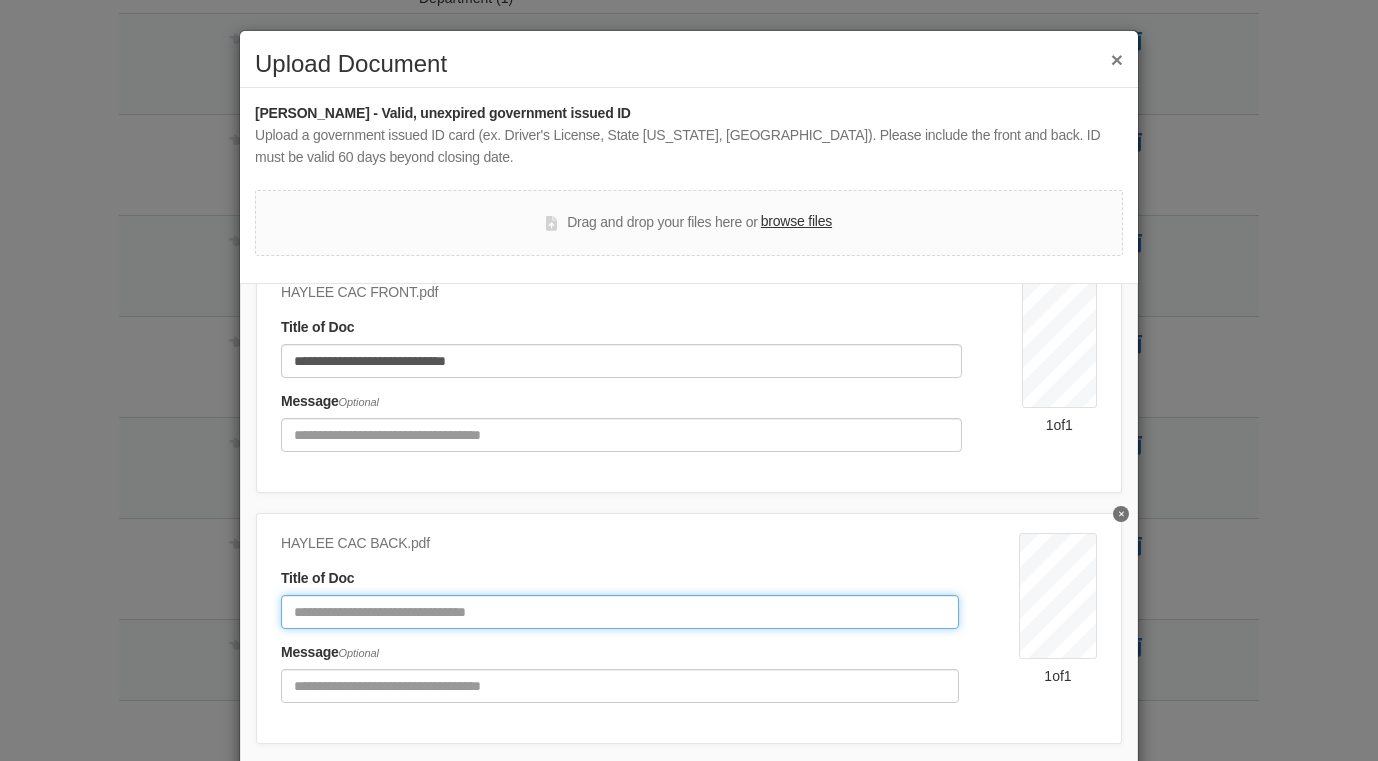 click 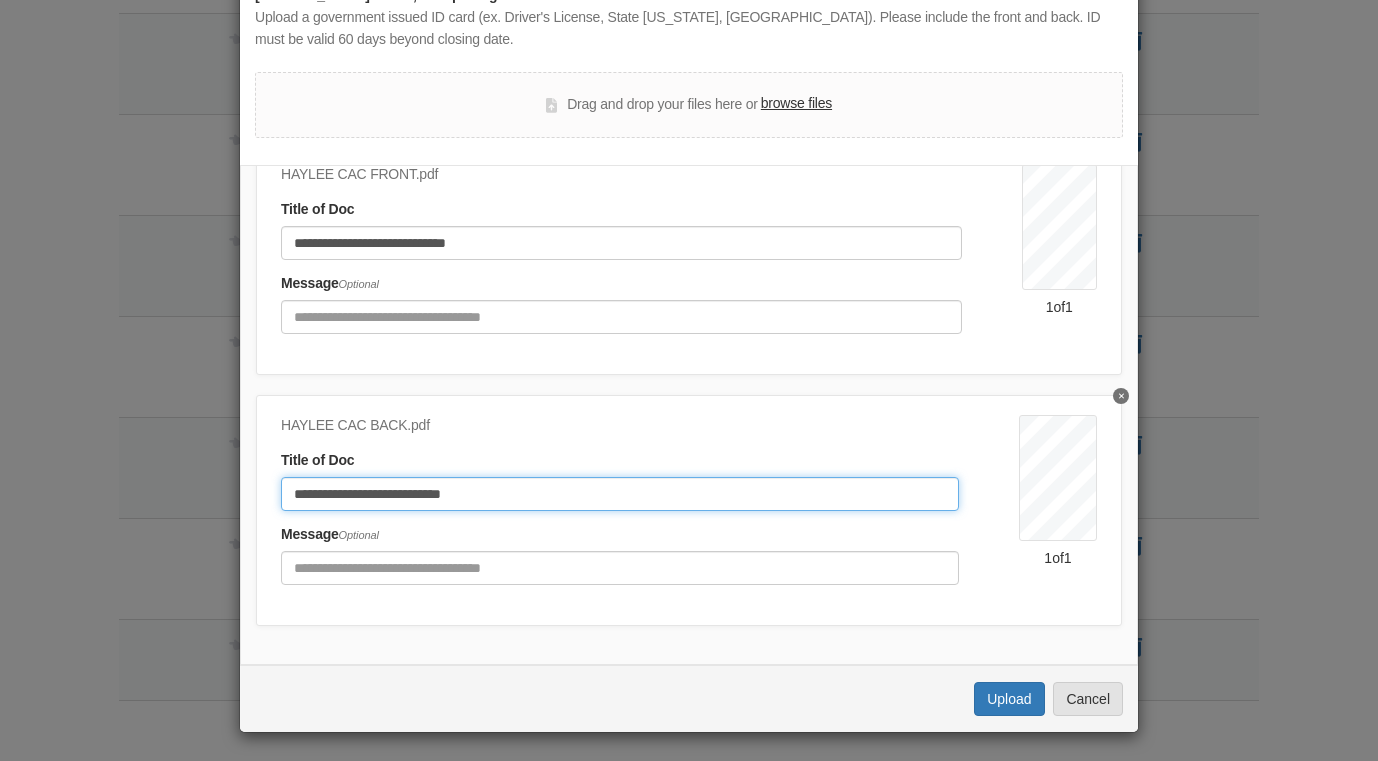 scroll, scrollTop: 117, scrollLeft: 0, axis: vertical 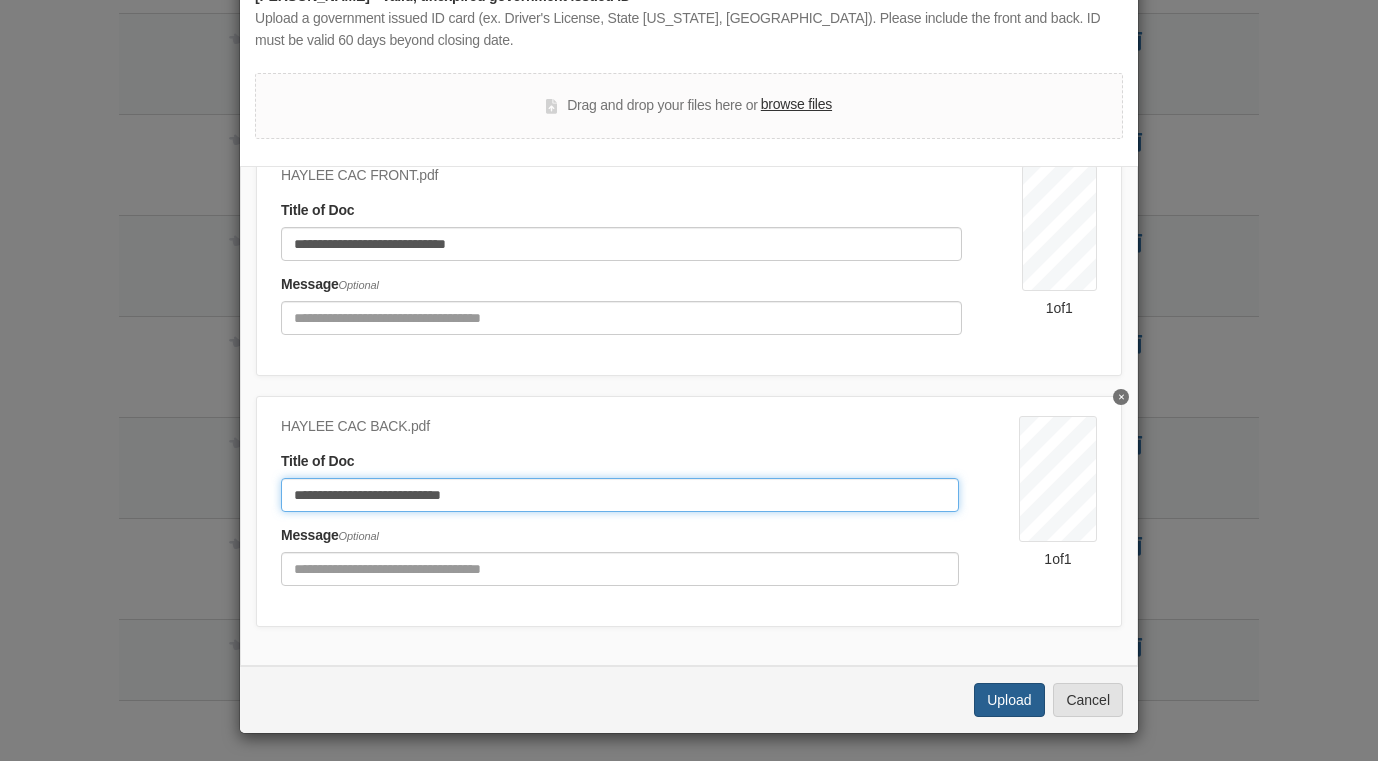 type on "**********" 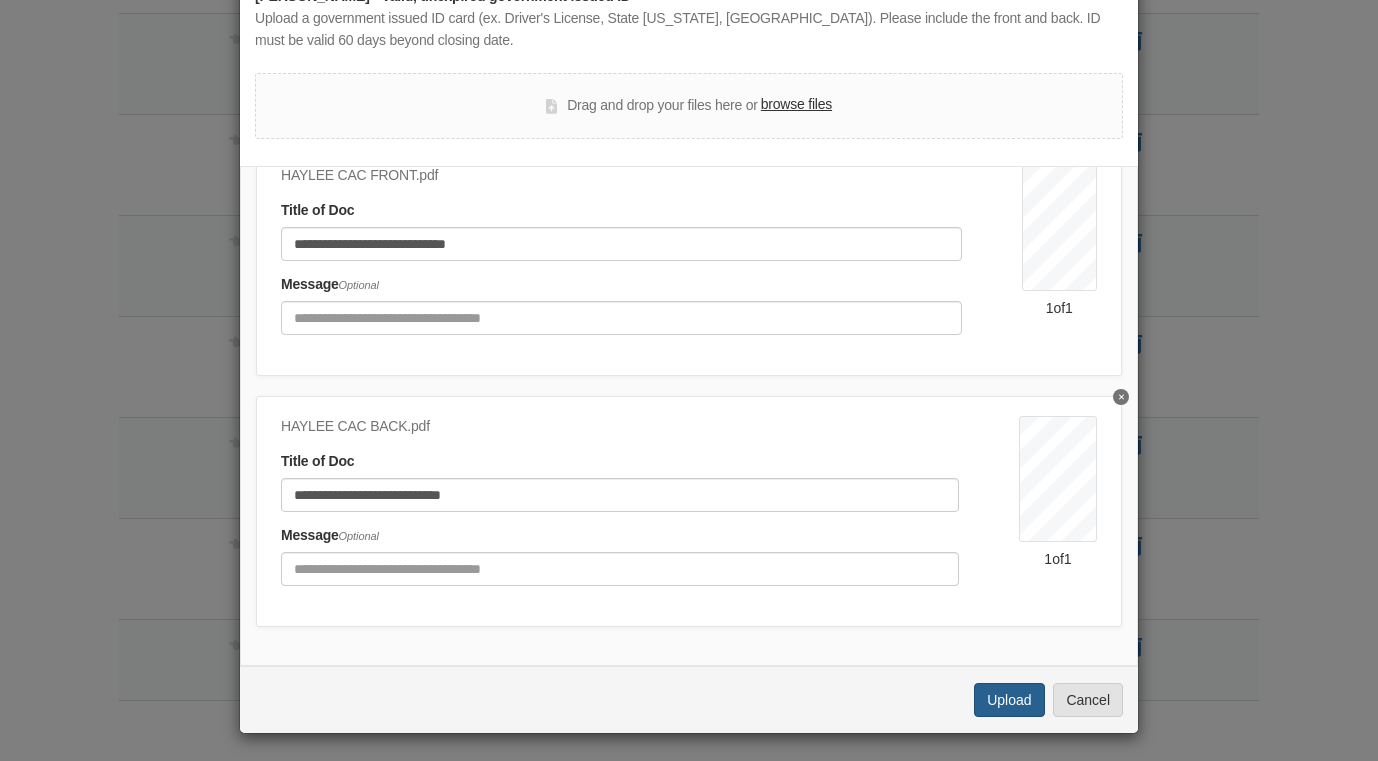 click on "Upload" at bounding box center (1009, 700) 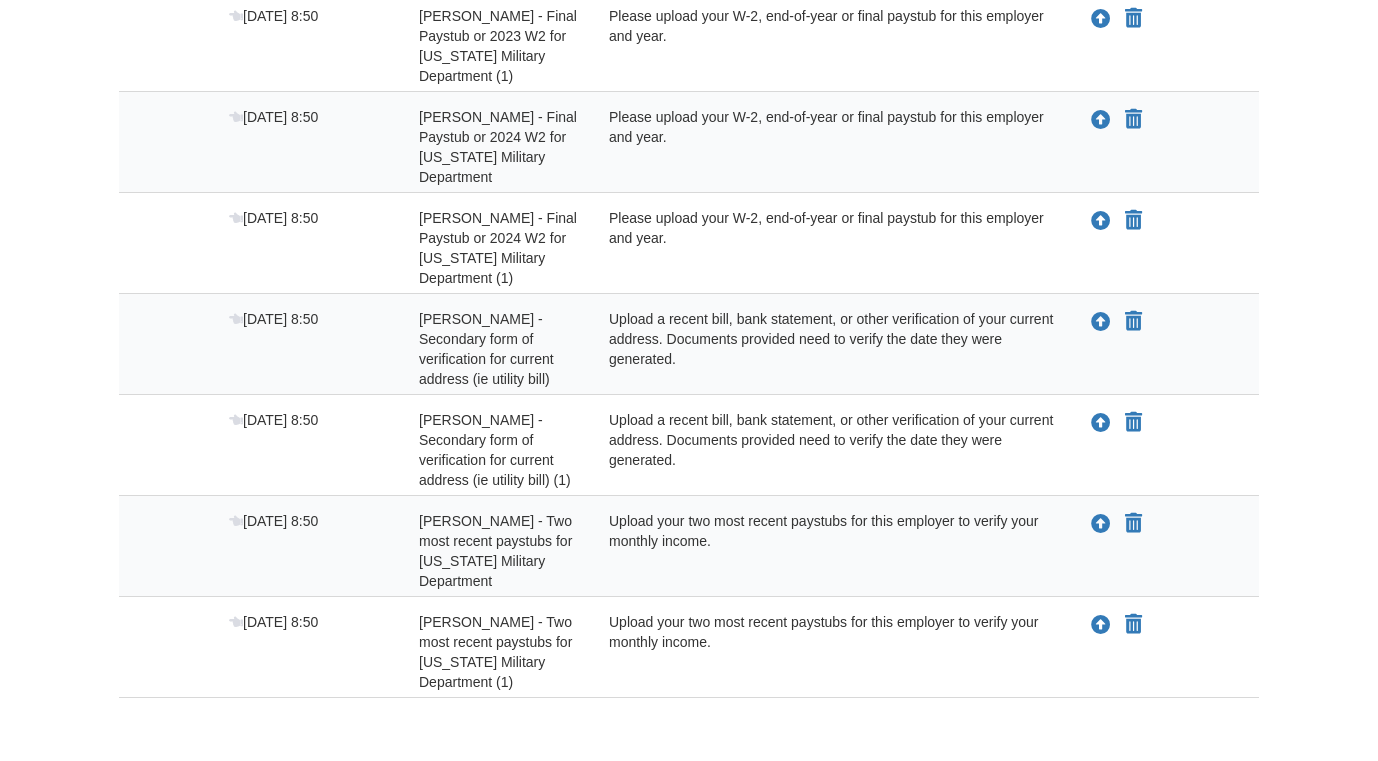 scroll, scrollTop: 718, scrollLeft: 0, axis: vertical 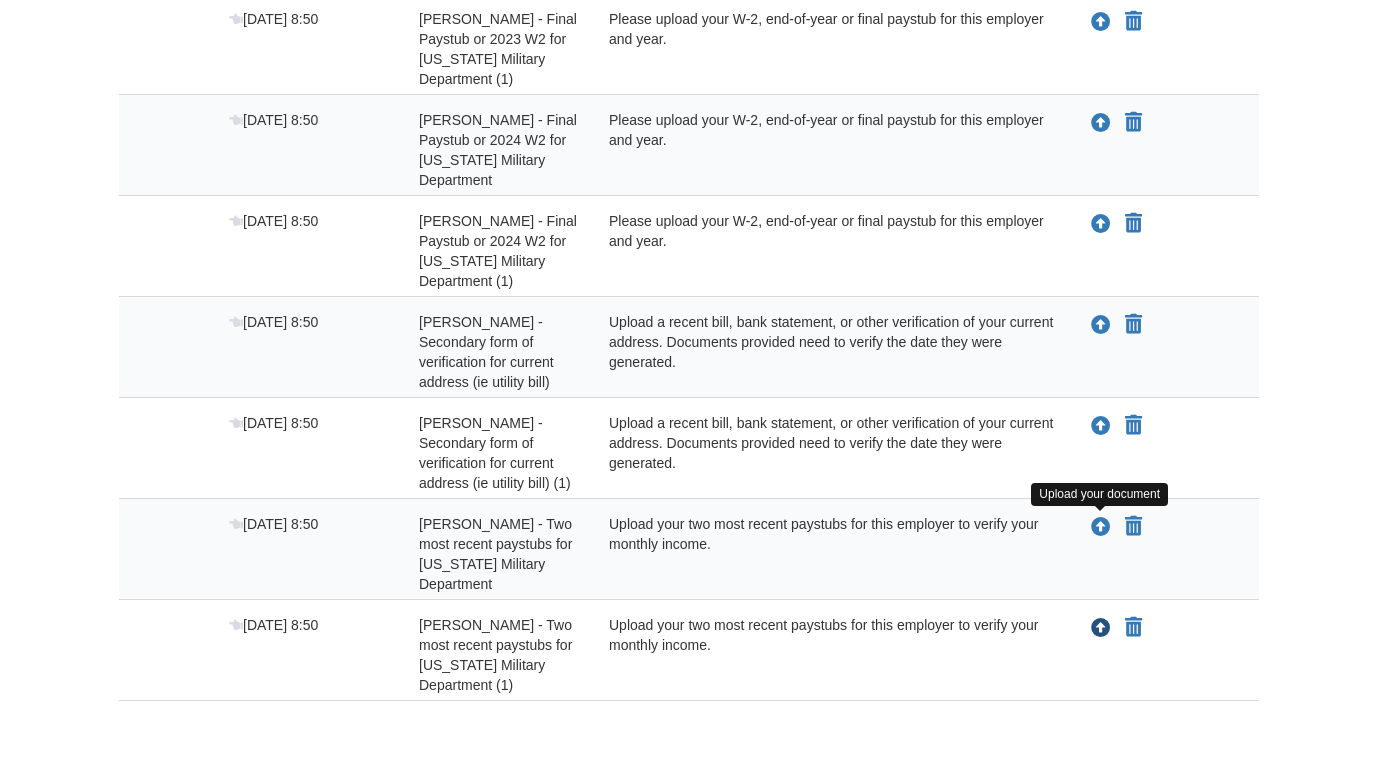 click at bounding box center [1101, 629] 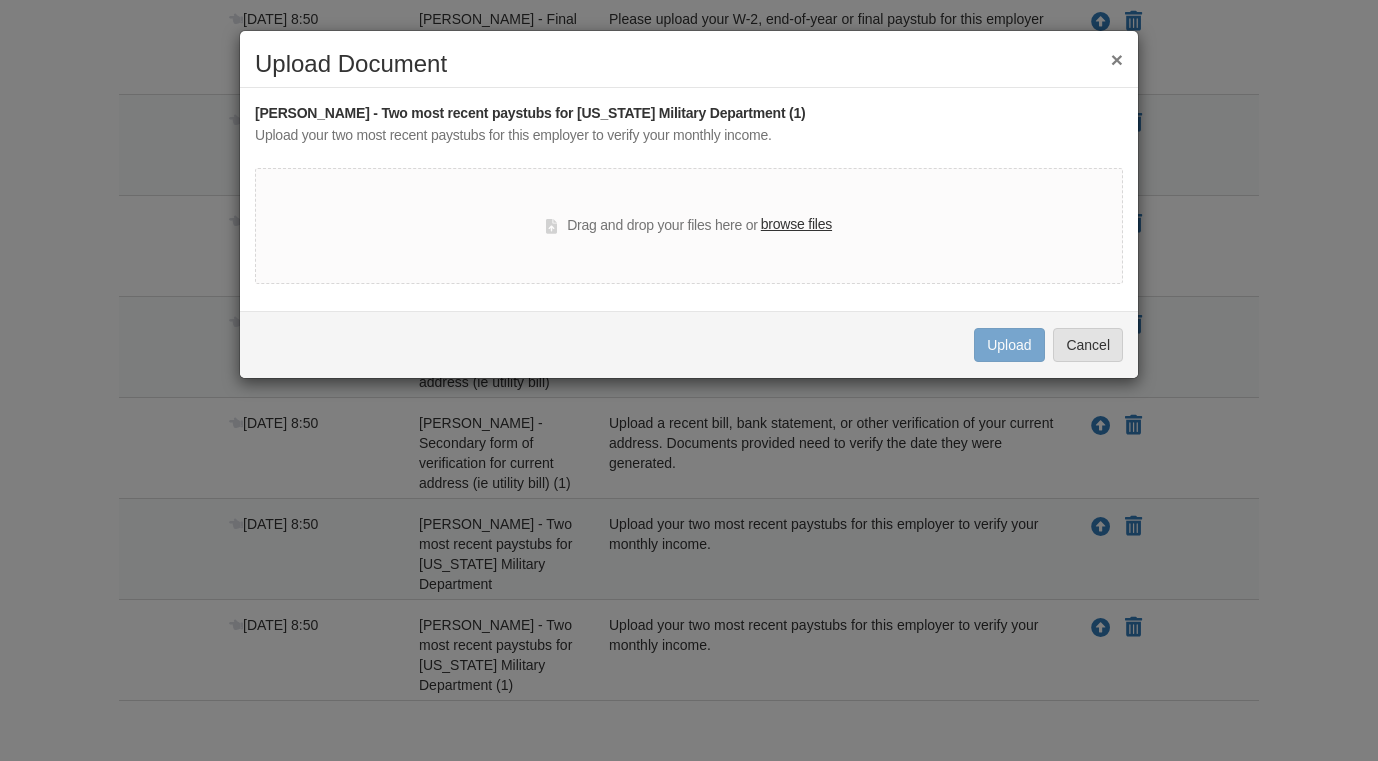 click on "browse files" at bounding box center (796, 225) 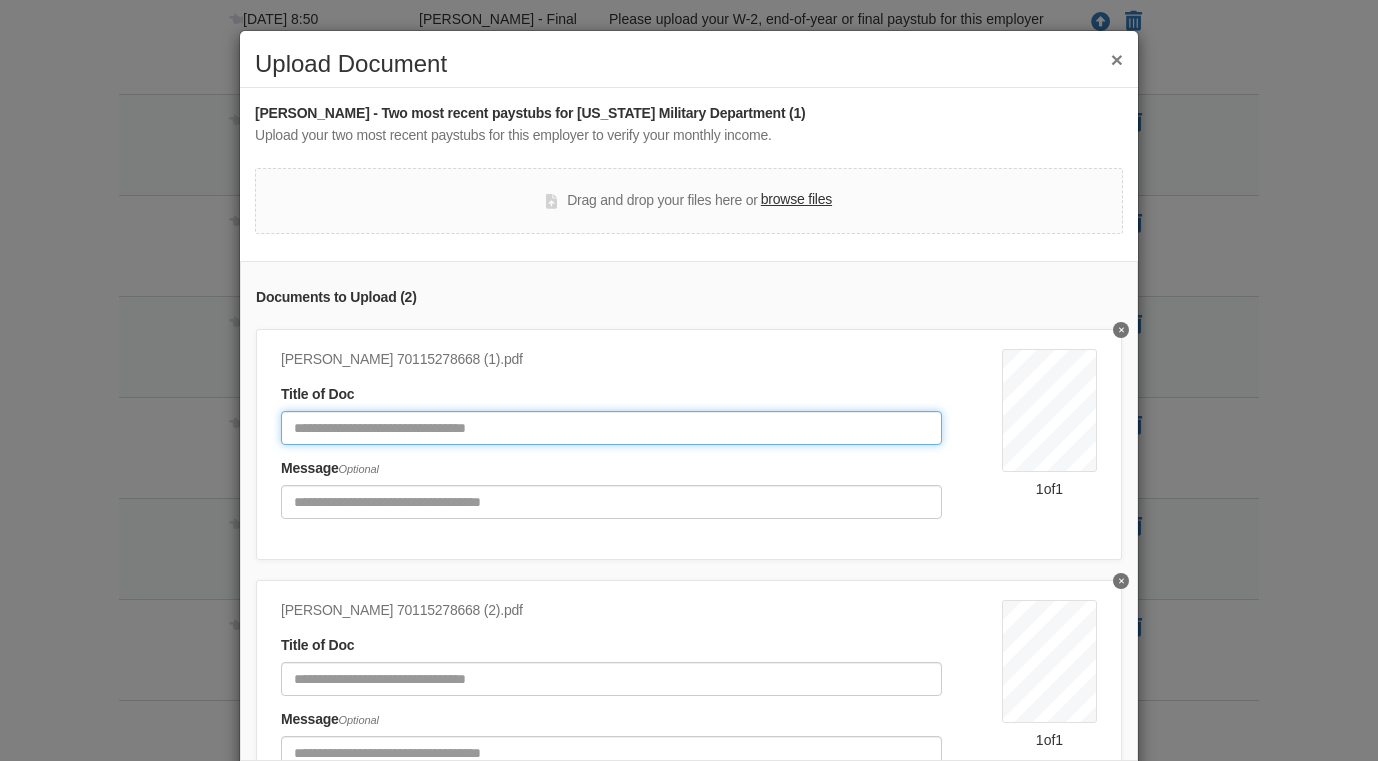 click 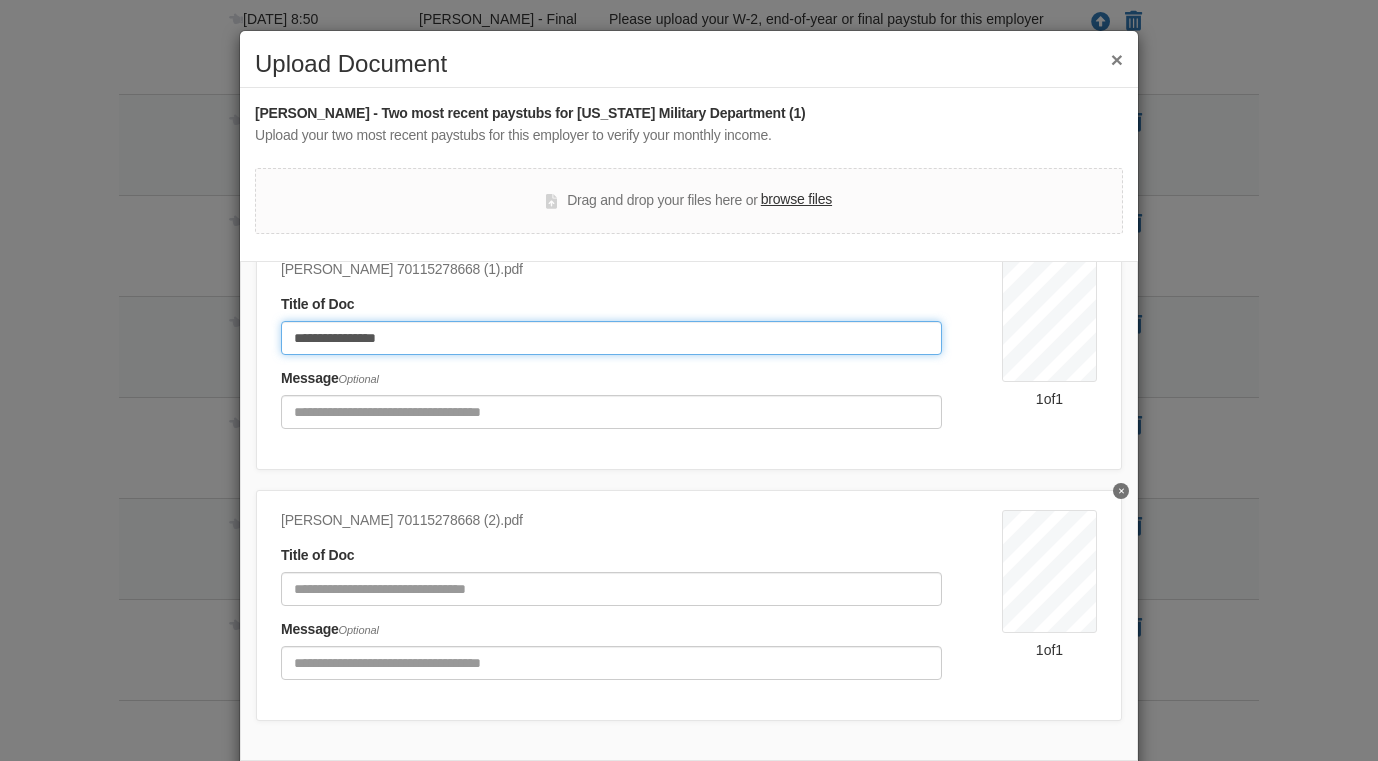 scroll, scrollTop: 89, scrollLeft: 0, axis: vertical 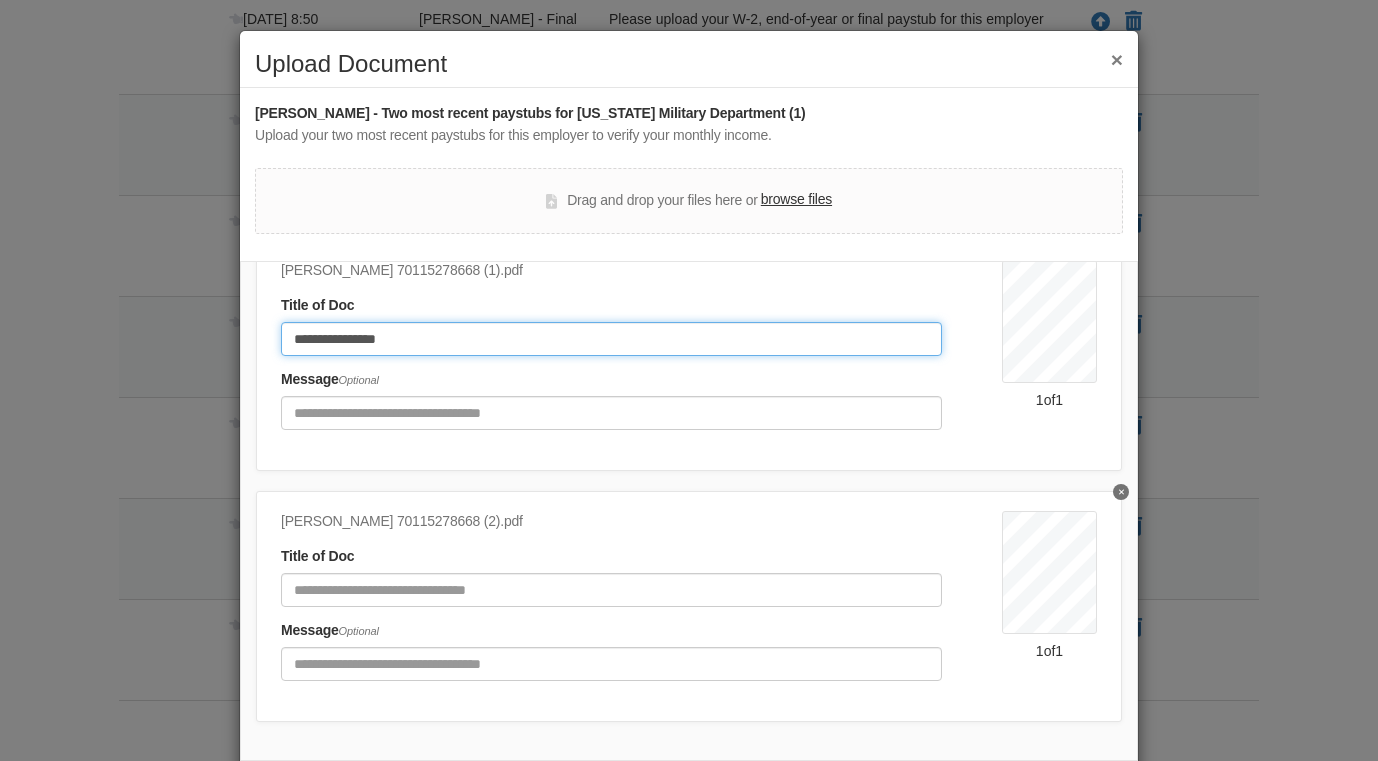 type on "**********" 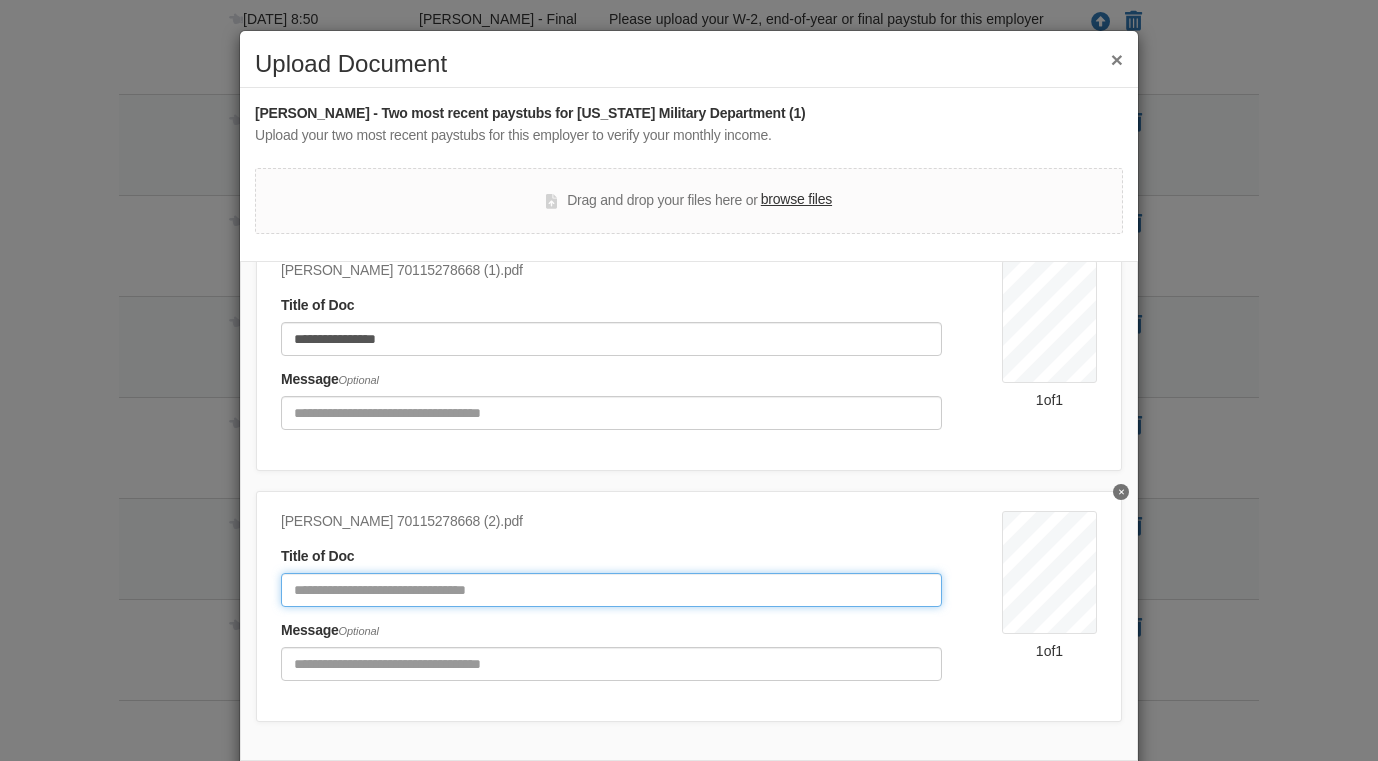 click 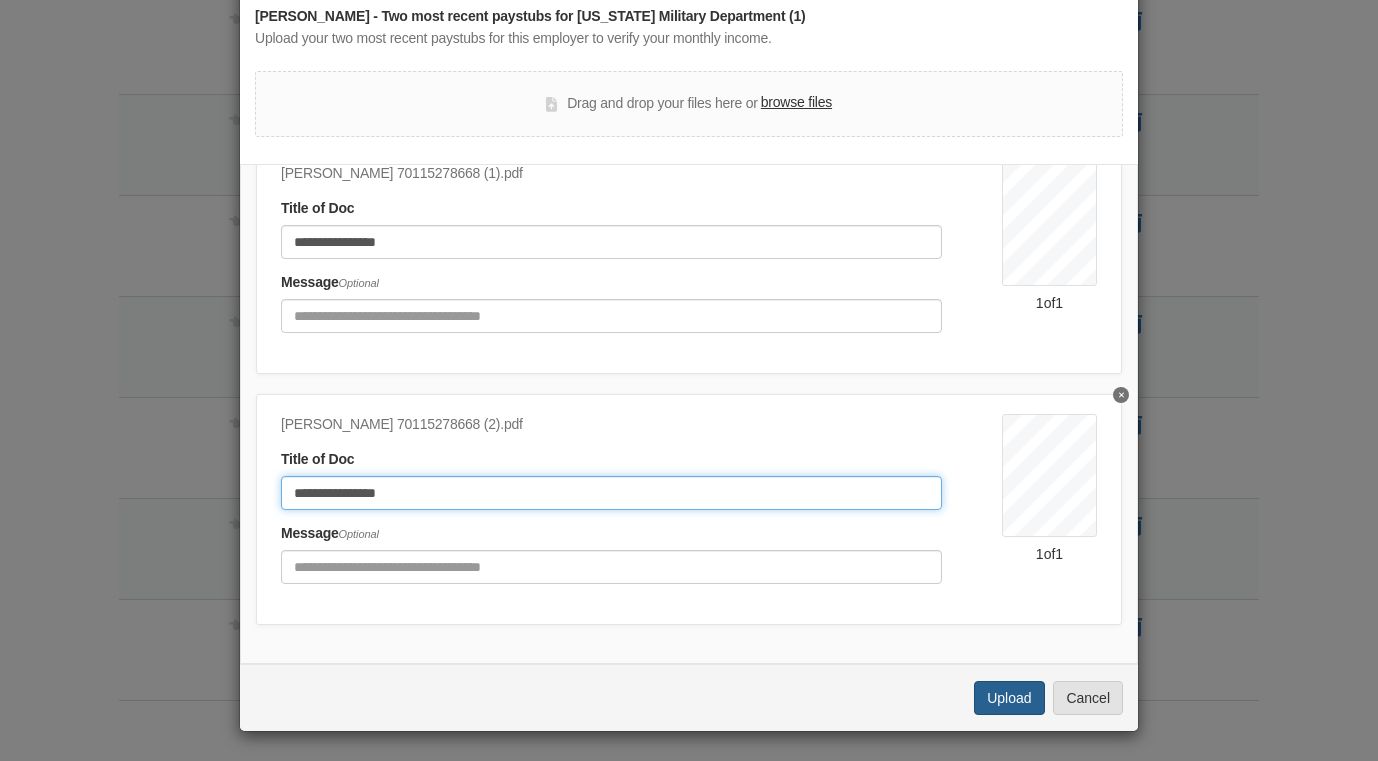 scroll, scrollTop: 96, scrollLeft: 0, axis: vertical 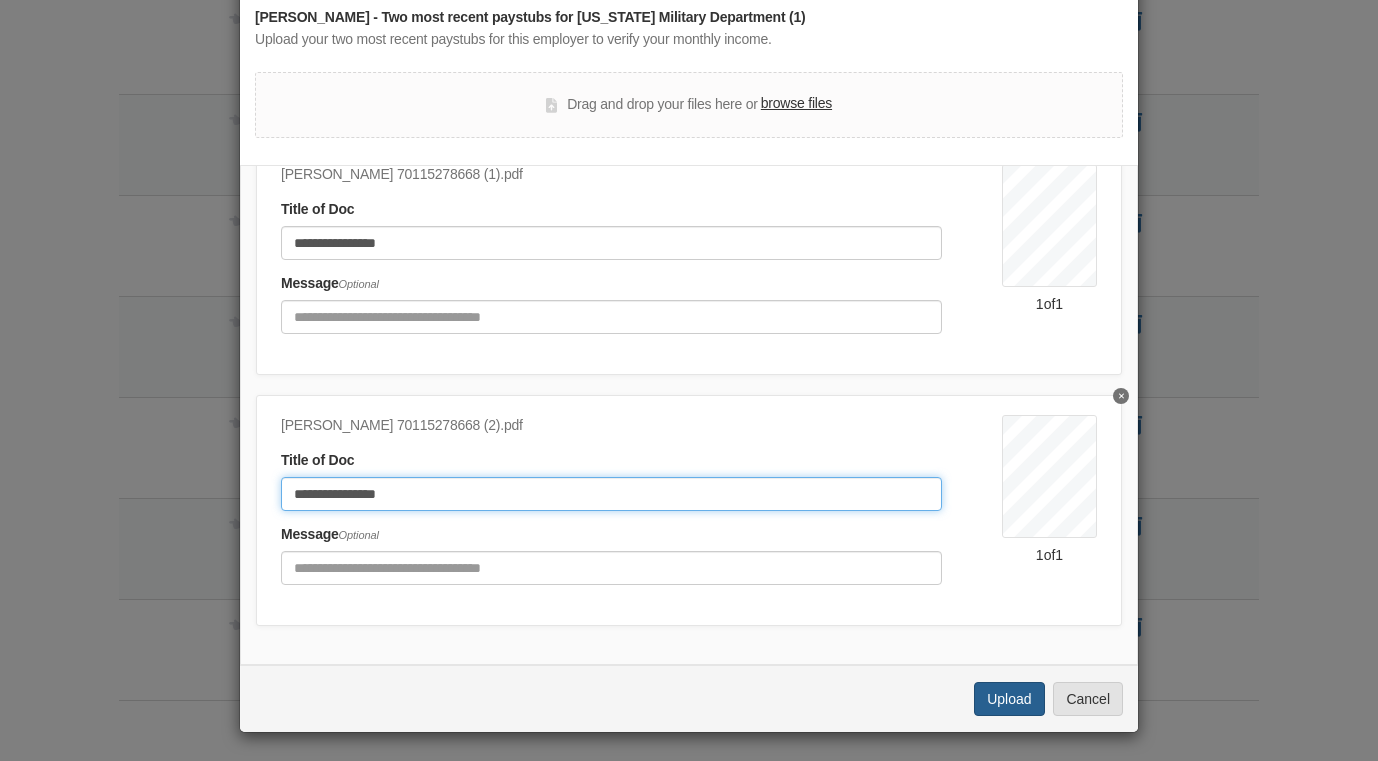 type on "**********" 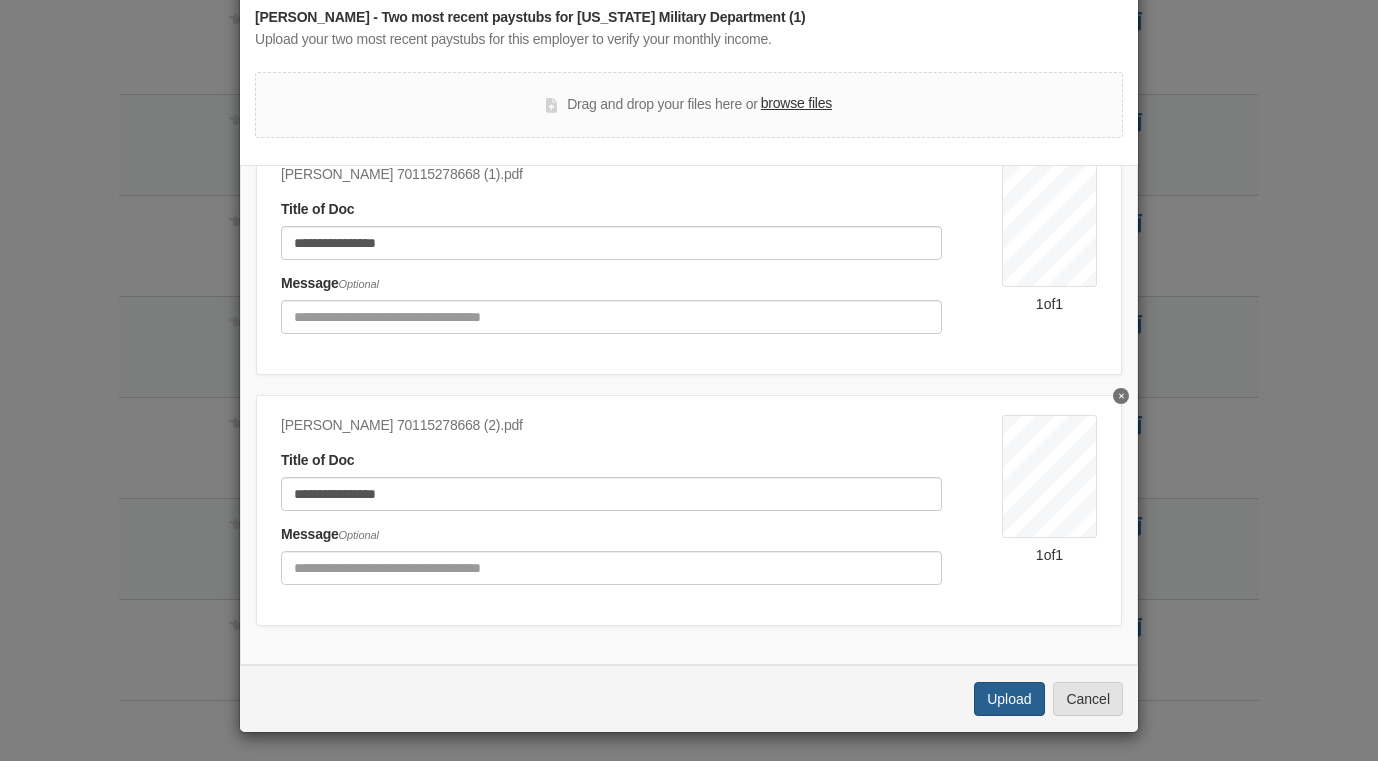 click on "Upload" at bounding box center (1009, 699) 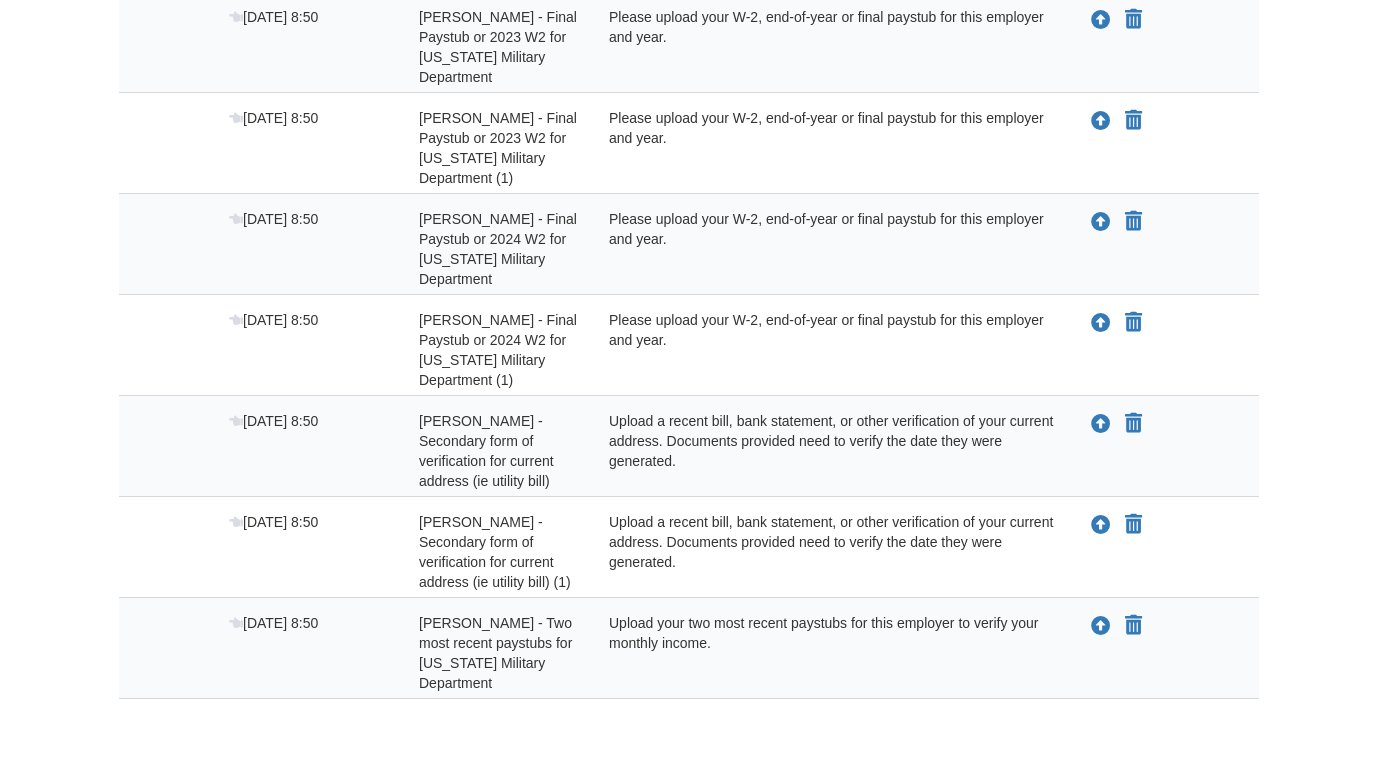 scroll, scrollTop: 617, scrollLeft: 0, axis: vertical 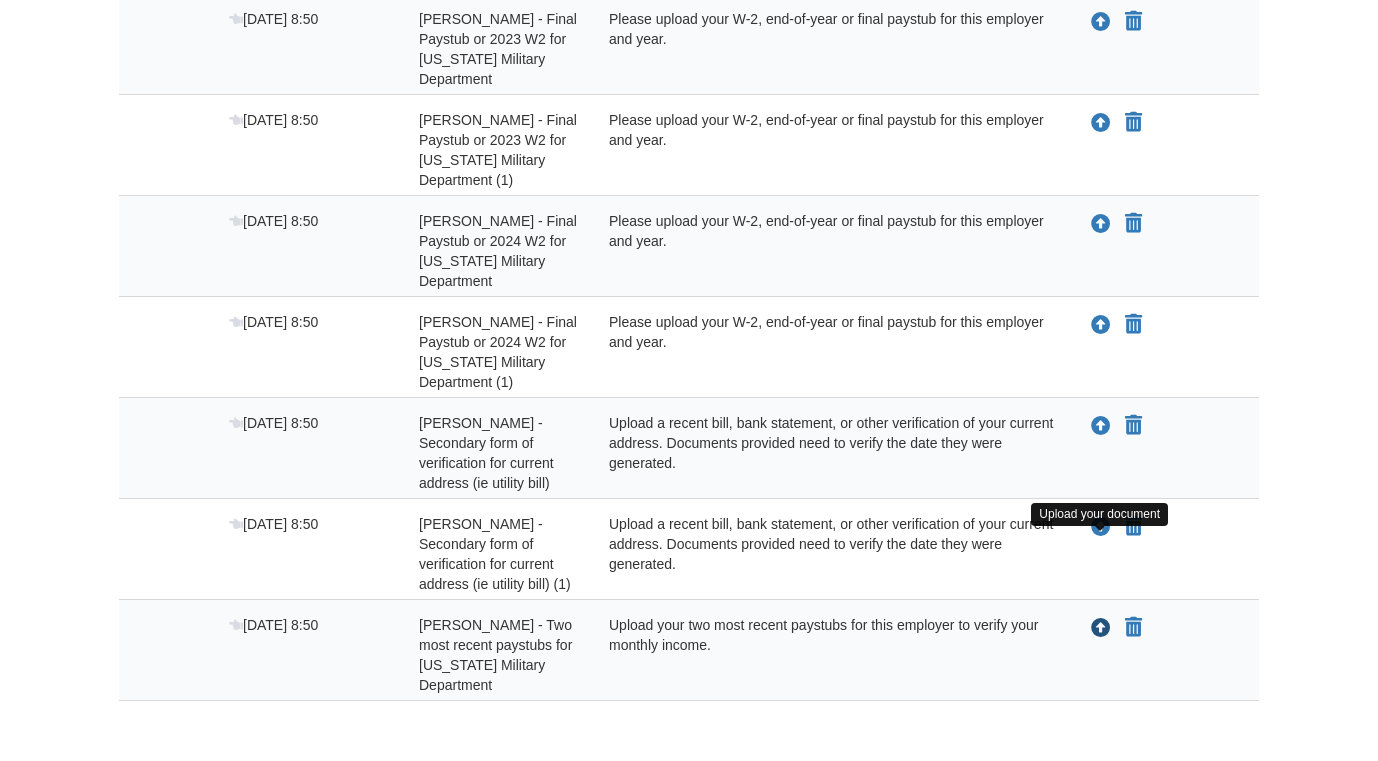 click at bounding box center [1101, 629] 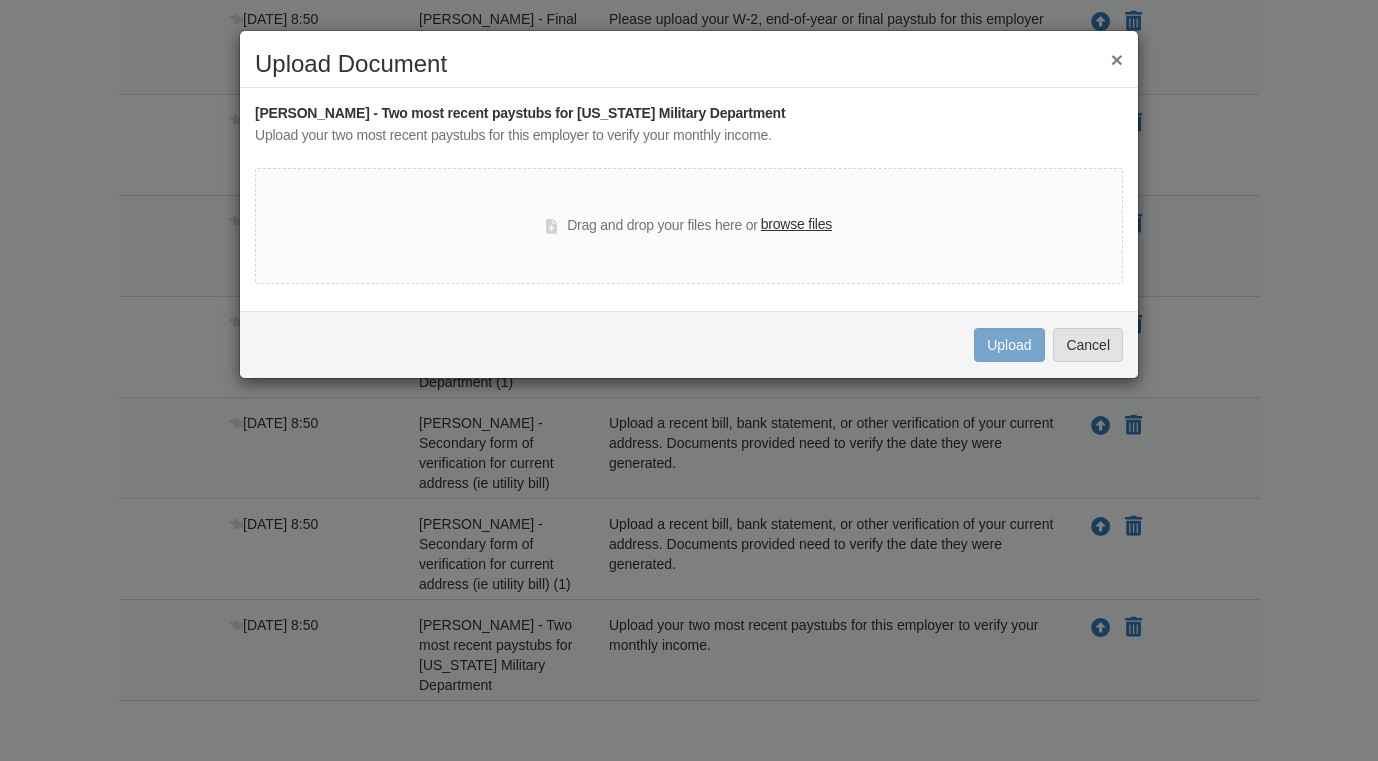 click on "browse files" at bounding box center (796, 225) 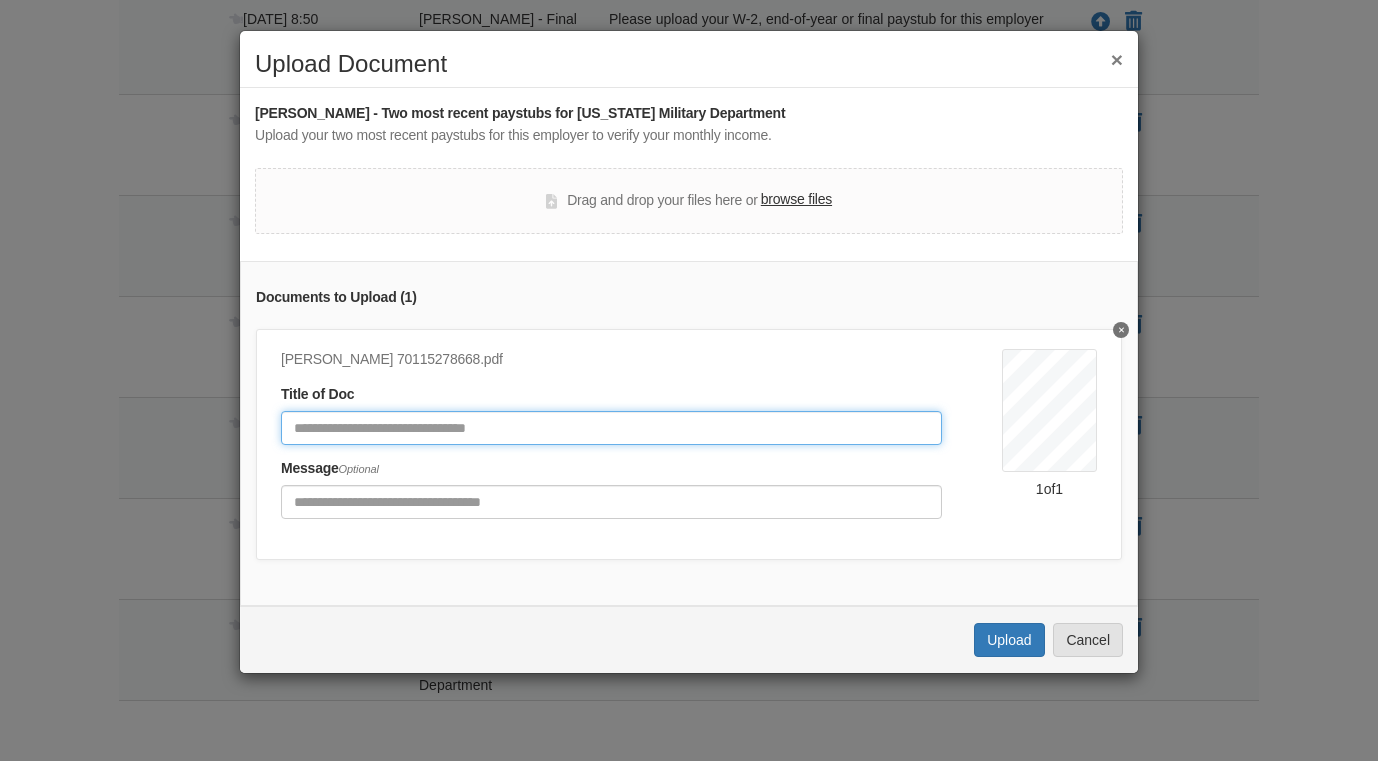 click 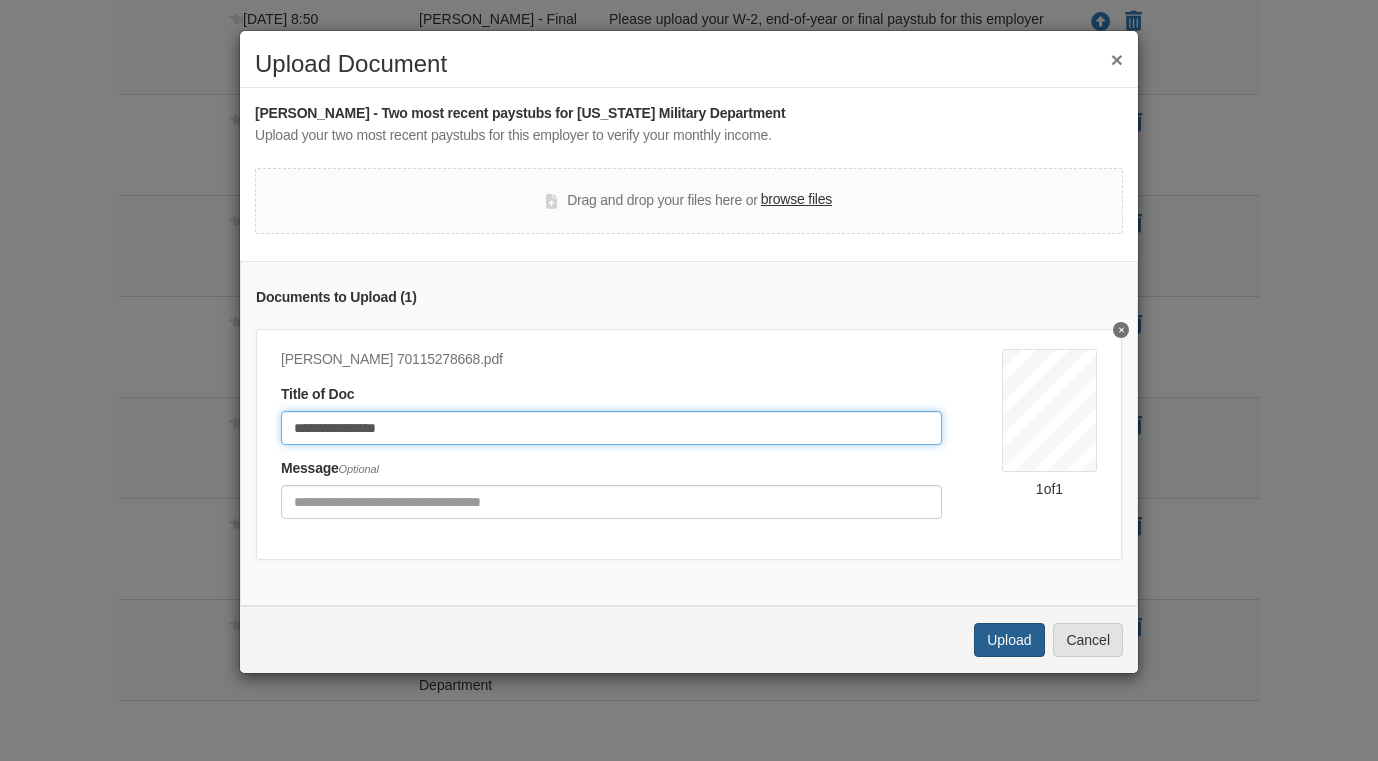 type on "**********" 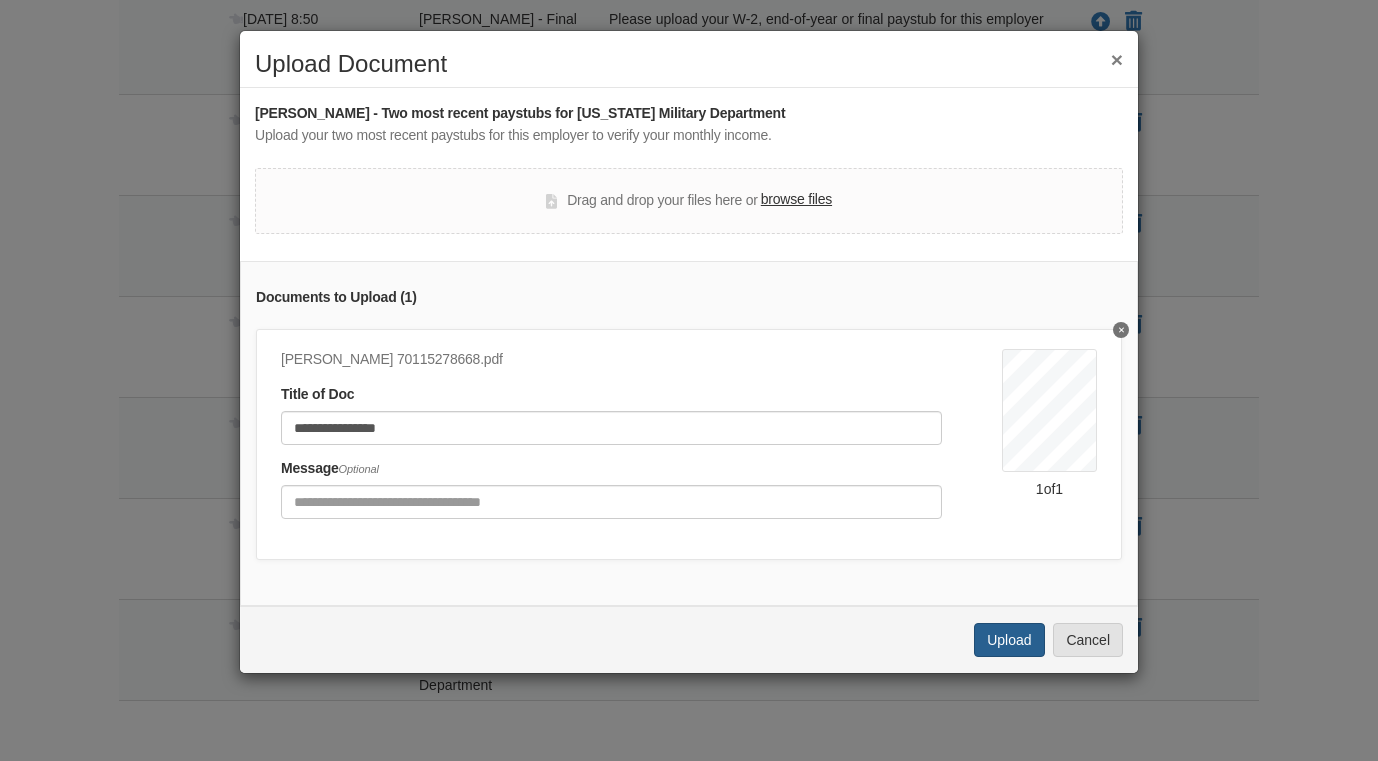 click on "Upload" at bounding box center (1009, 640) 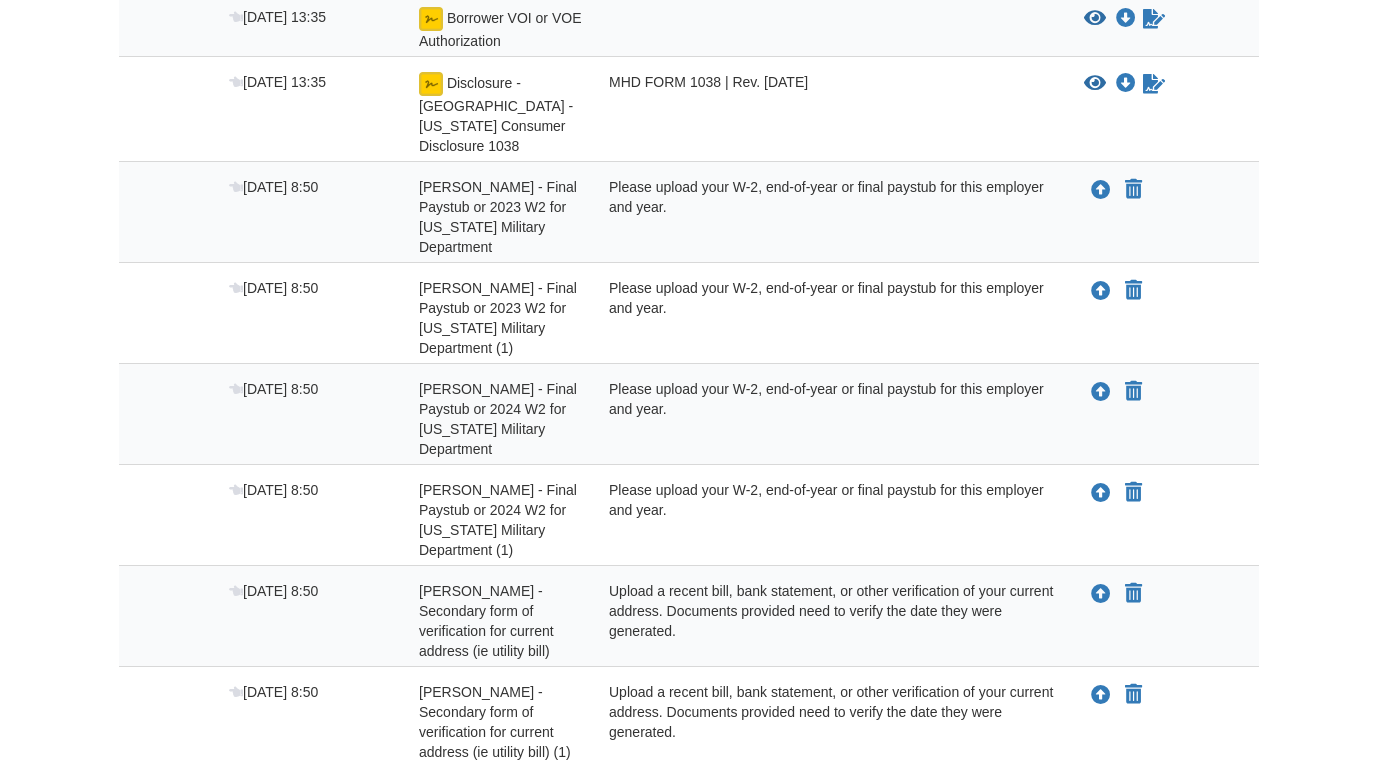 scroll, scrollTop: 452, scrollLeft: 0, axis: vertical 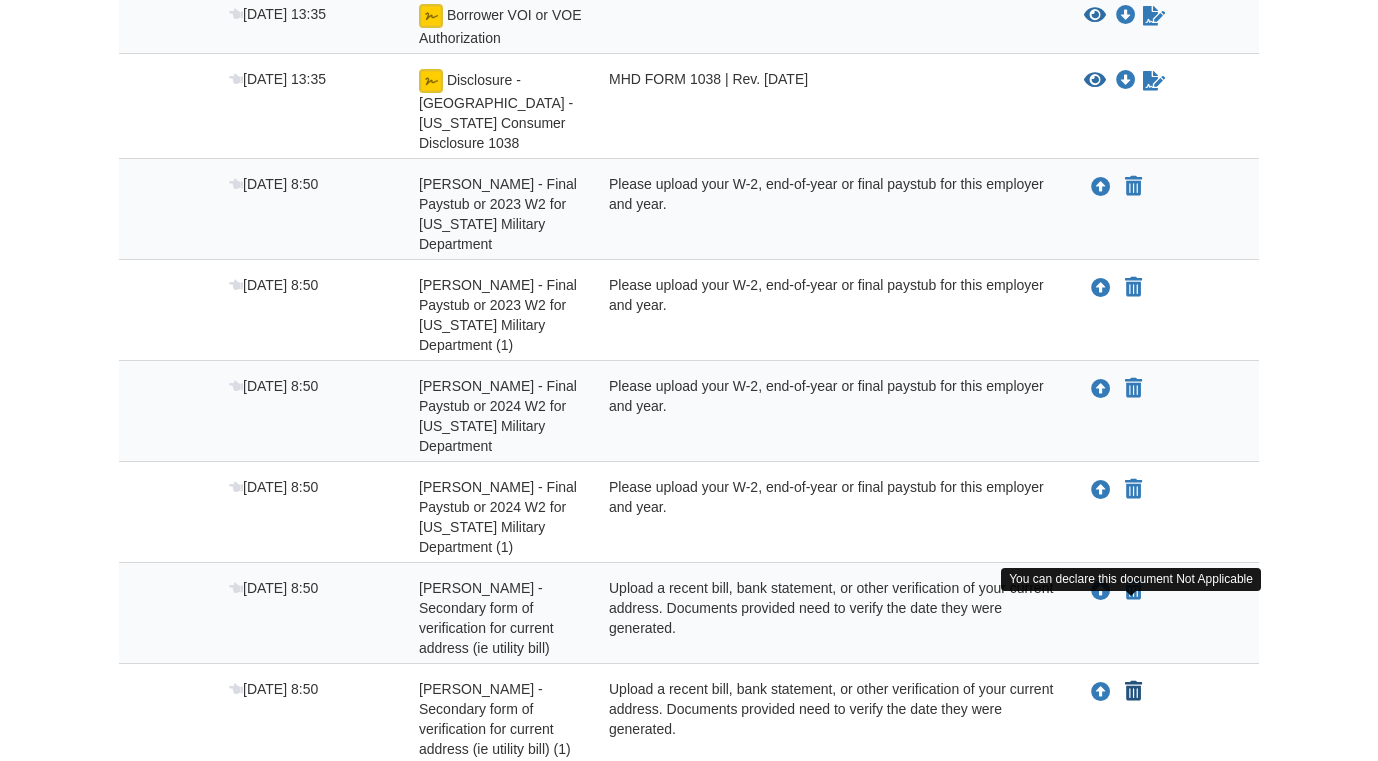 click at bounding box center [1133, 692] 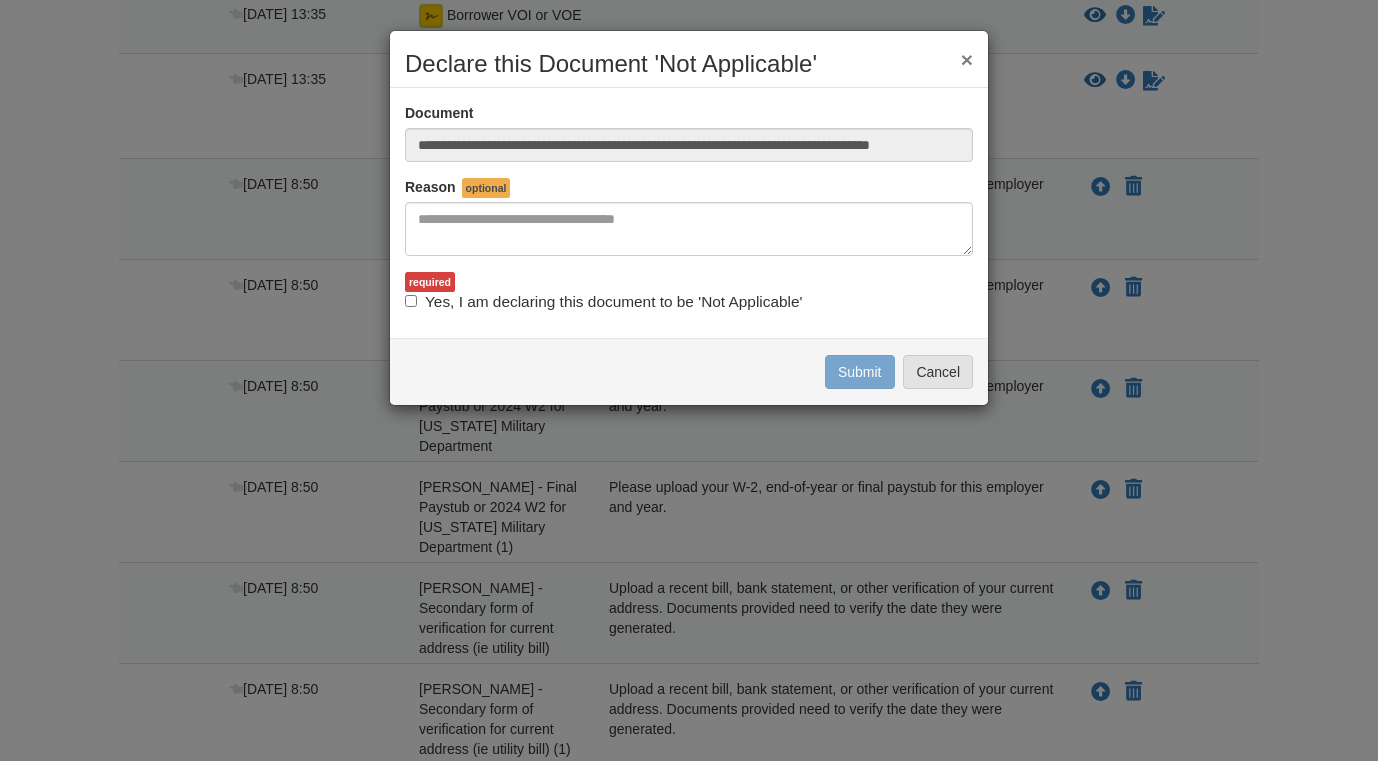 click on "**********" at bounding box center [689, 208] 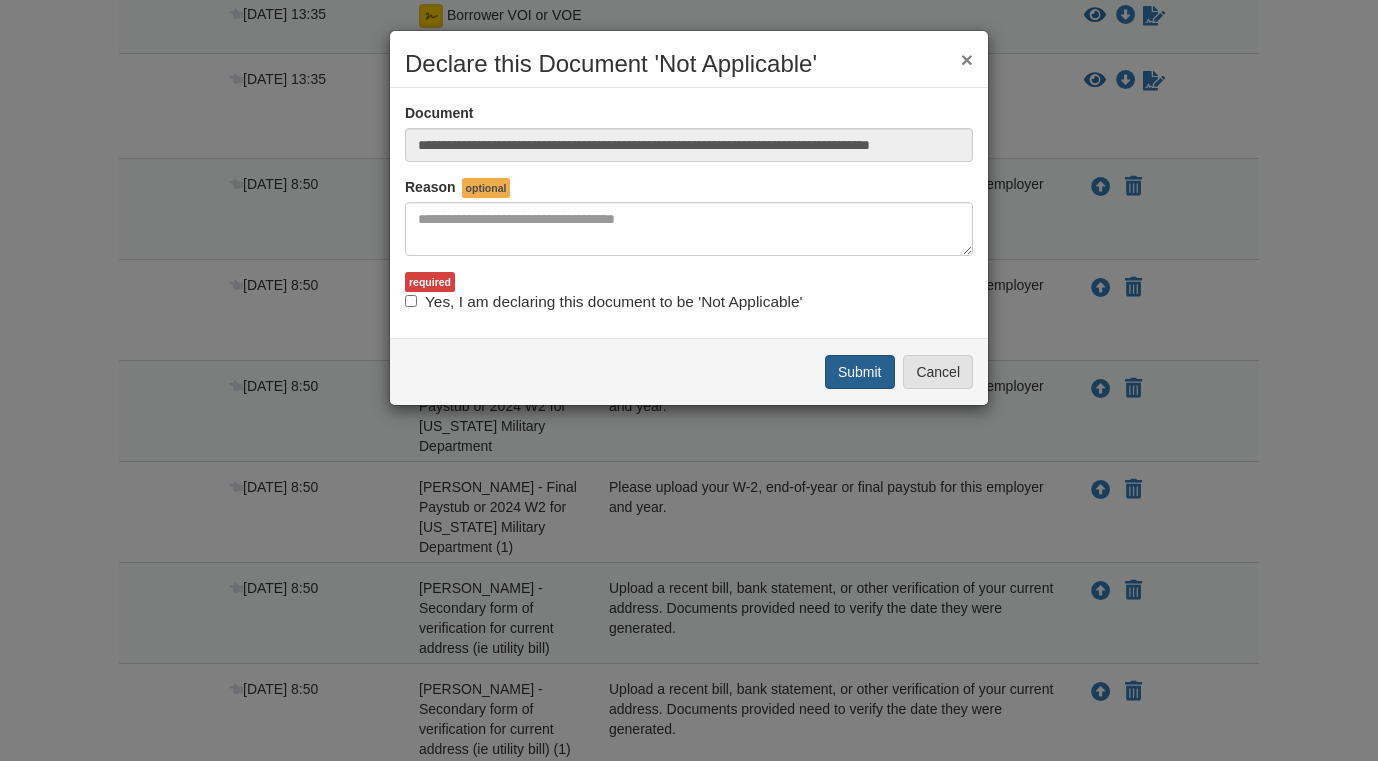 click on "Submit" at bounding box center [860, 372] 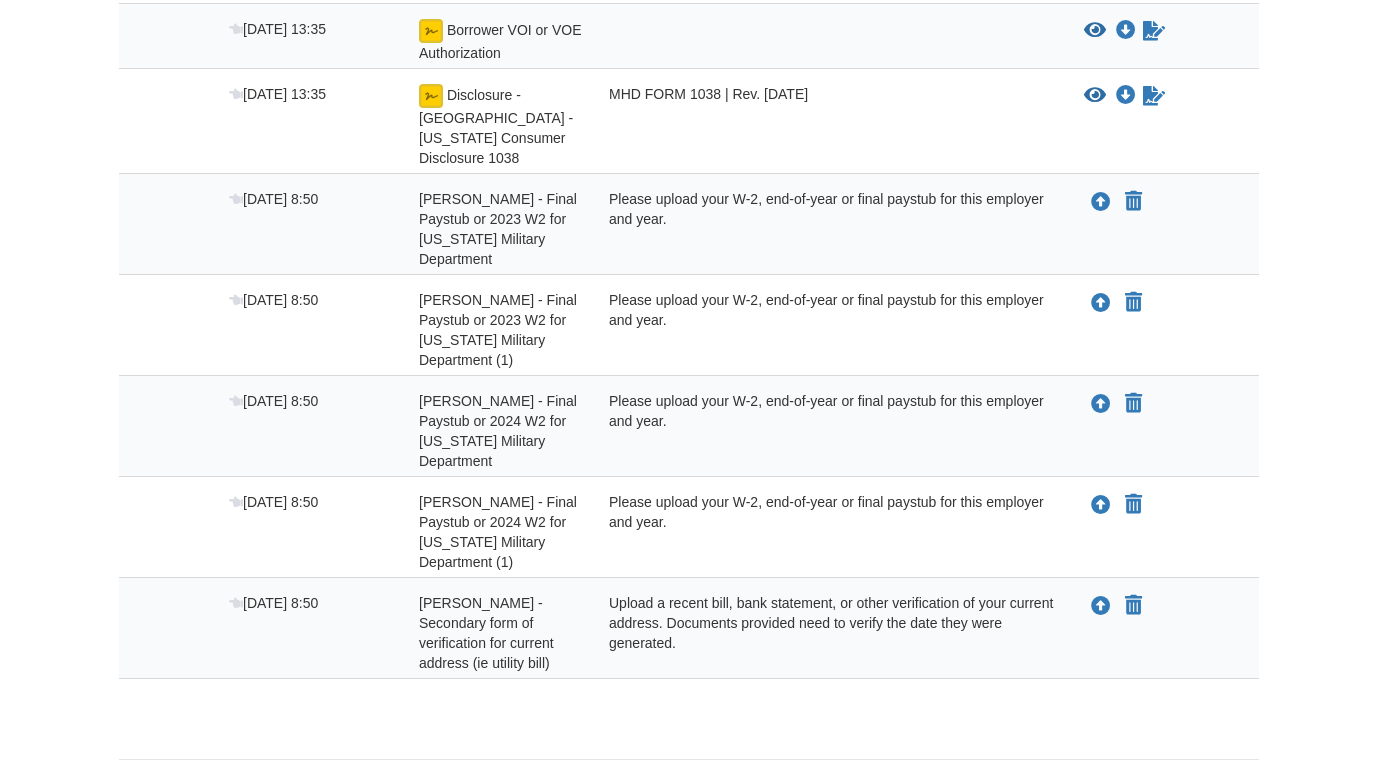scroll, scrollTop: 435, scrollLeft: 0, axis: vertical 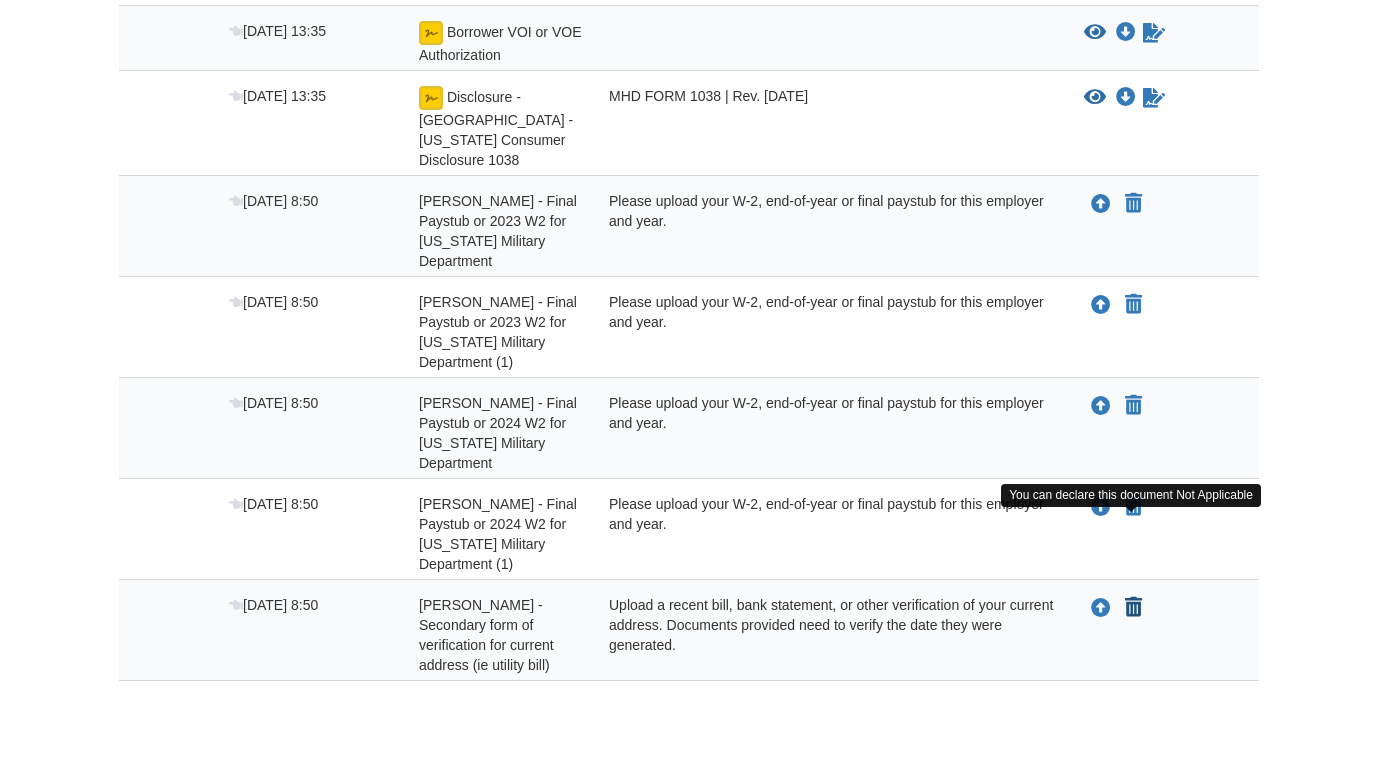 click at bounding box center [1133, 608] 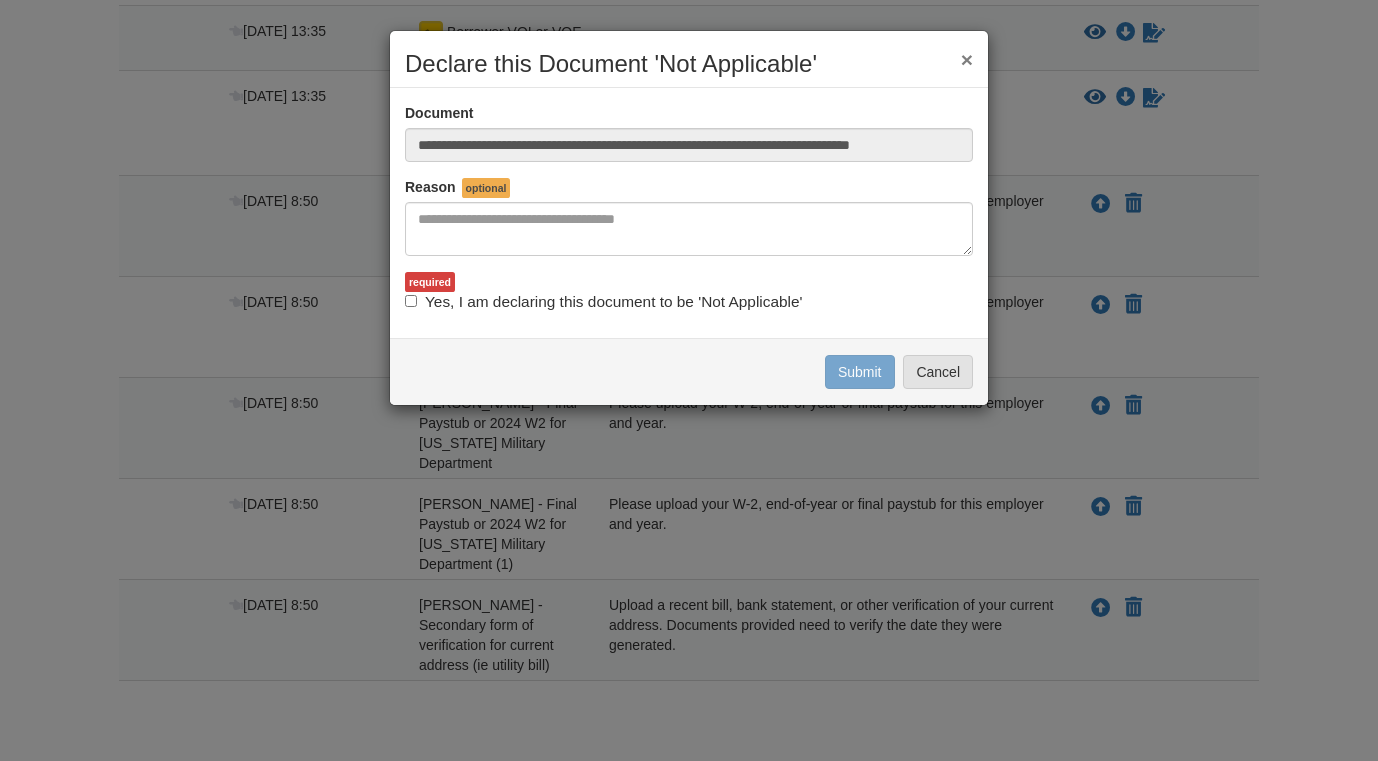 click on "Yes, I am declaring this document to be 'Not
Applicable'" at bounding box center [603, 302] 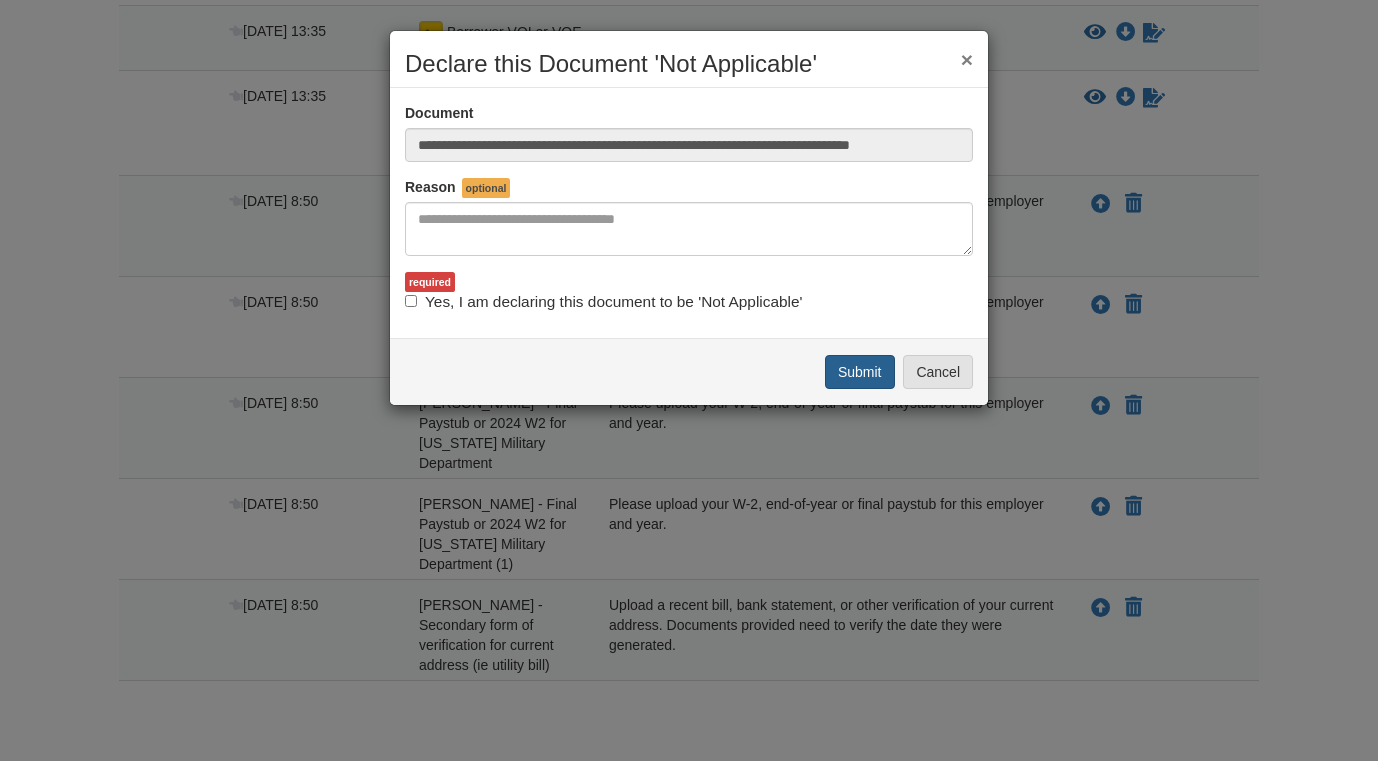 click on "Submit" at bounding box center [860, 372] 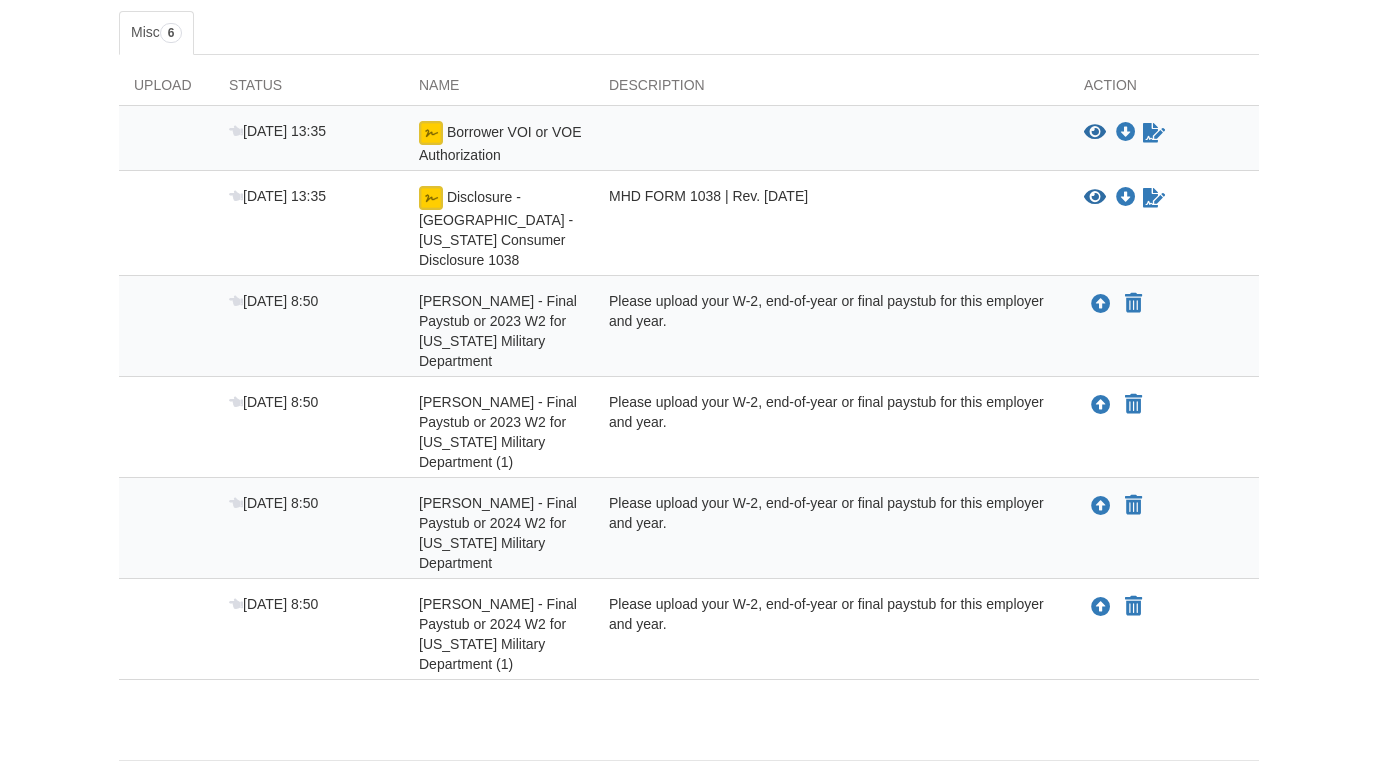 scroll, scrollTop: 334, scrollLeft: 0, axis: vertical 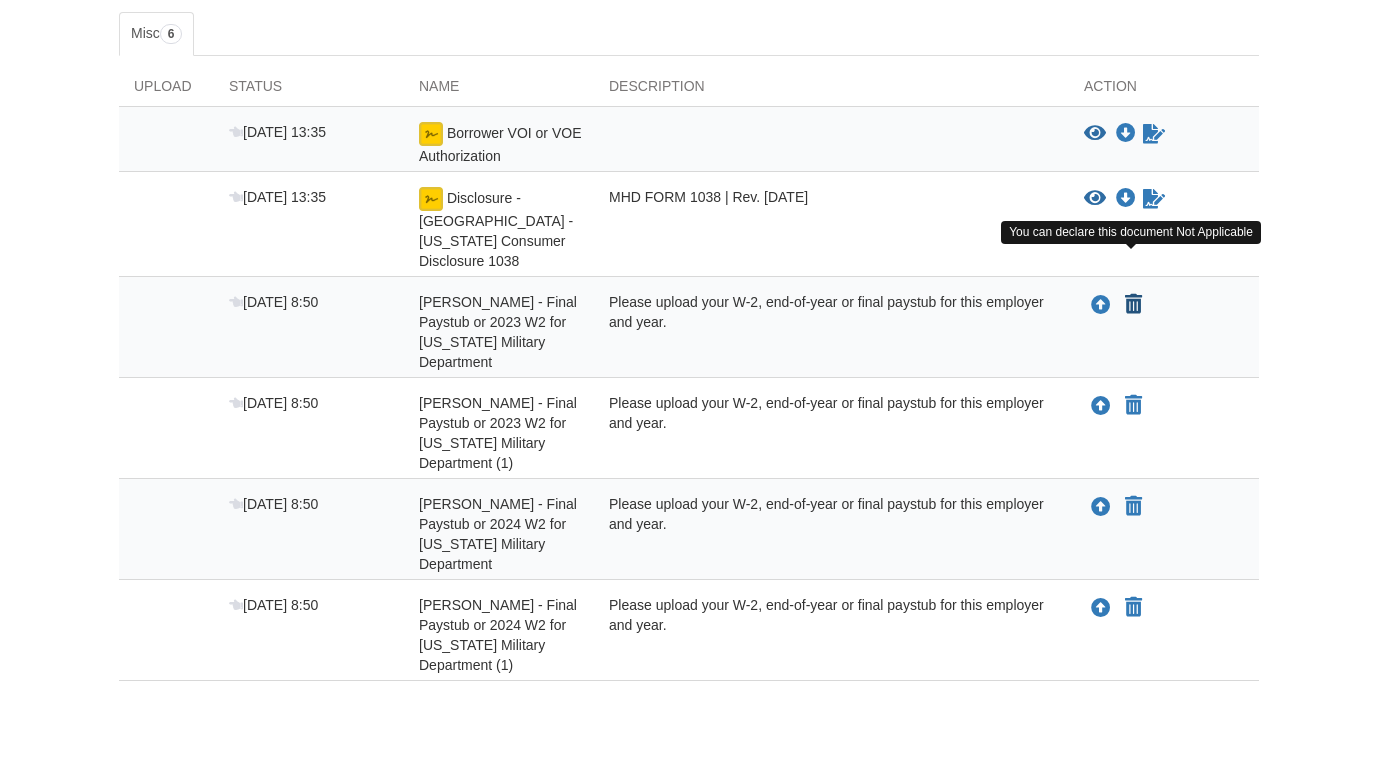 click at bounding box center (1133, 305) 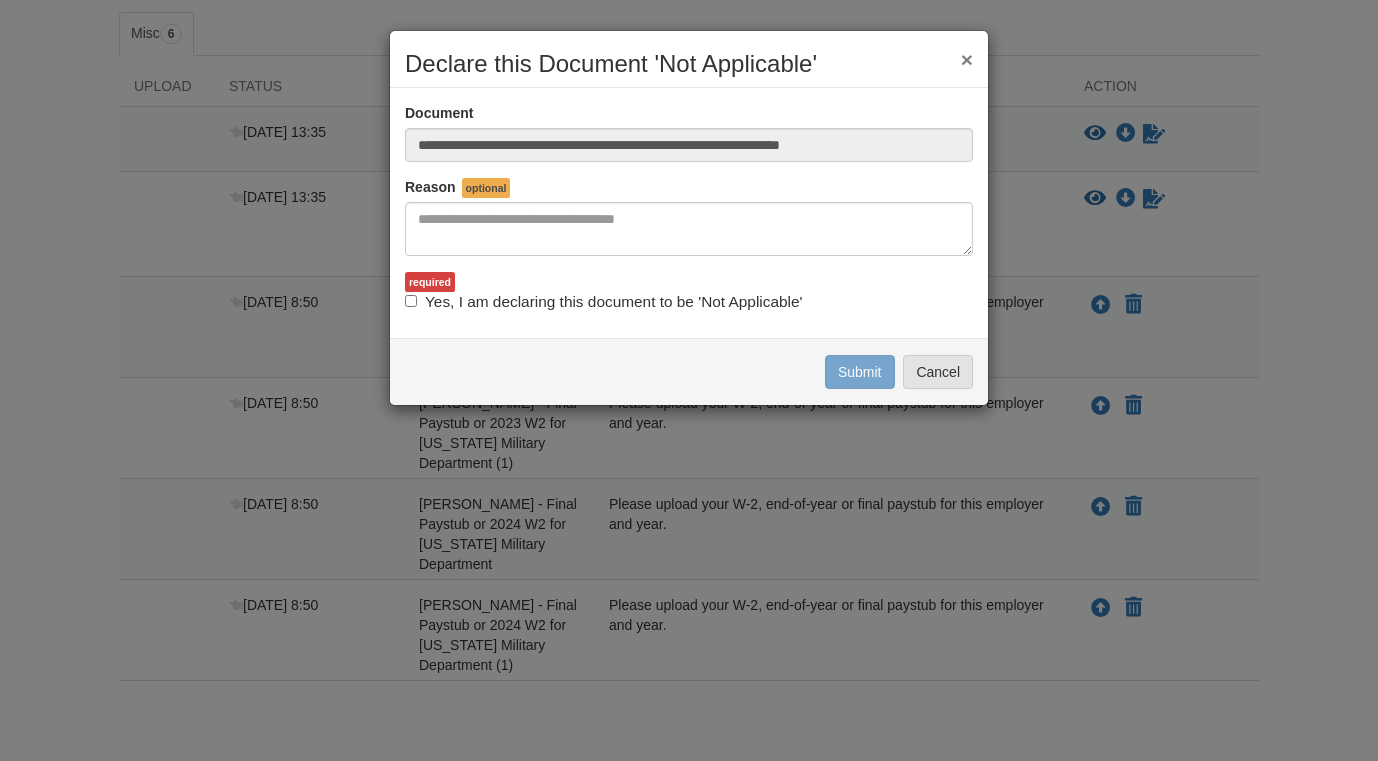 click on "Yes, I am declaring this document to be 'Not
Applicable'" at bounding box center (603, 302) 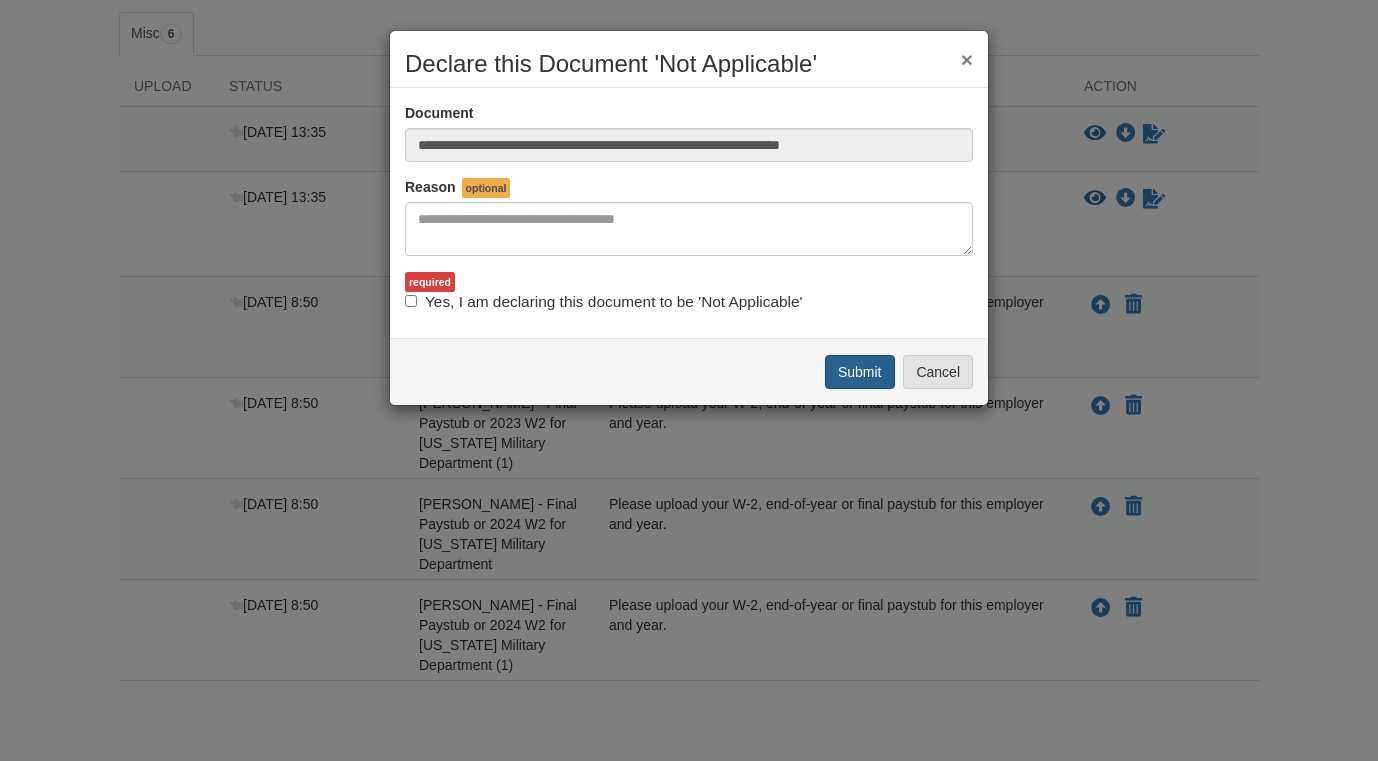 click on "Submit" at bounding box center (860, 372) 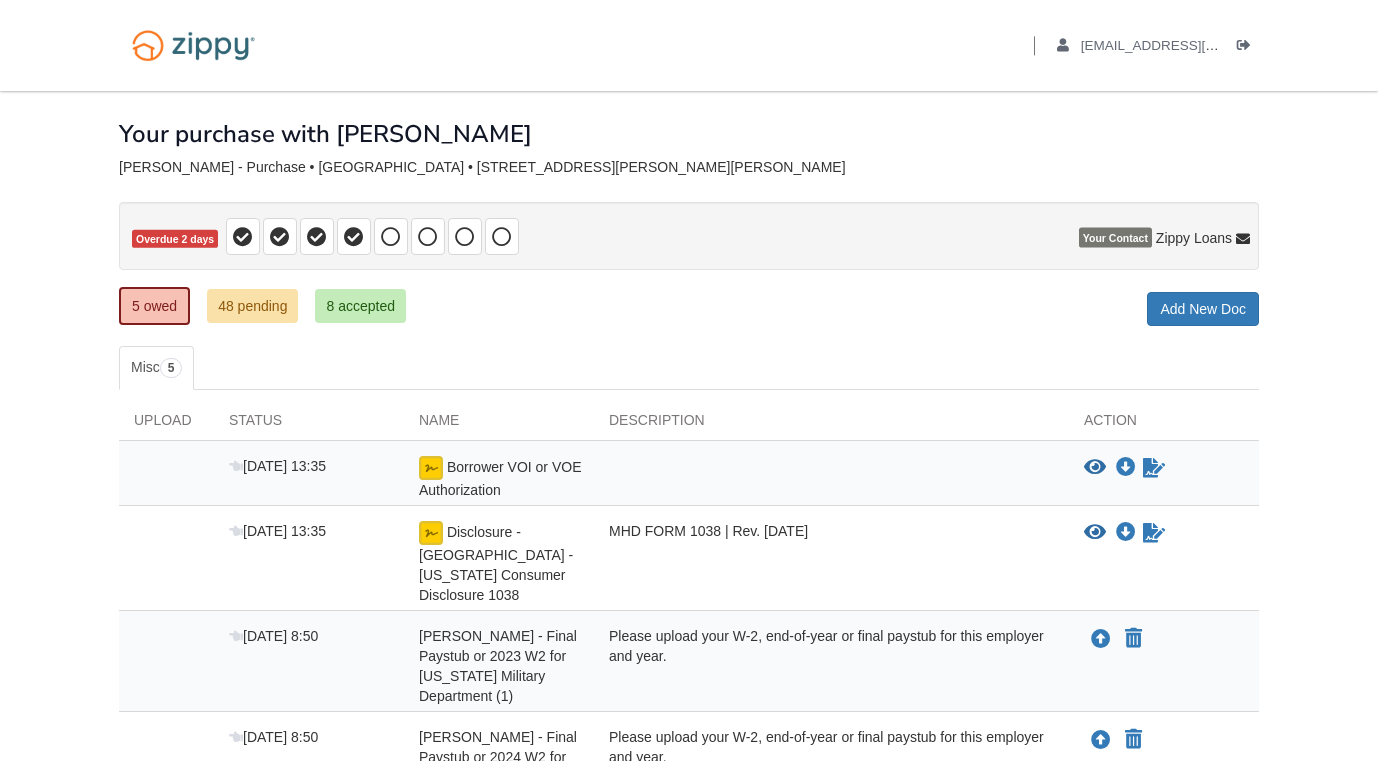 scroll, scrollTop: 74, scrollLeft: 0, axis: vertical 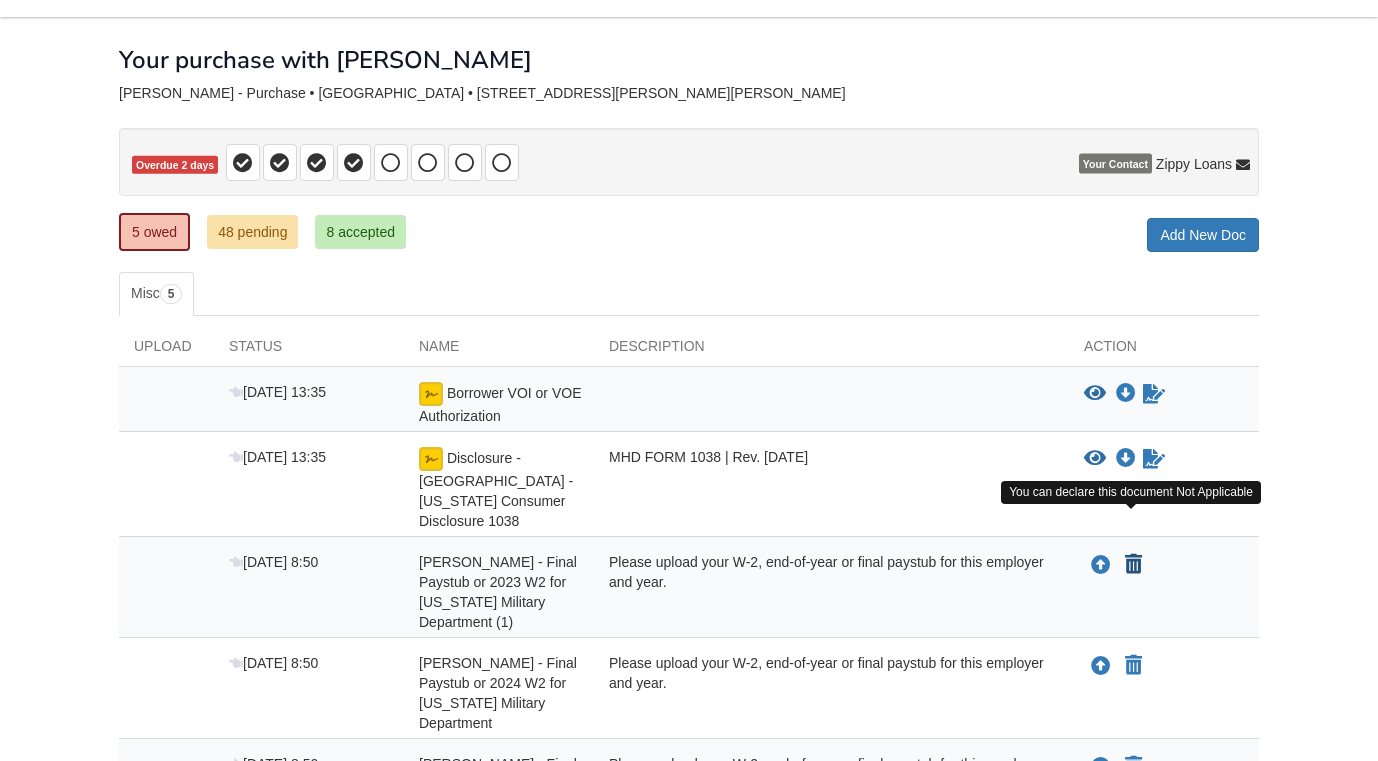 click at bounding box center (1133, 565) 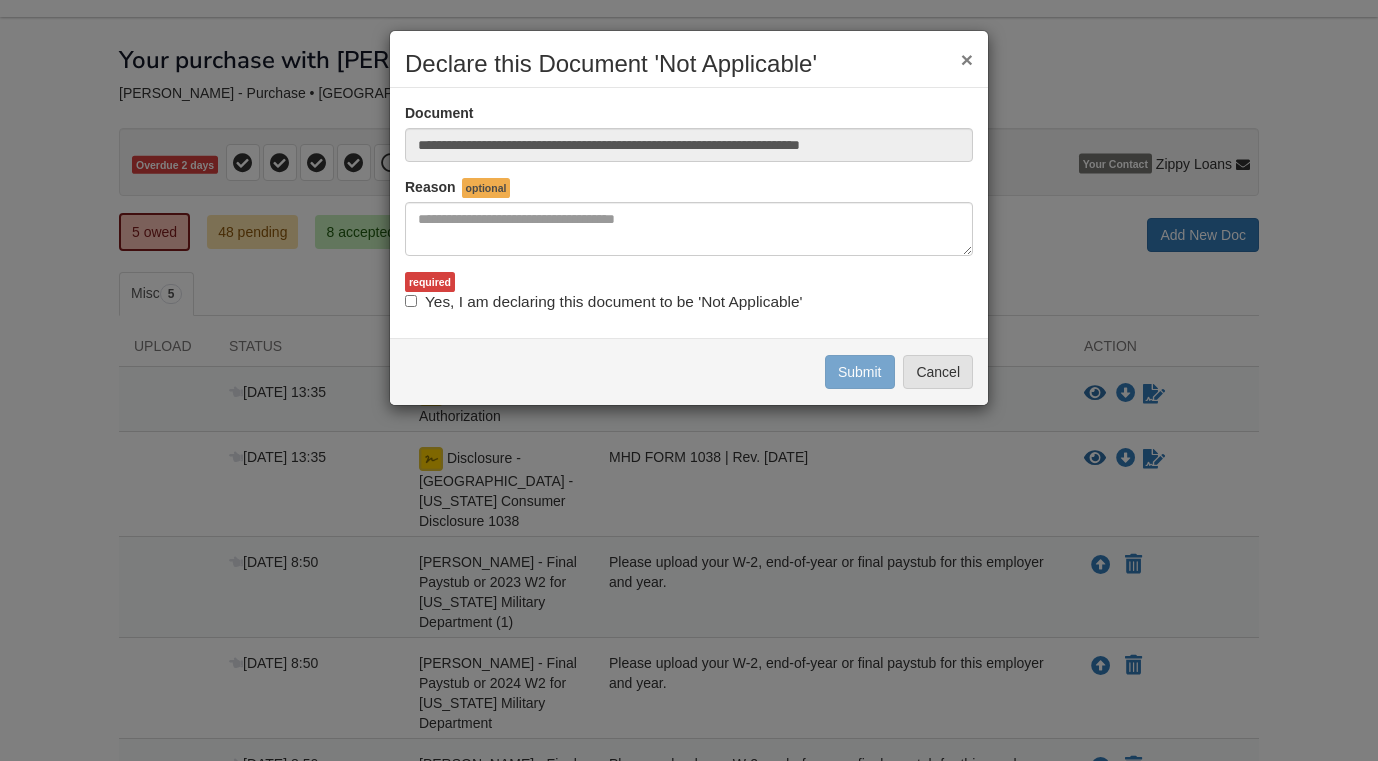 click on "Yes, I am declaring this document to be 'Not
Applicable'" at bounding box center (603, 302) 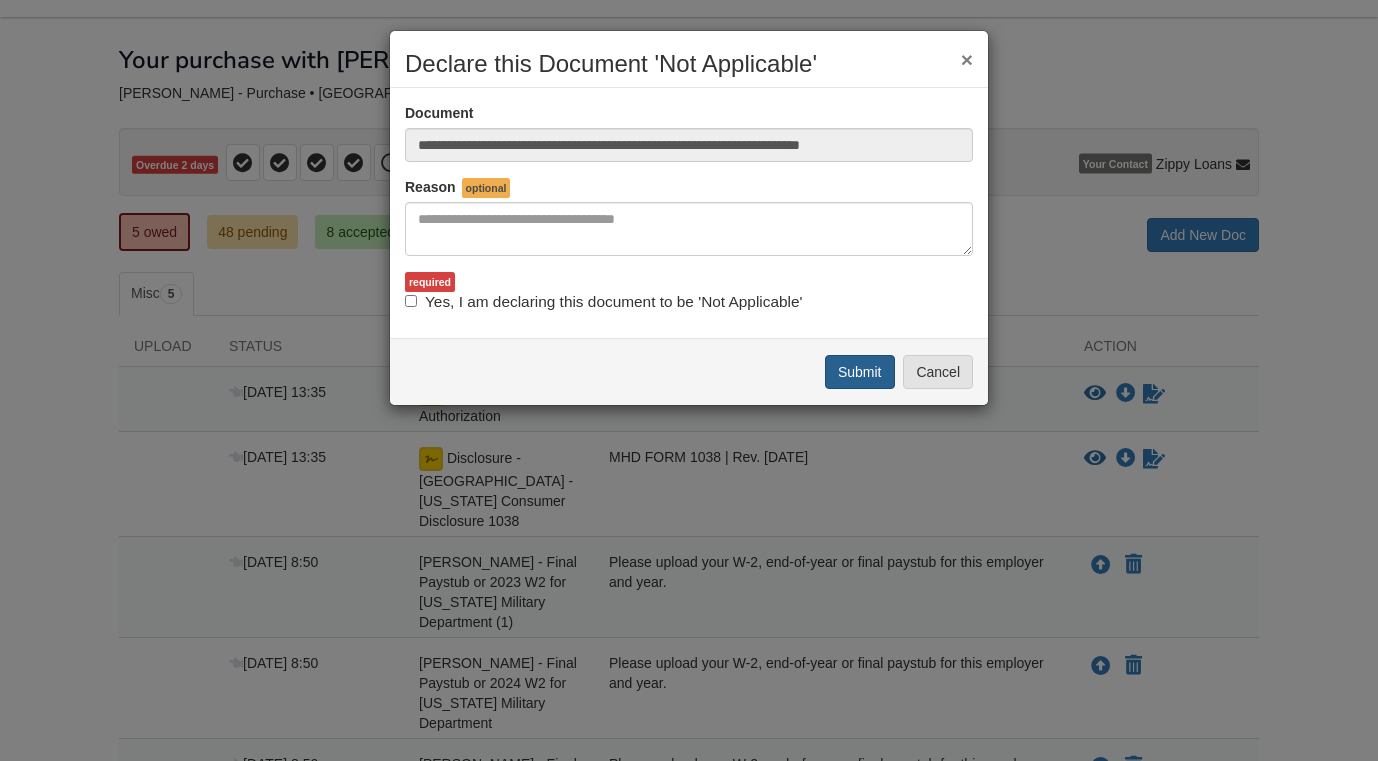 click on "Submit" at bounding box center (860, 372) 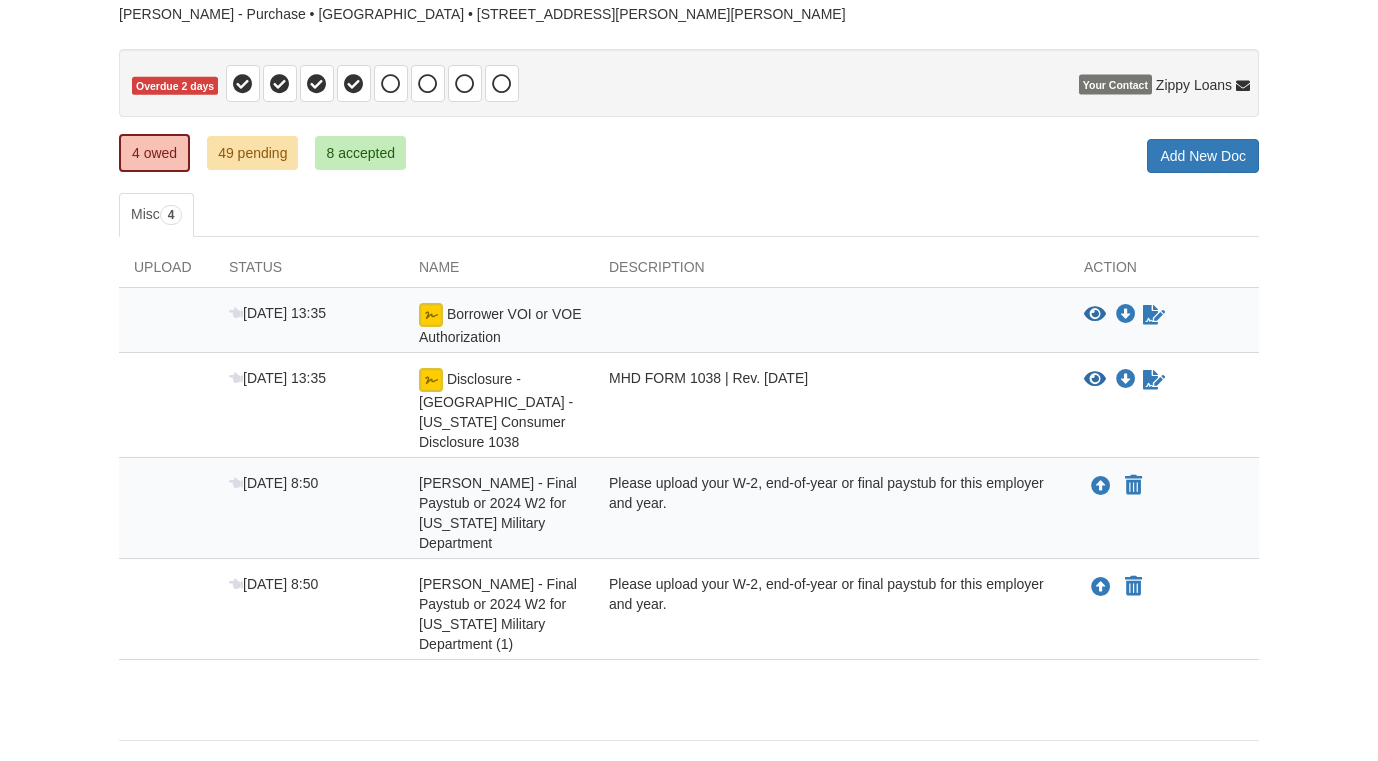 scroll, scrollTop: 152, scrollLeft: 0, axis: vertical 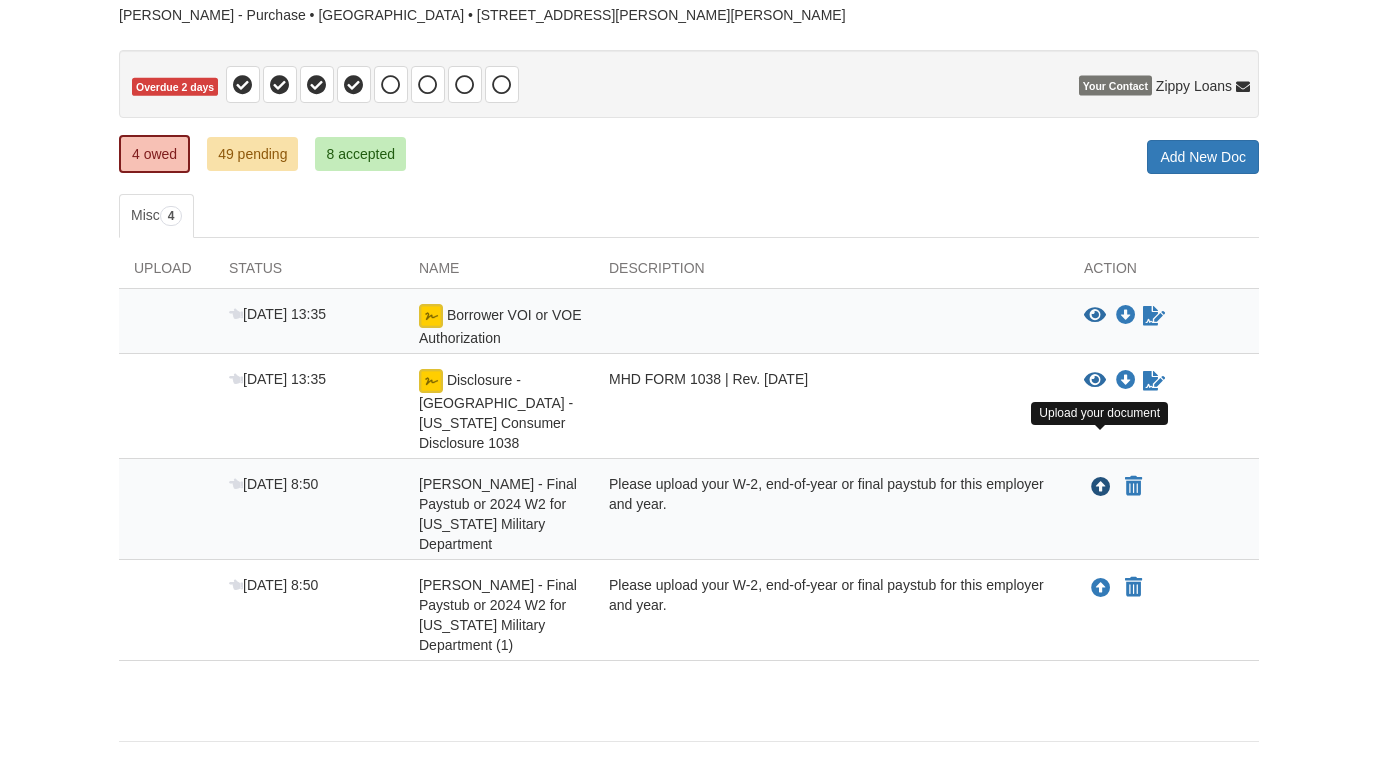 click at bounding box center [1101, 488] 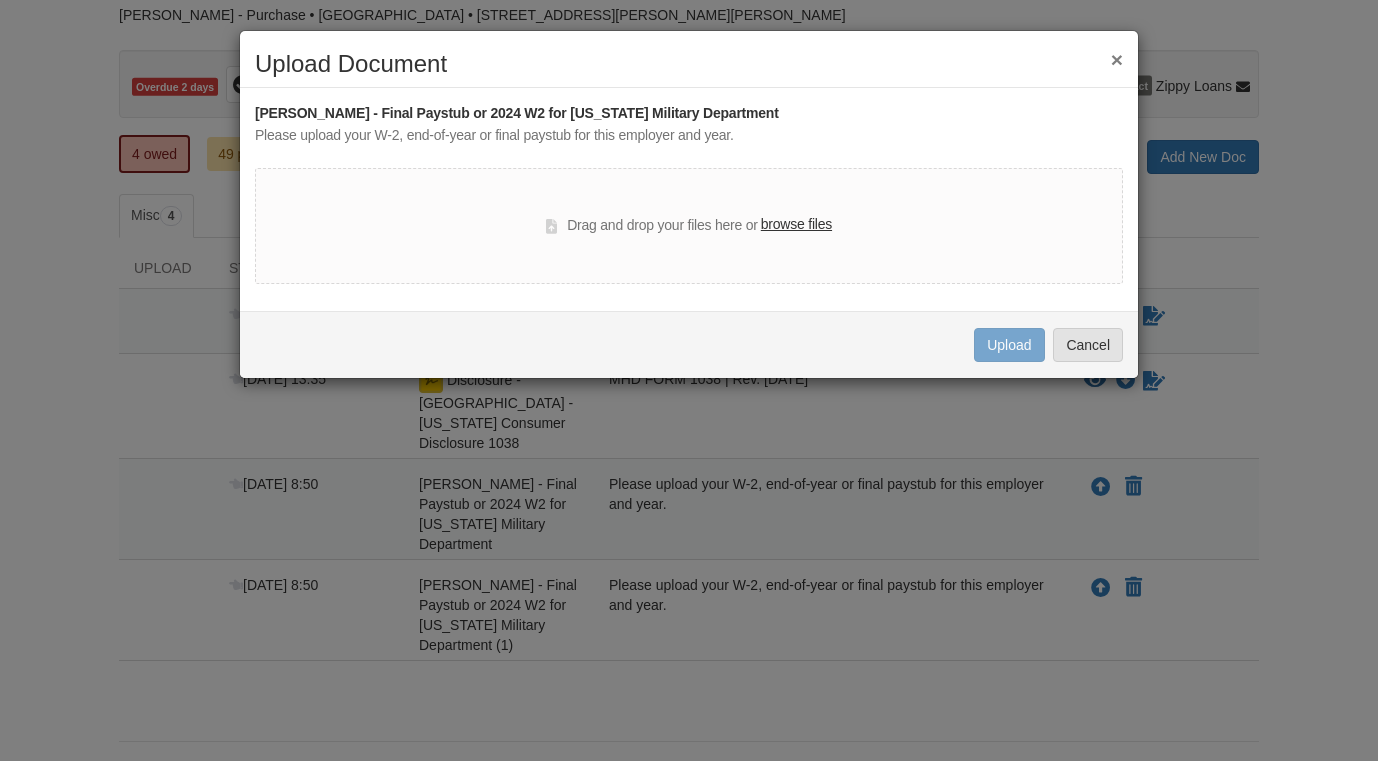 click on "browse files" at bounding box center [796, 225] 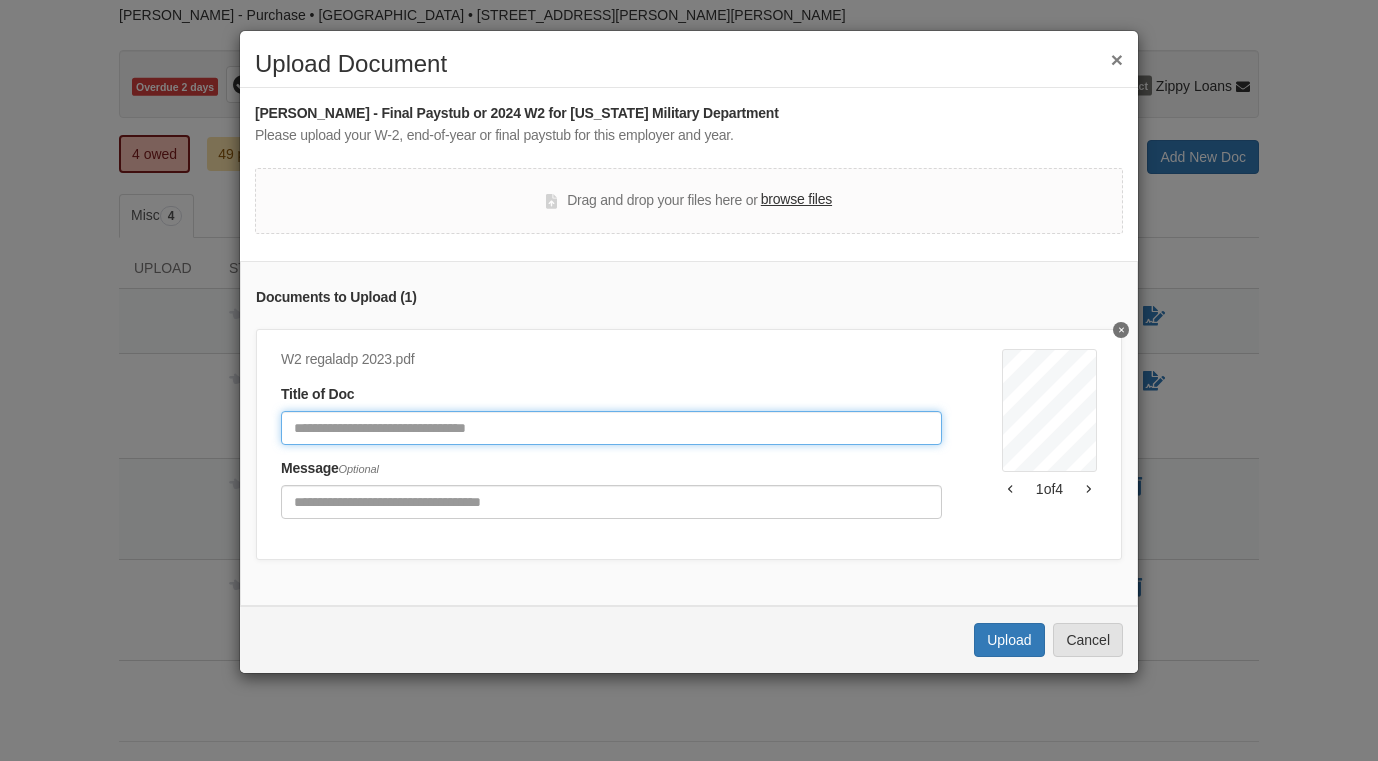 click 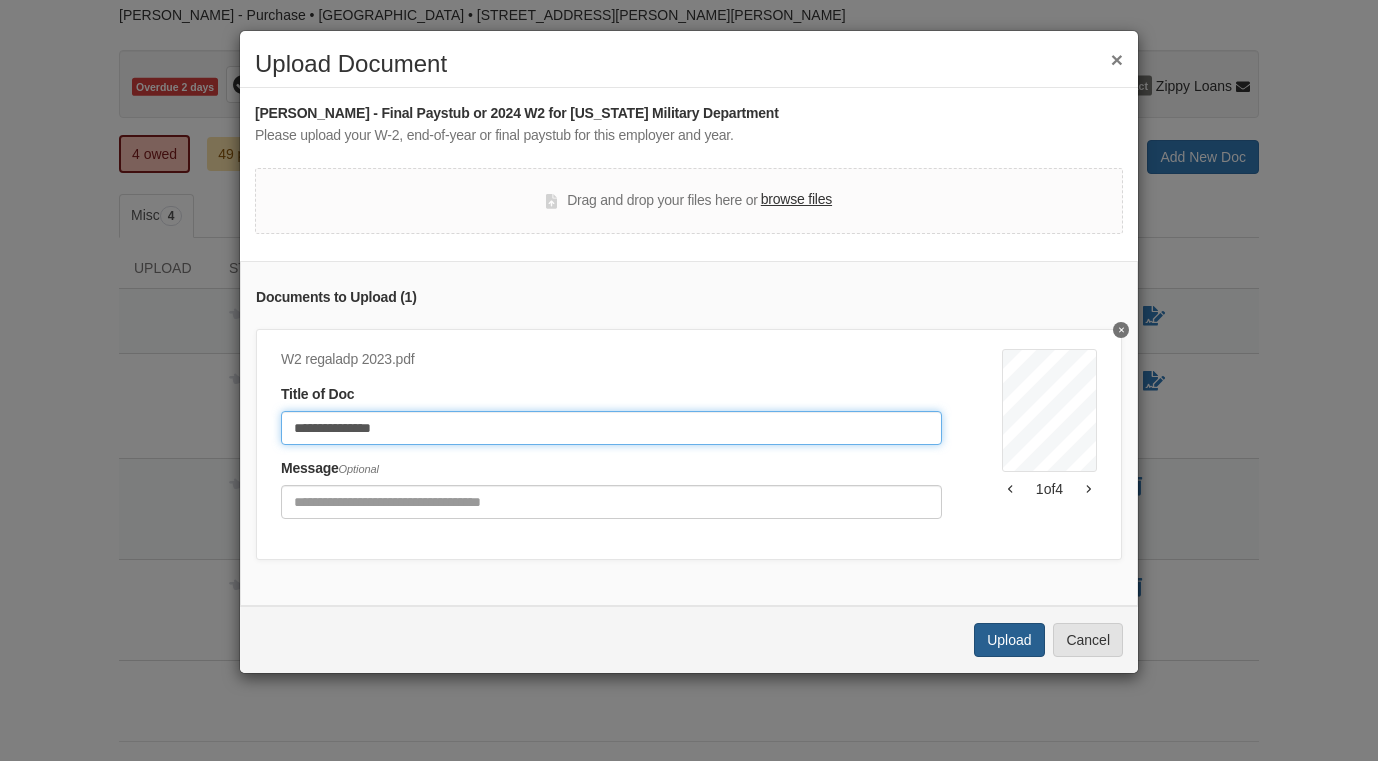 type on "**********" 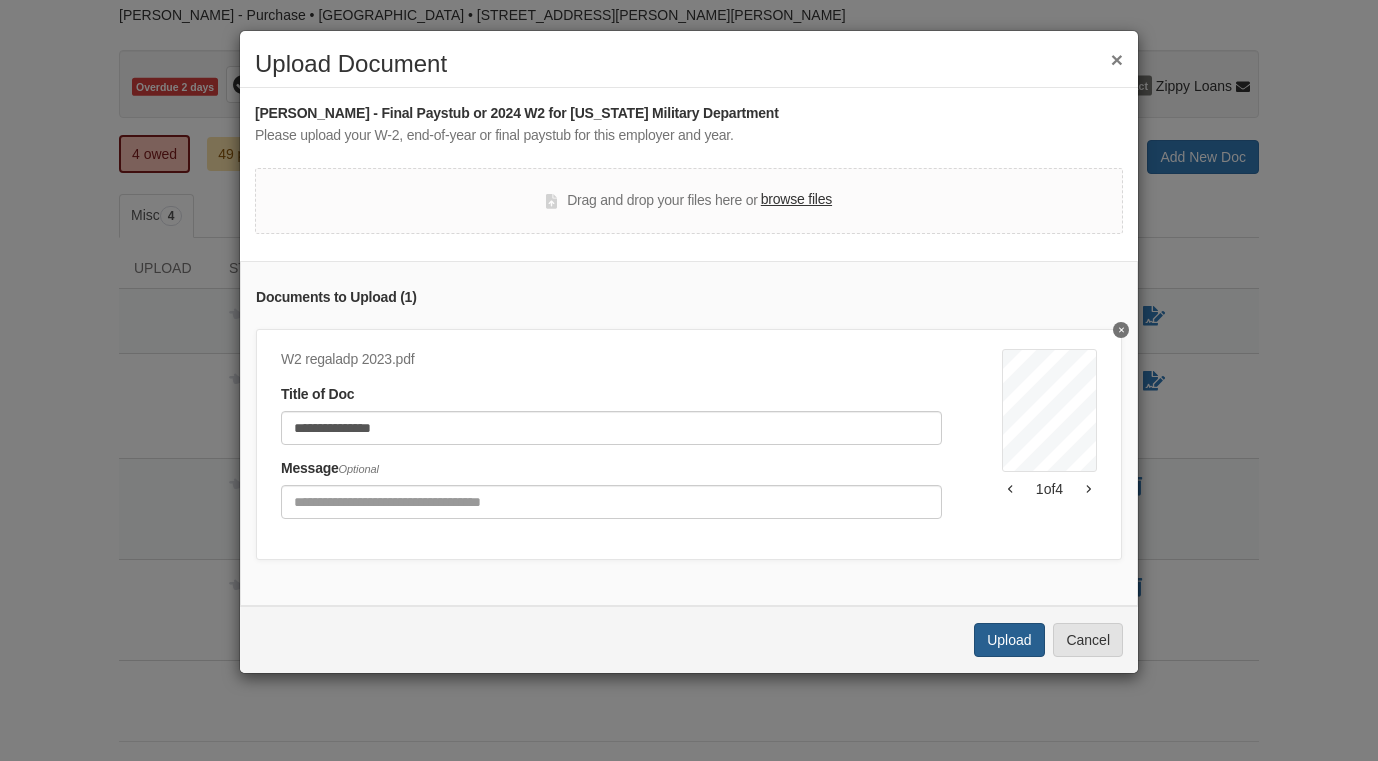 click on "Upload" at bounding box center (1009, 640) 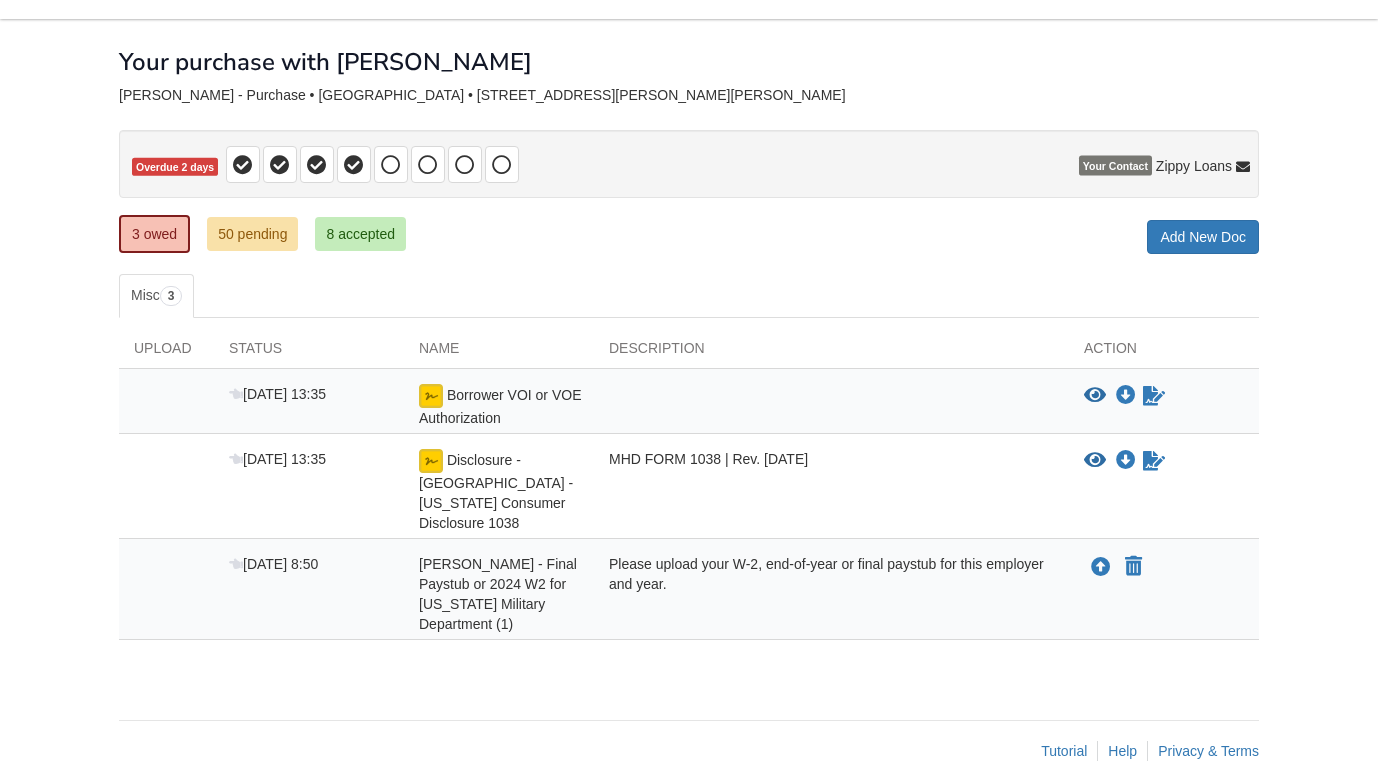 scroll, scrollTop: 71, scrollLeft: 0, axis: vertical 